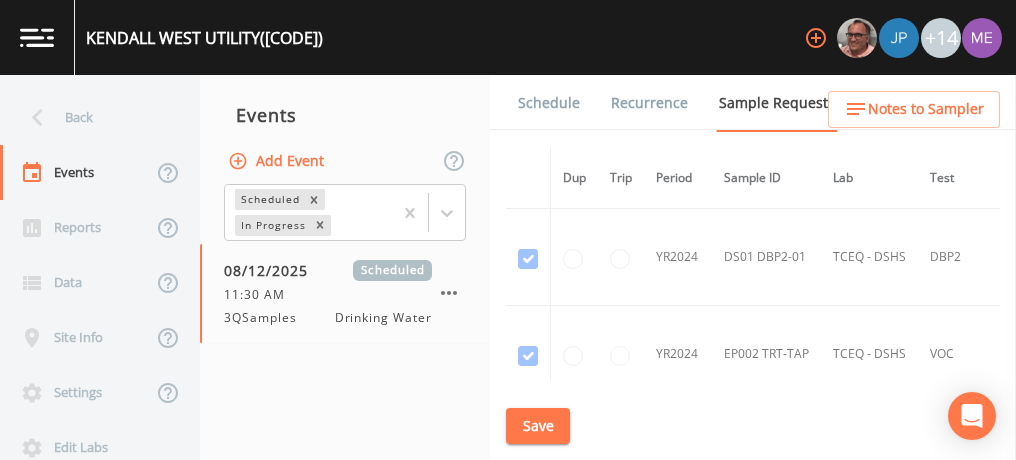 scroll, scrollTop: 0, scrollLeft: 0, axis: both 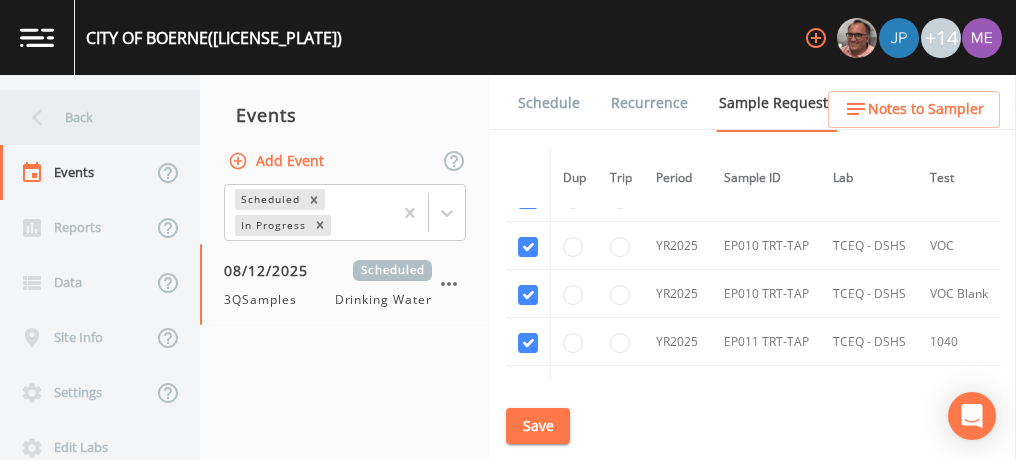 click on "Back" at bounding box center (90, 117) 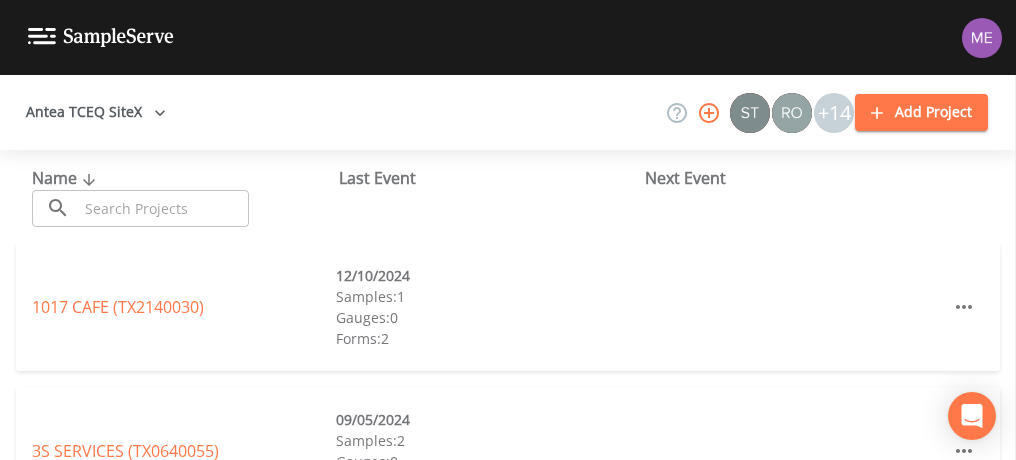 click at bounding box center [163, 208] 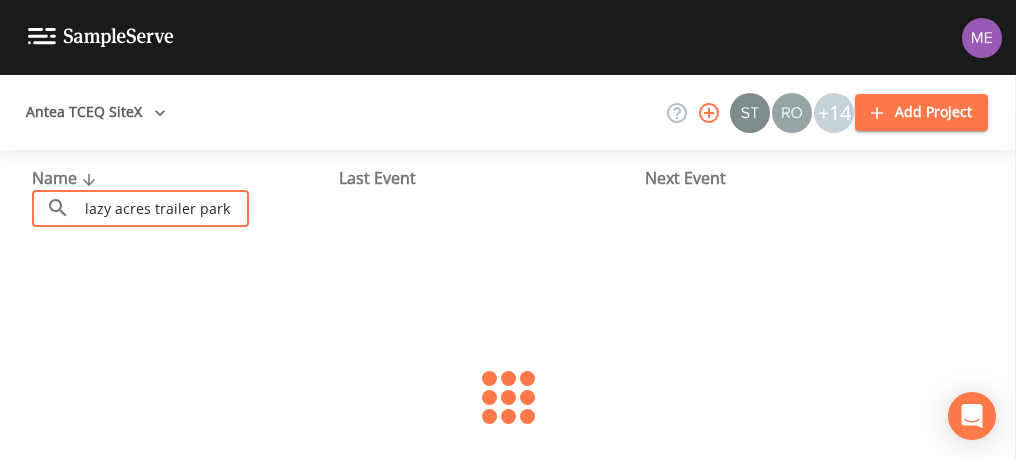 type on "Lazy acres trailer park" 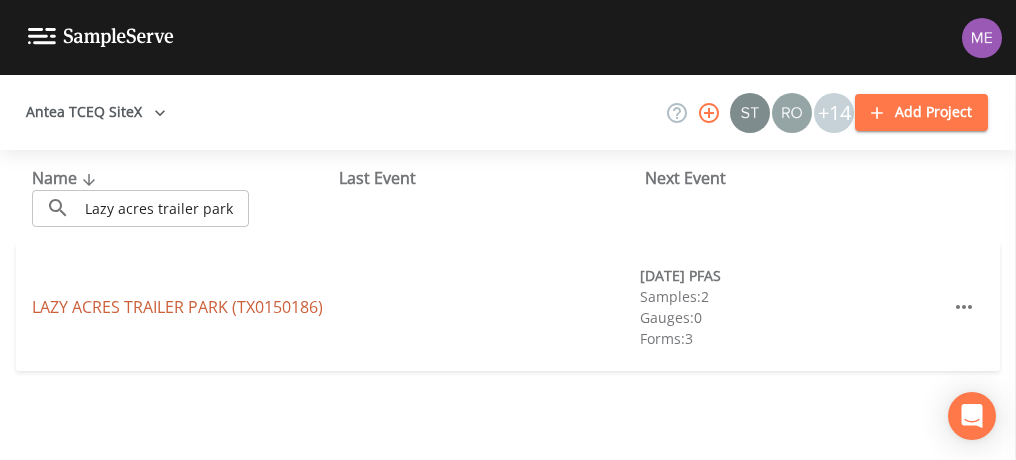 click on "LAZY ACRES TRAILER PARK   (TX0150186)" at bounding box center [177, 307] 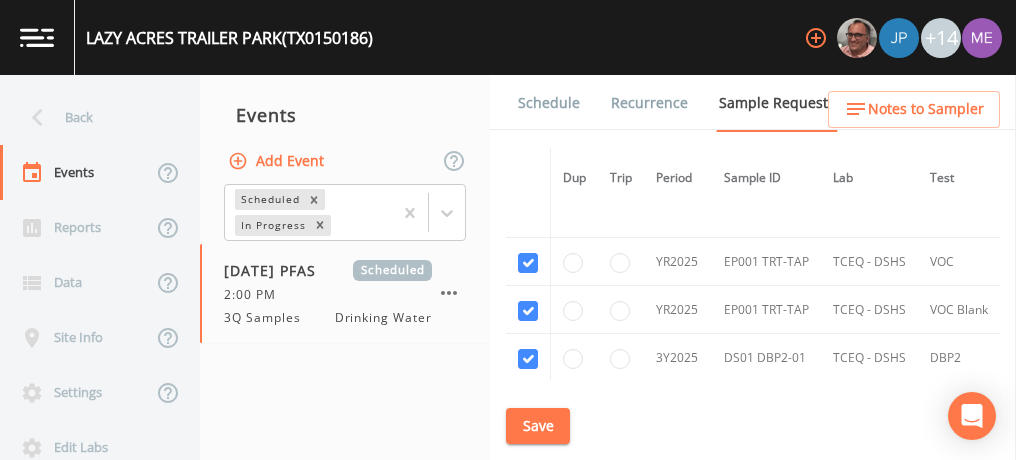 scroll, scrollTop: 662, scrollLeft: 0, axis: vertical 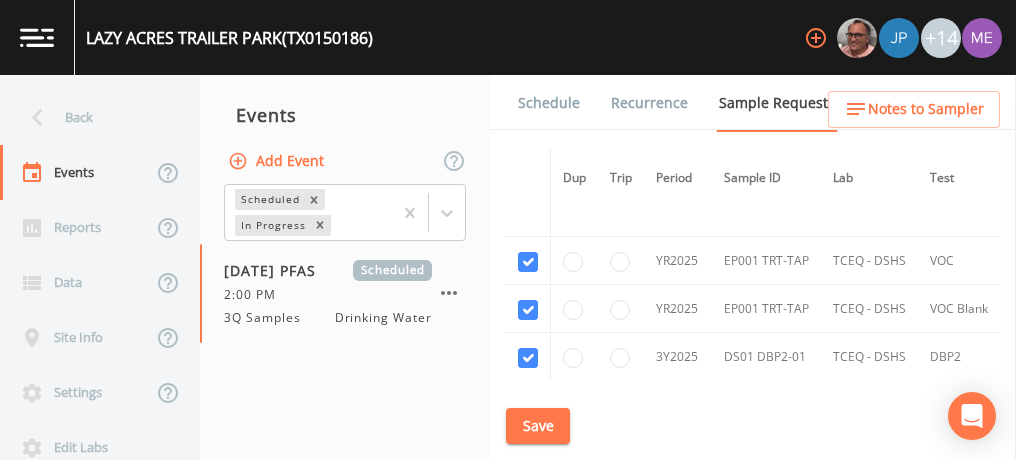 click on "Schedule" at bounding box center (549, 103) 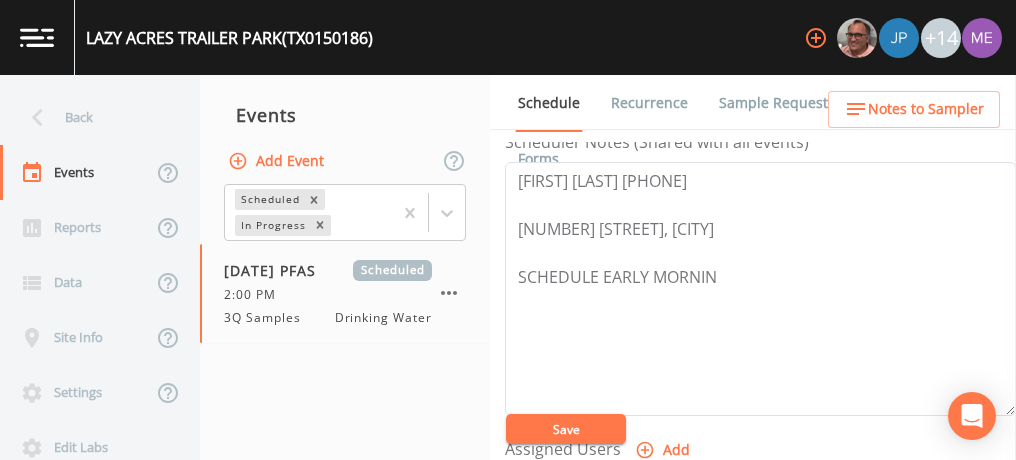 scroll, scrollTop: 585, scrollLeft: 0, axis: vertical 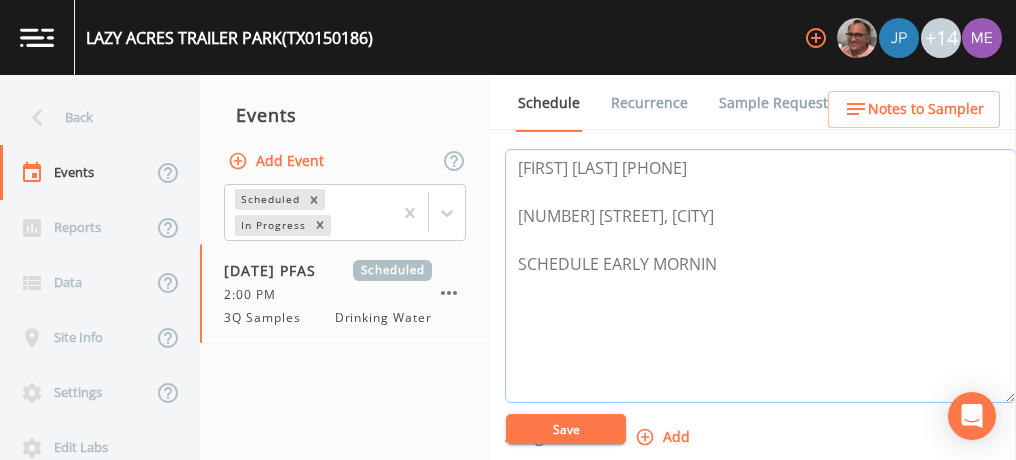 click on "[FIRST] [LAST] [PHONE]
[NUMBER] [STREET], [CITY]
SCHEDULE EARLY MORNIN" at bounding box center [760, 276] 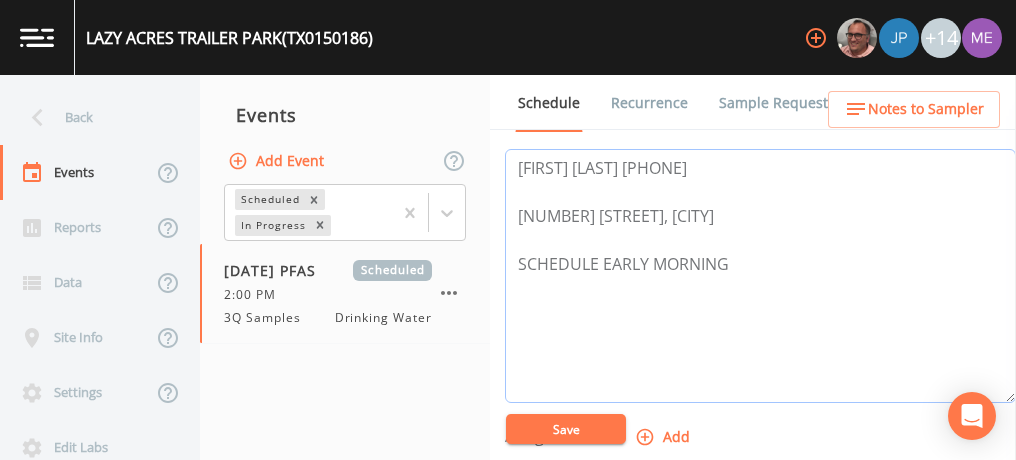 type on "[FIRST] [LAST] [PHONE]
[NUMBER] [STREET], [CITY]
SCHEDULE EARLY MORNING" 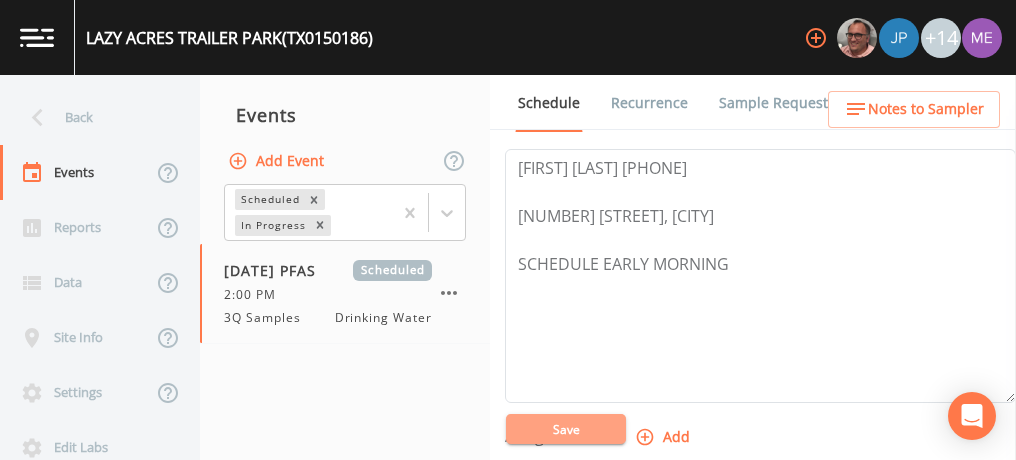 click on "Save" at bounding box center (566, 429) 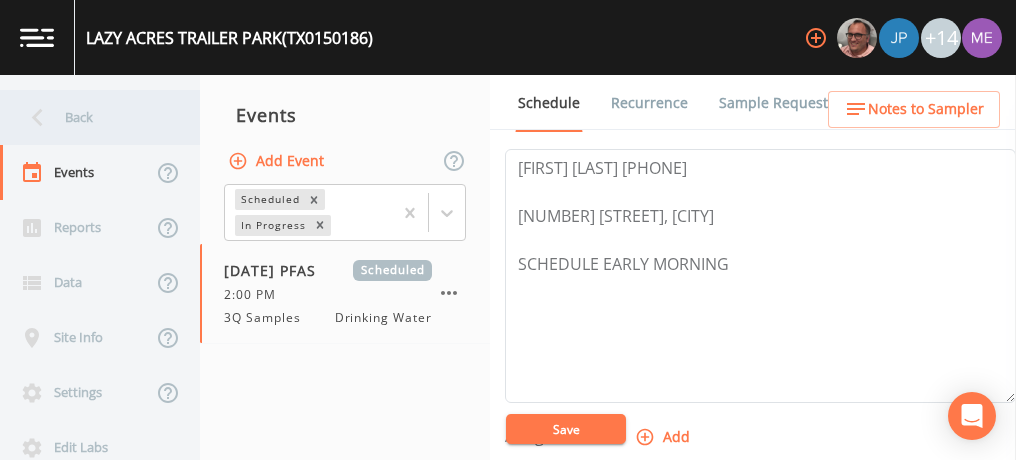 click on "Back" at bounding box center (90, 117) 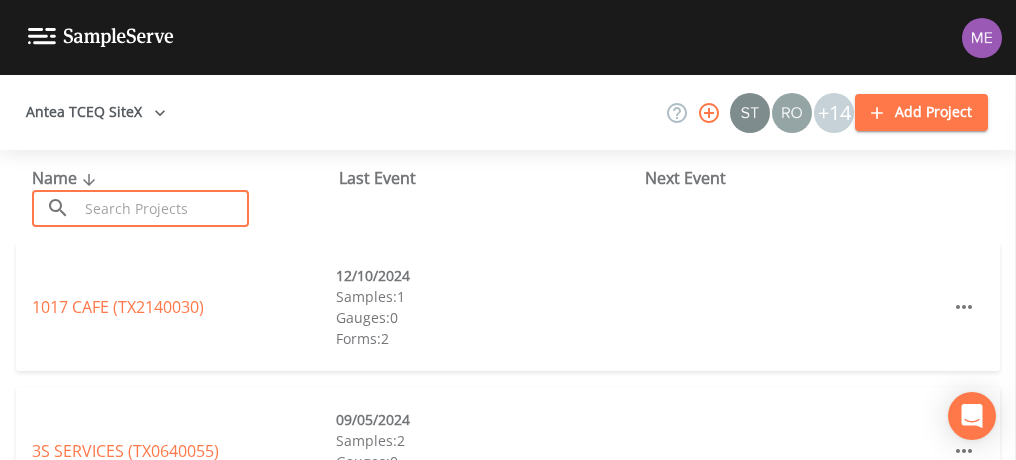 click at bounding box center [163, 208] 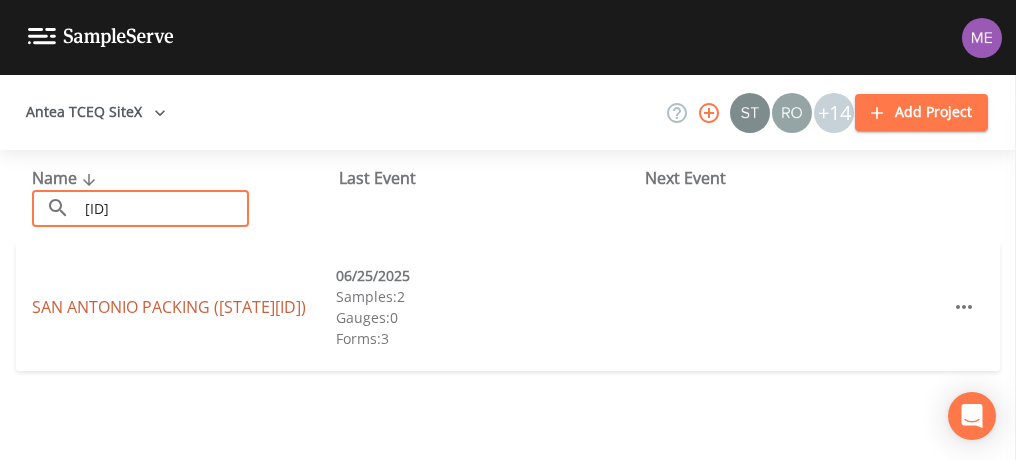 type on "[ID]" 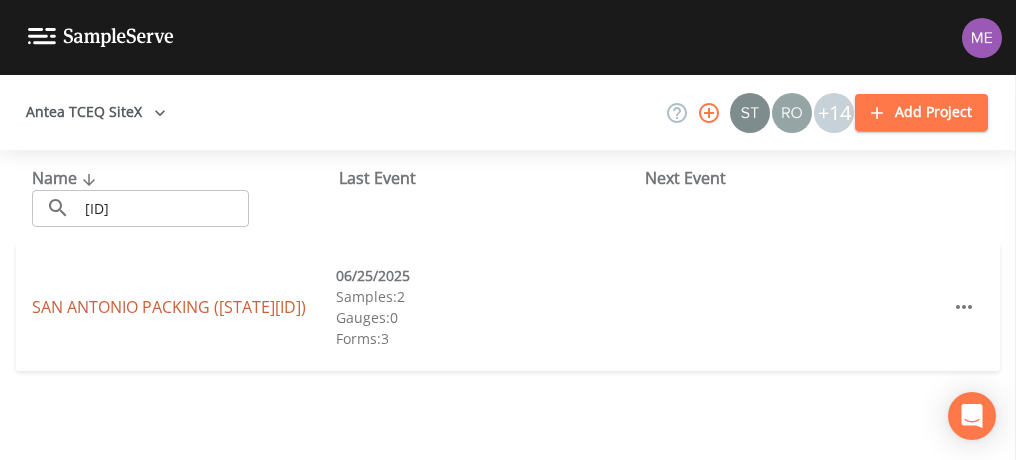 click on "SAN ANTONIO PACKING   ([STATE][ID])" at bounding box center (169, 307) 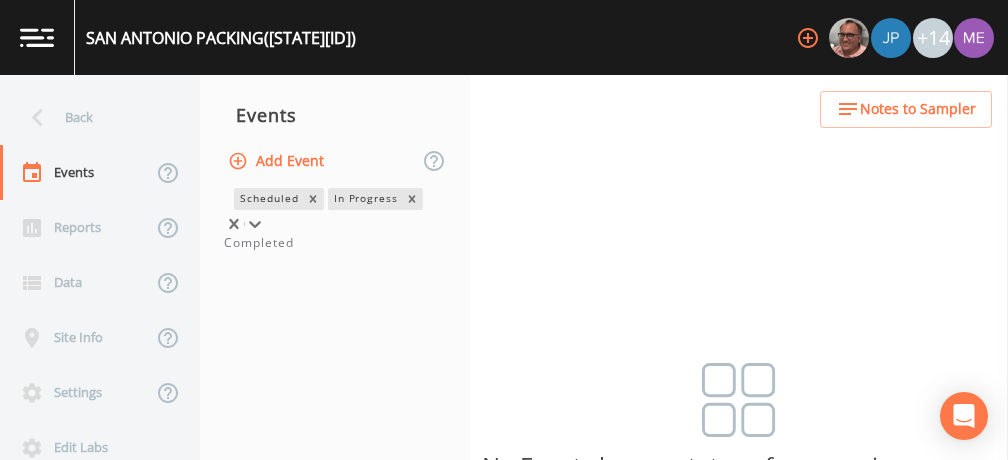 click 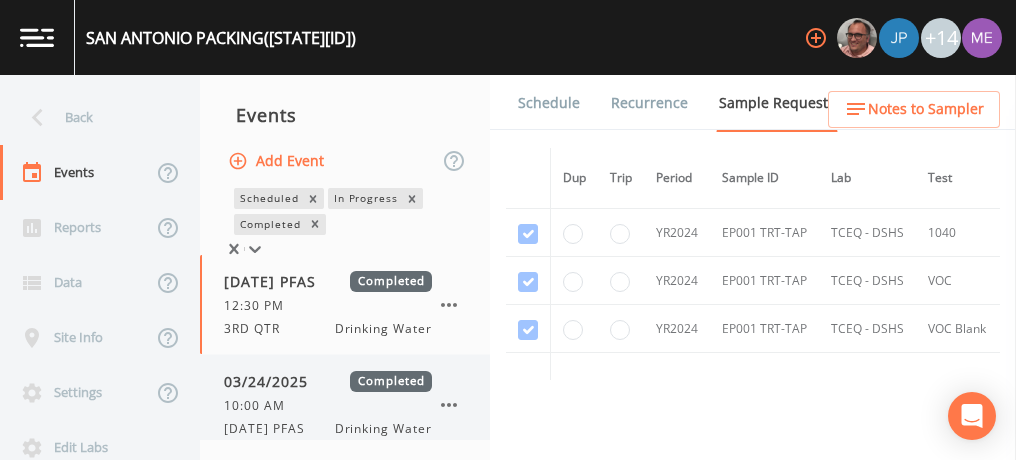 scroll, scrollTop: 113, scrollLeft: 0, axis: vertical 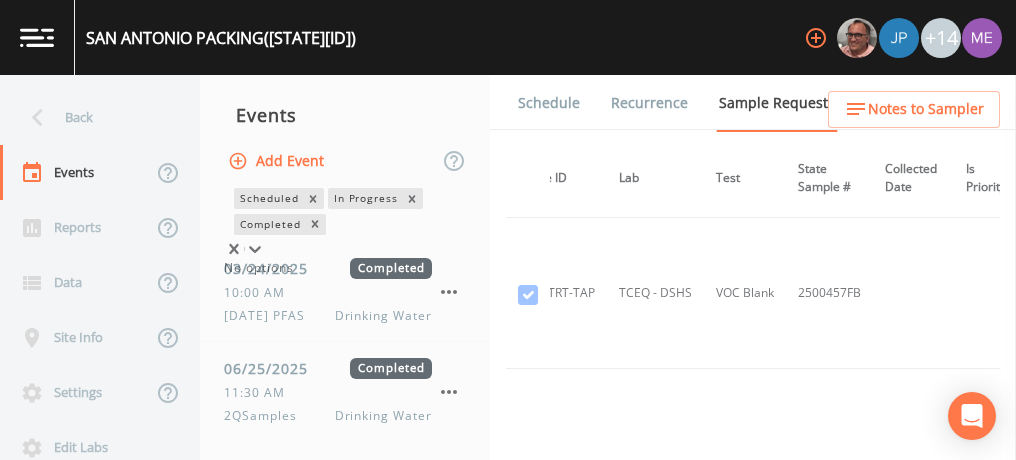 click 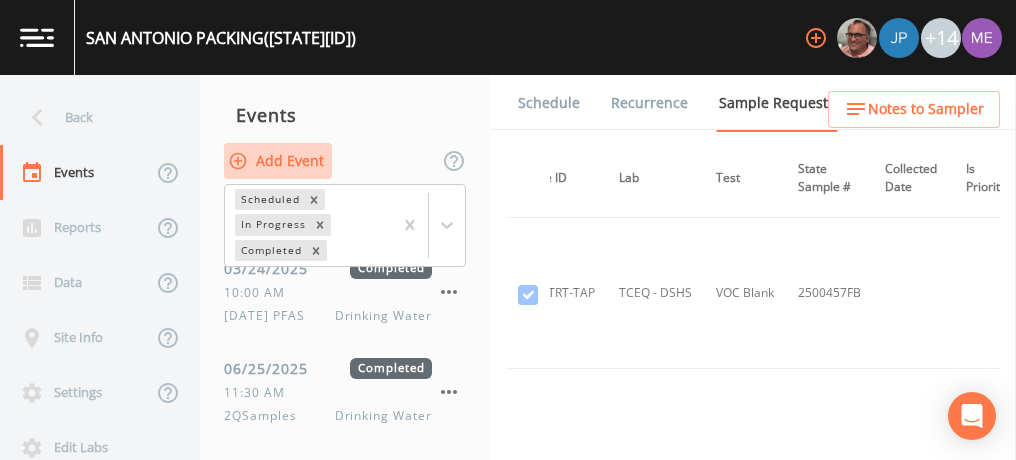 click on "Add Event" at bounding box center [278, 161] 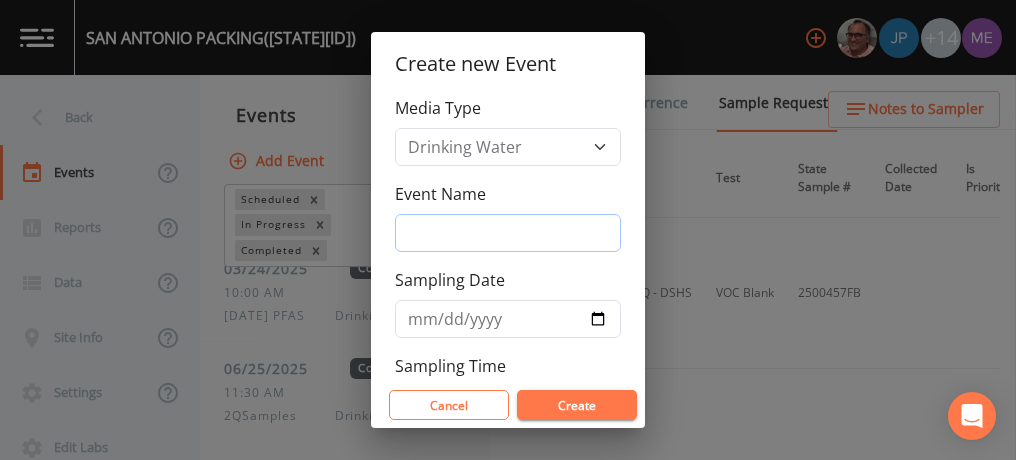 click on "Event Name" at bounding box center (508, 233) 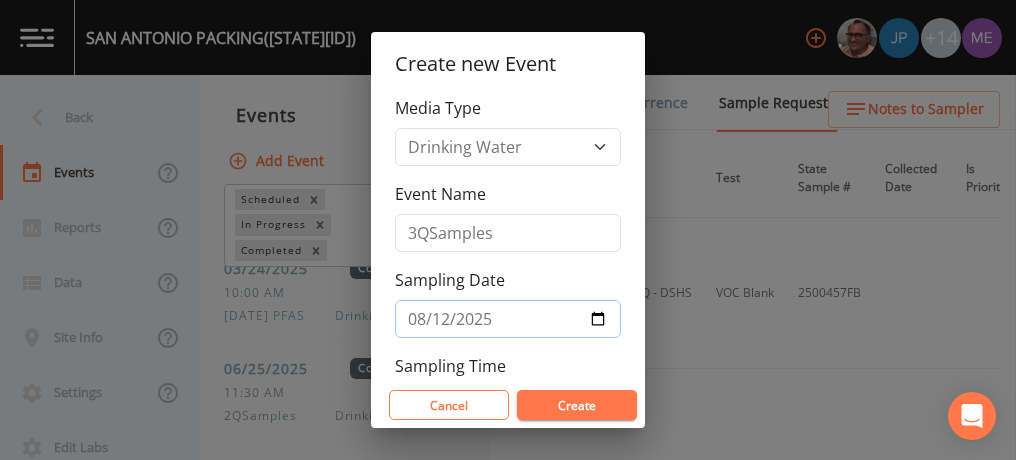 click on "2025-08-12" at bounding box center [508, 319] 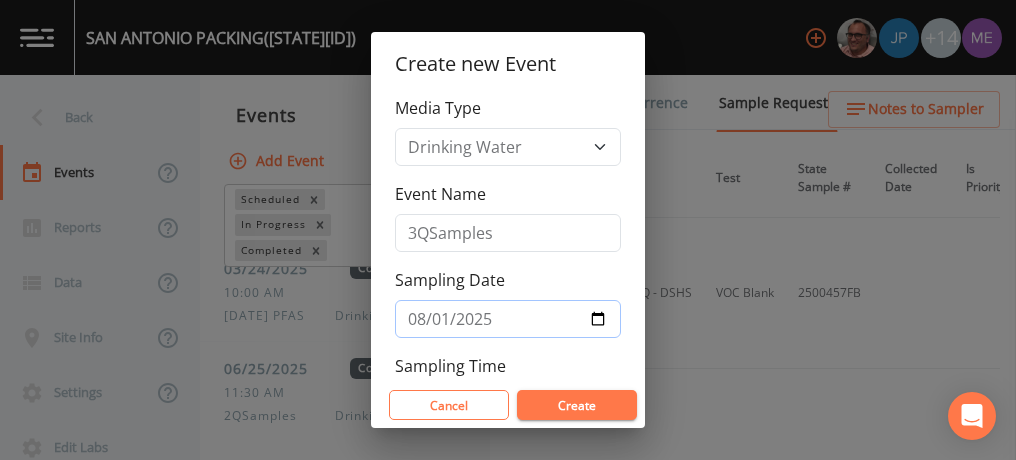 type on "2025-08-11" 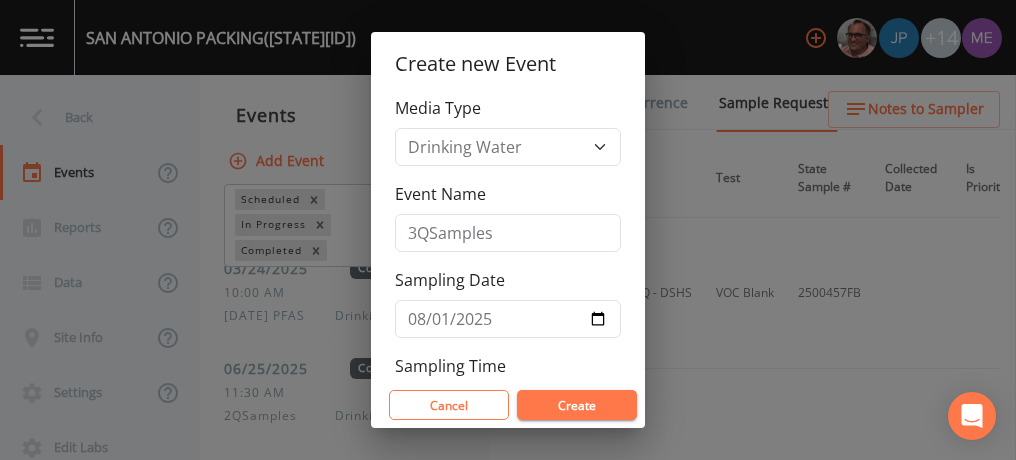 click on "Create" at bounding box center [577, 405] 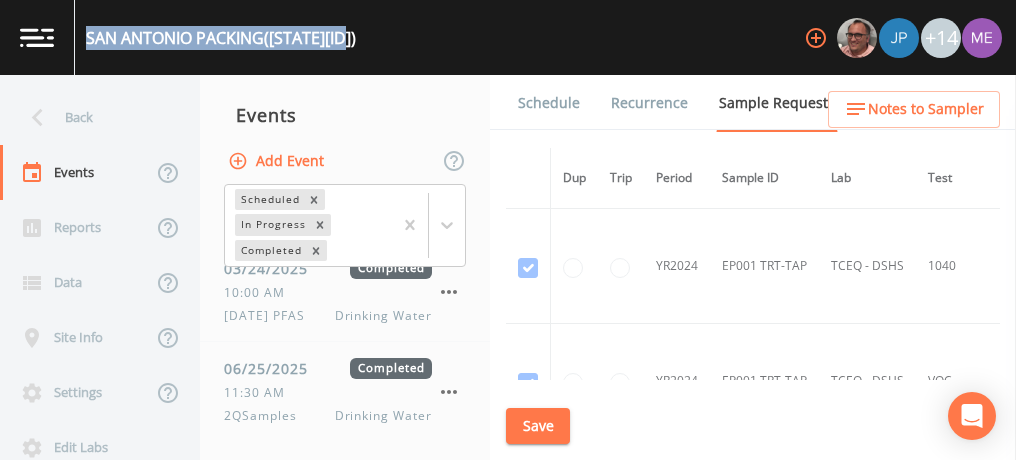 drag, startPoint x: 87, startPoint y: 36, endPoint x: 360, endPoint y: 39, distance: 273.01648 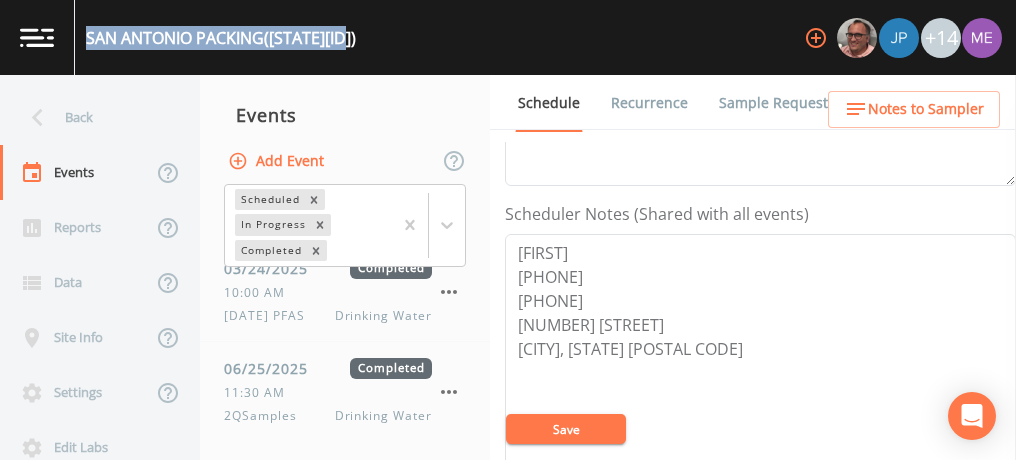 scroll, scrollTop: 505, scrollLeft: 0, axis: vertical 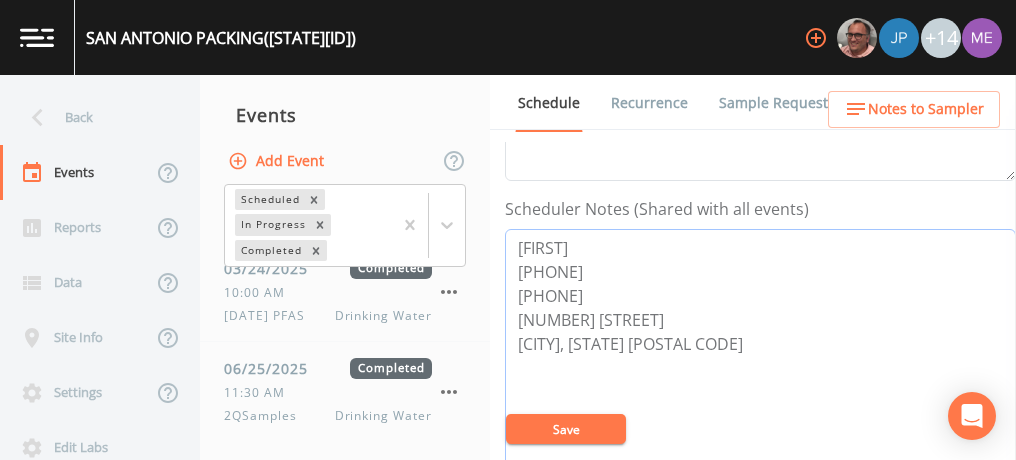 drag, startPoint x: 524, startPoint y: 237, endPoint x: 630, endPoint y: 299, distance: 122.80065 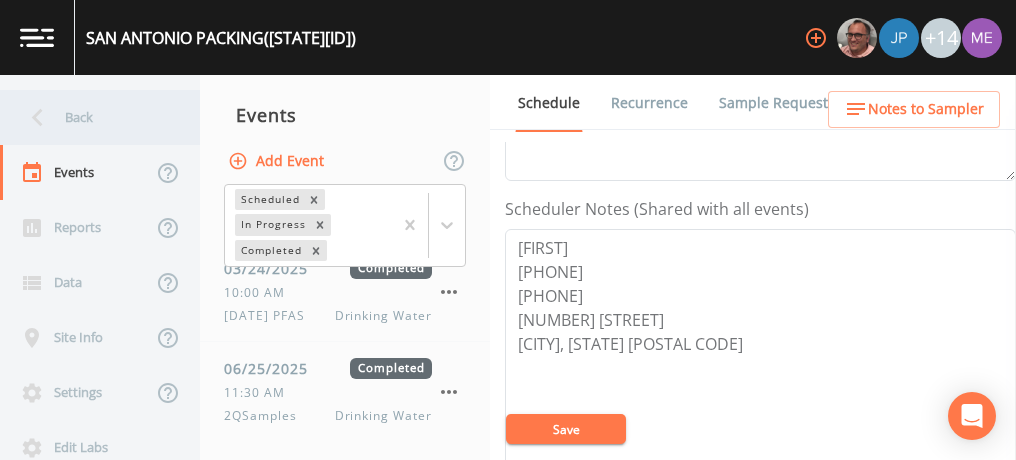 click on "Back" at bounding box center (90, 117) 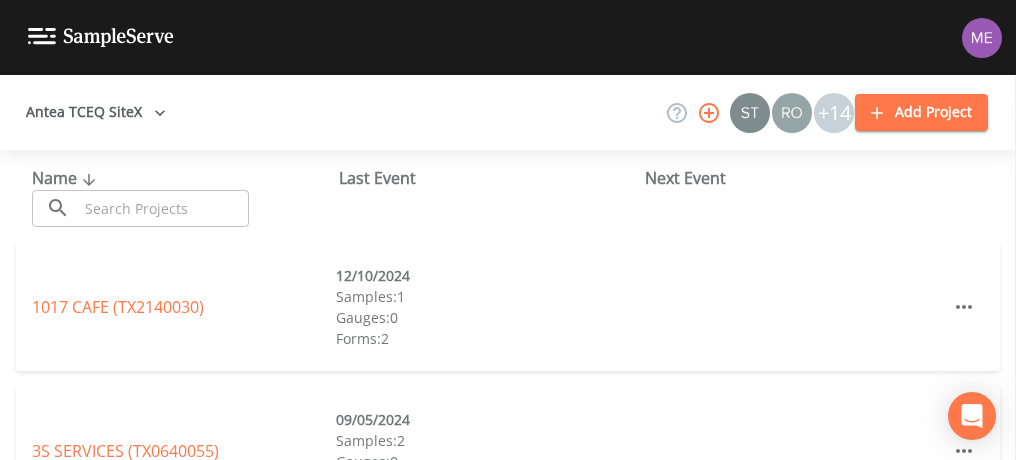 click at bounding box center [163, 208] 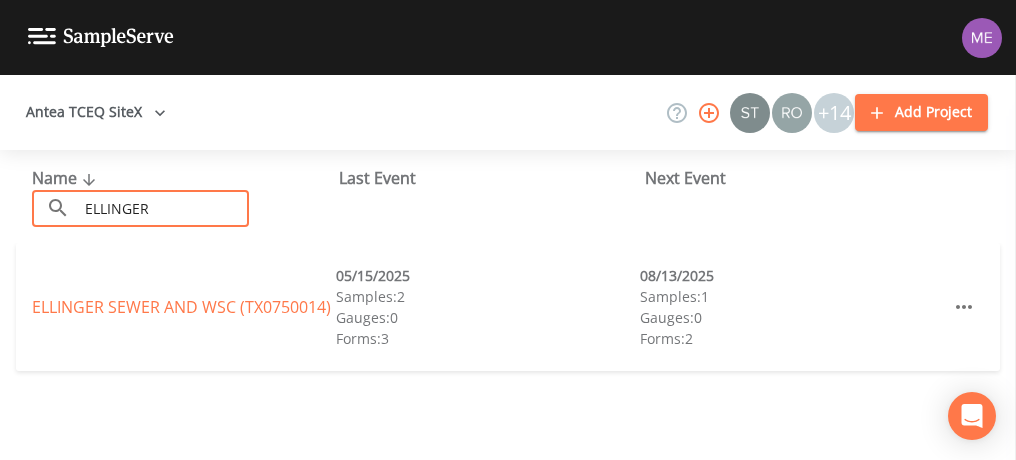 type on "Ellinger Sewer" 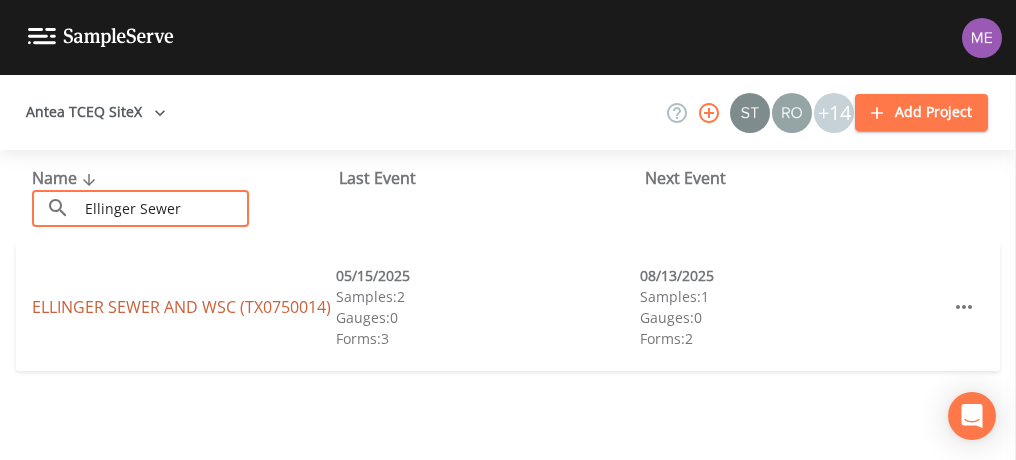 click on "ELLINGER SEWER AND WSC   (TX0750014)" at bounding box center [181, 307] 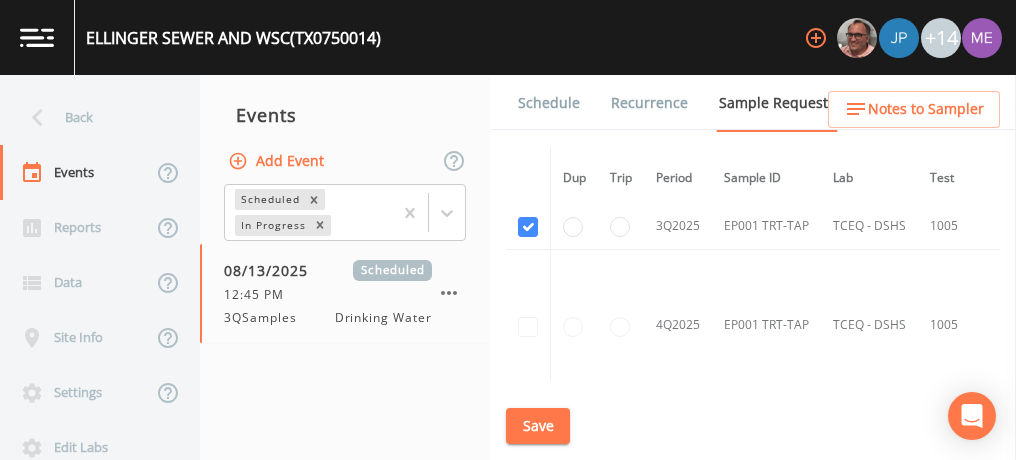 scroll, scrollTop: 2355, scrollLeft: 0, axis: vertical 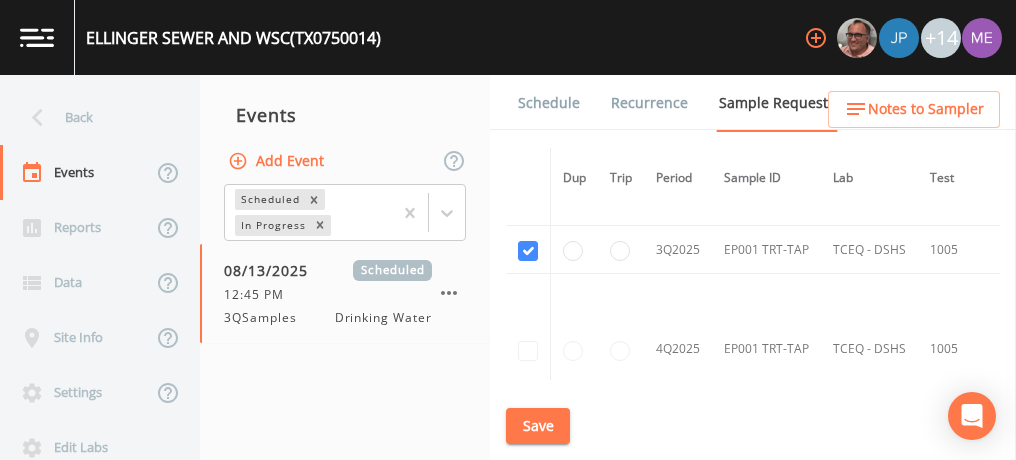 click on "Schedule" at bounding box center [549, 103] 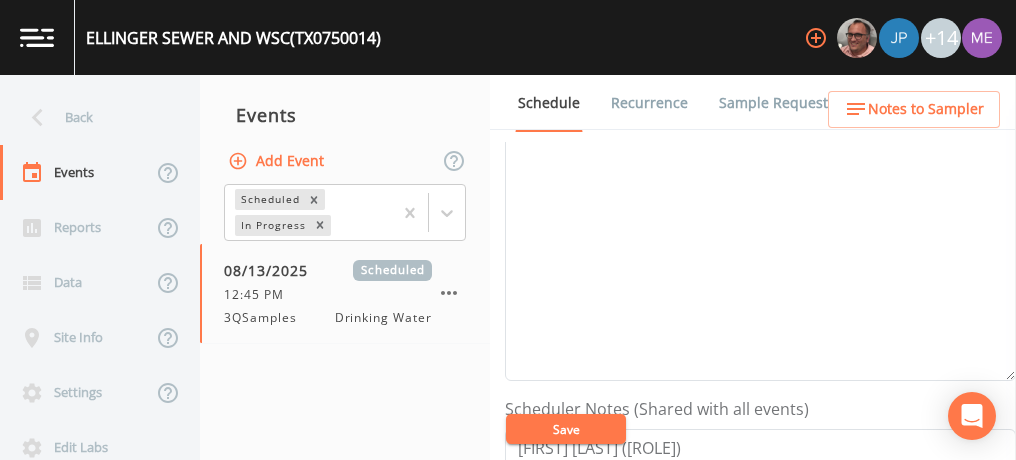 scroll, scrollTop: 304, scrollLeft: 0, axis: vertical 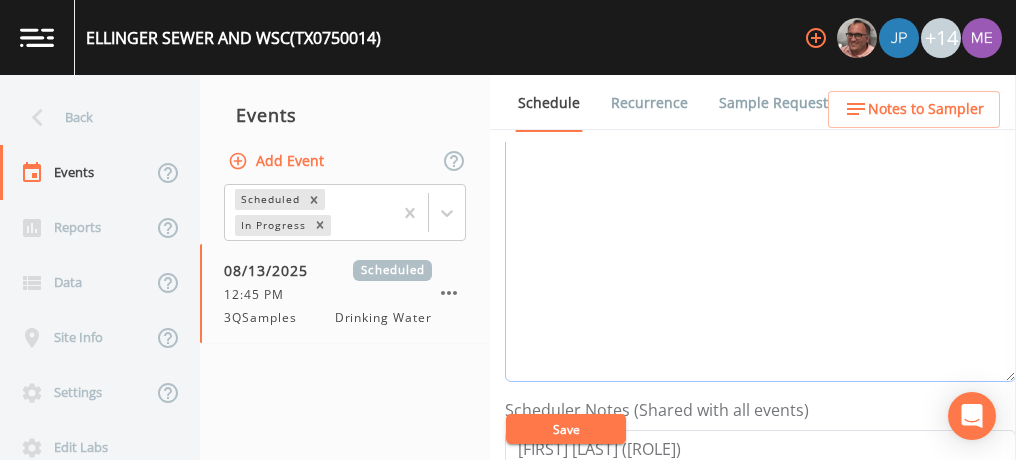 click on "Event Notes" at bounding box center [760, 255] 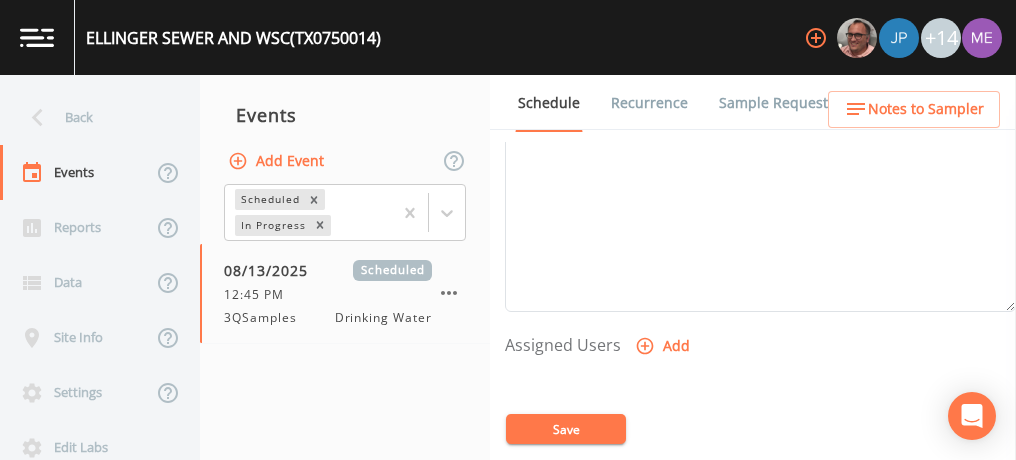 scroll, scrollTop: 683, scrollLeft: 0, axis: vertical 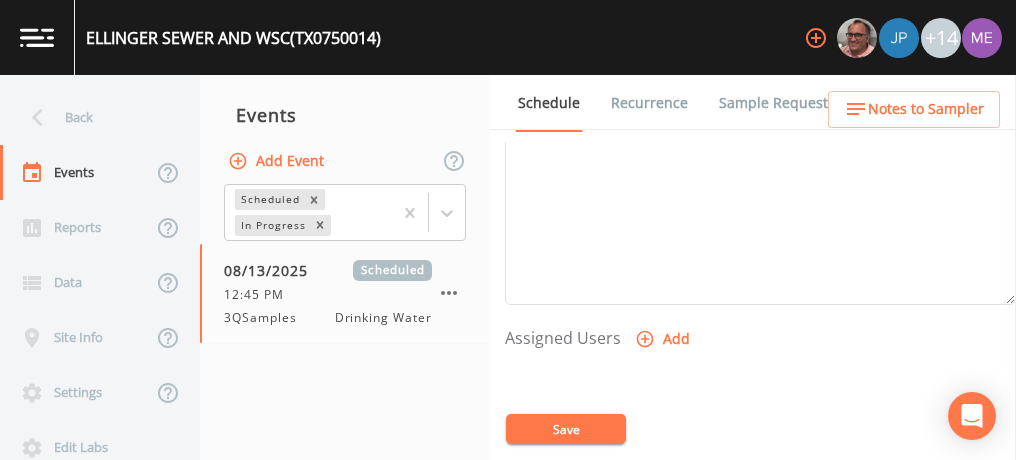 type on "CONFIRMED WITH WAYNE 8/13" 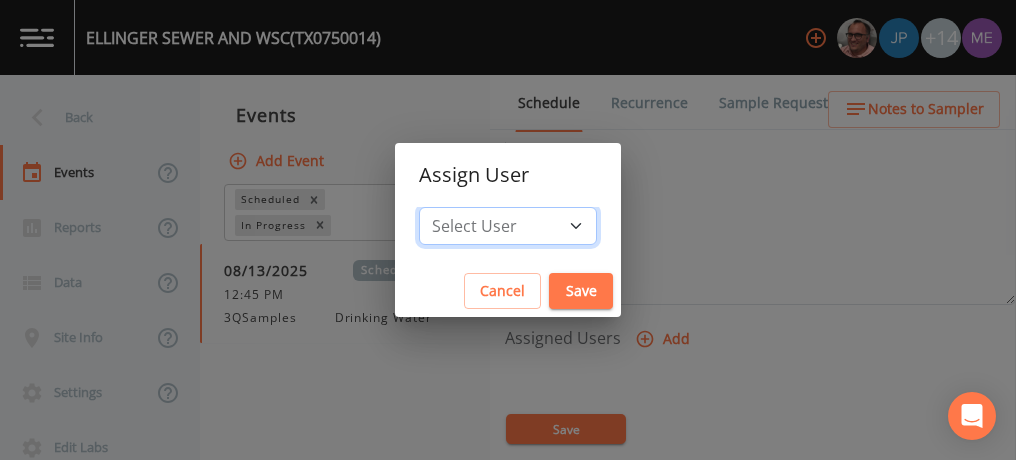 click on "Select User [FIRST] [LAST] [FIRST] [LAST] [FIRST] [LAST] [FIRST] [LAST] [FIRST] [LAST] [FIRST] [LAST] [EMAIL] [FIRST] [LAST] [FIRST] [LAST] [FIRST] [LAST] [FIRST] [LAST] [FIRST] [LAST] [EMAIL]" at bounding box center (508, 226) 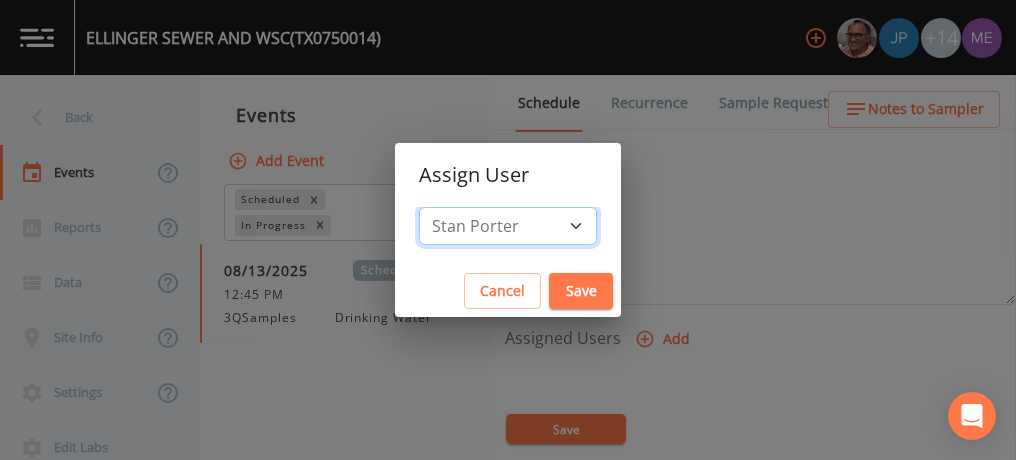click on "Select User [FIRST] [LAST] [FIRST] [LAST] [FIRST] [LAST] [FIRST] [LAST] [FIRST] [LAST] [FIRST] [LAST] [EMAIL] [FIRST] [LAST] [FIRST] [LAST] [FIRST] [LAST] [FIRST] [LAST] [FIRST] [LAST] [EMAIL]" at bounding box center (508, 226) 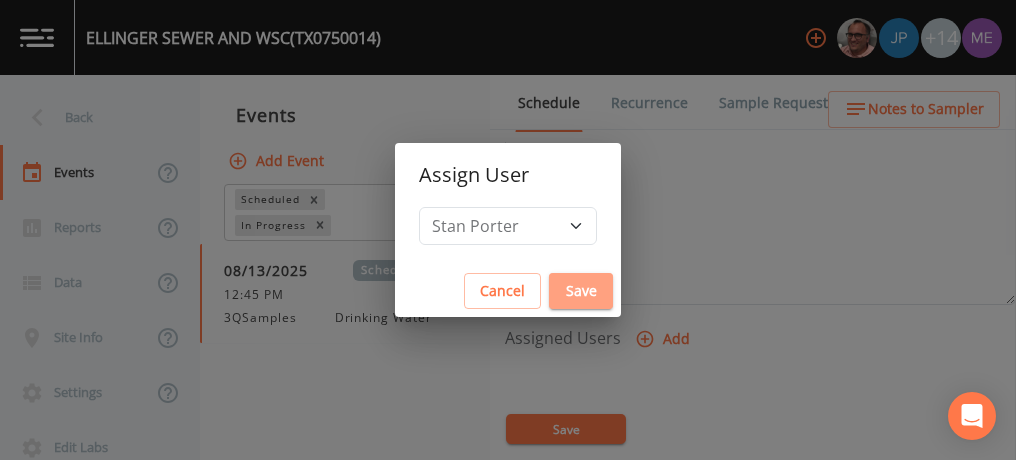 click on "Save" at bounding box center (581, 291) 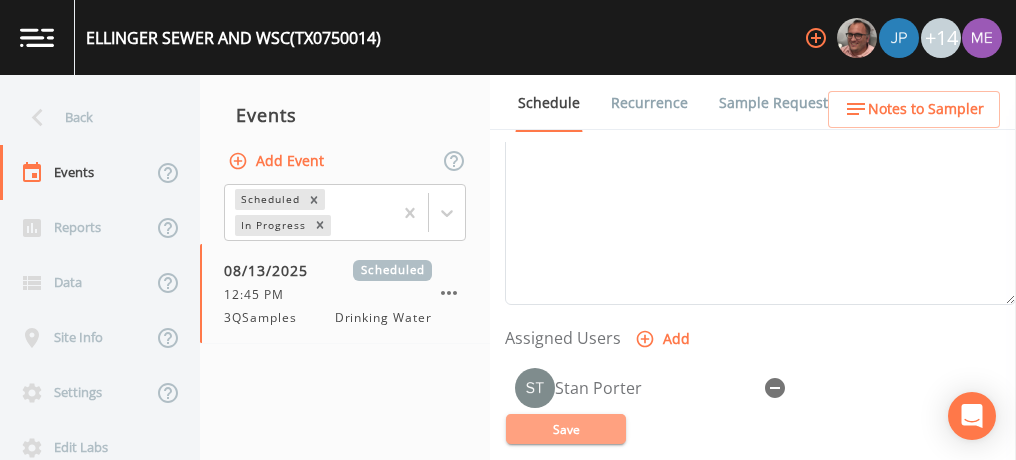 click on "Save" at bounding box center (566, 429) 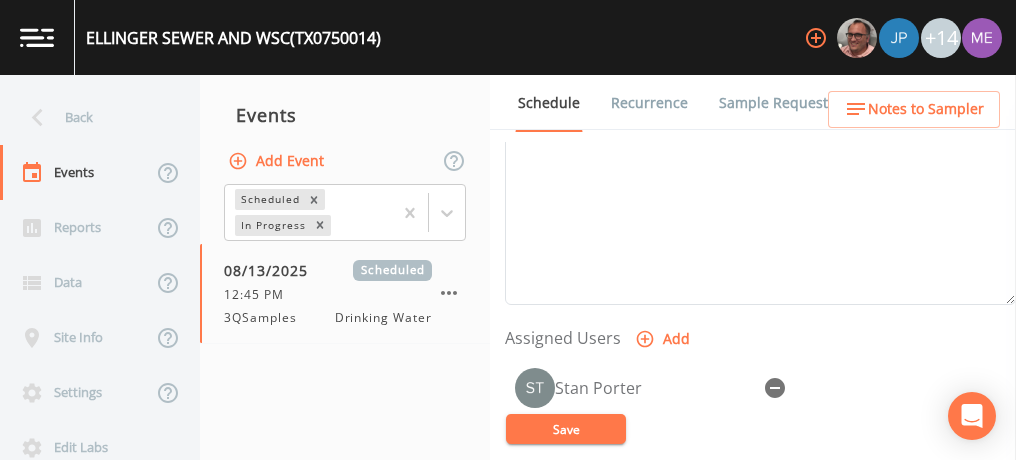 click on "Sample Requests" at bounding box center (777, 103) 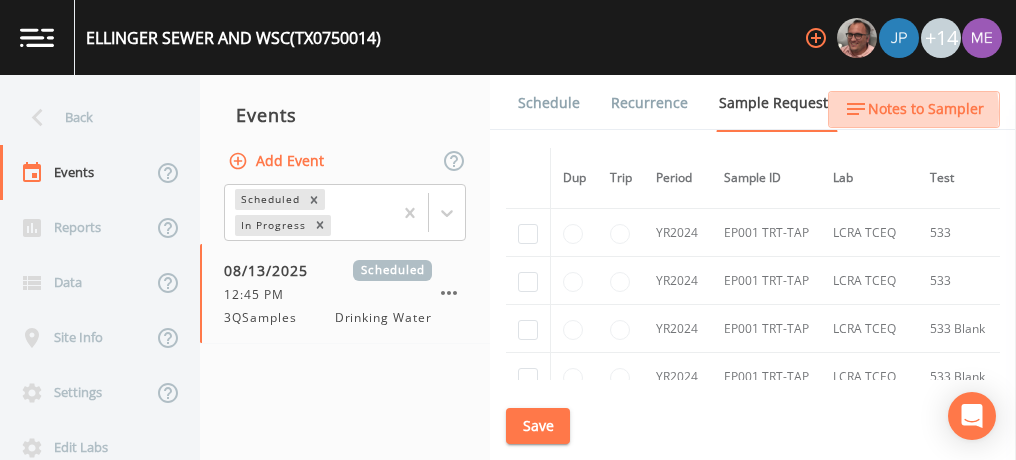 click on "Notes to Sampler" at bounding box center [926, 109] 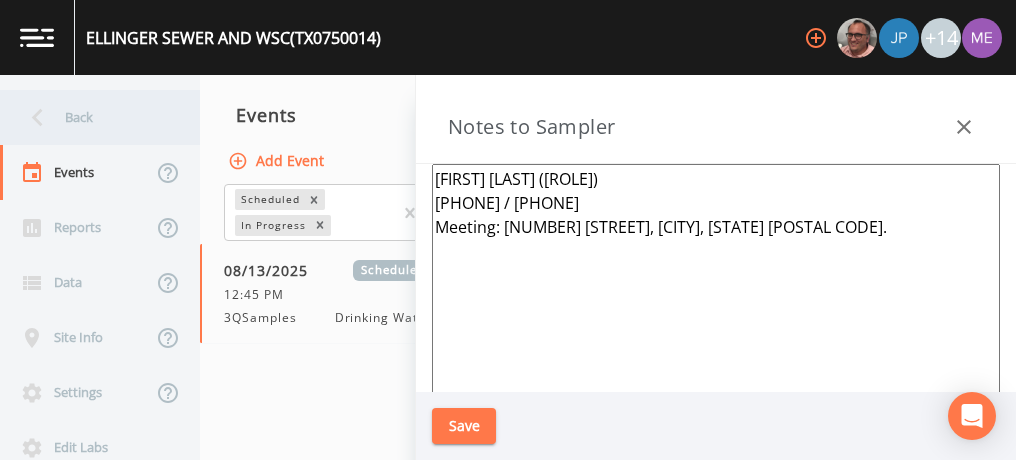 click on "Back" at bounding box center [90, 117] 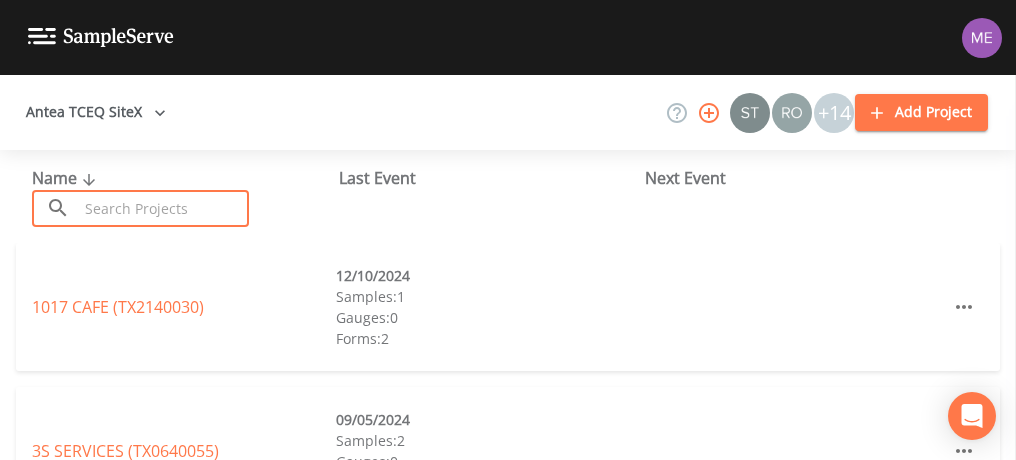 click at bounding box center (163, 208) 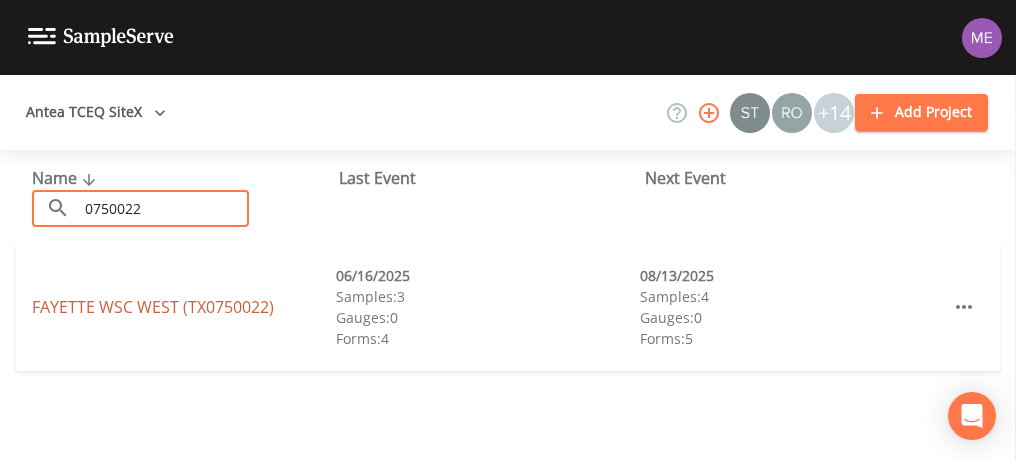 type on "0750022" 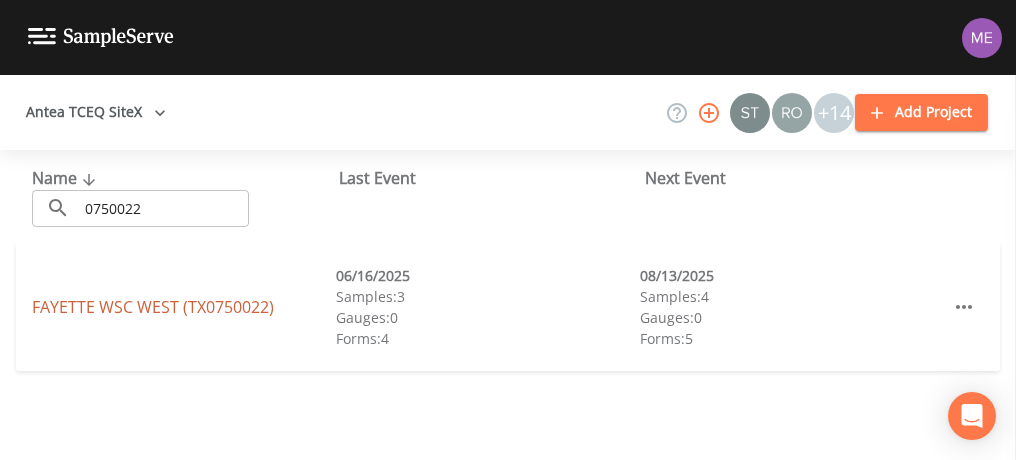 click on "FAYETTE WSC WEST   (TX0750022)" at bounding box center (153, 307) 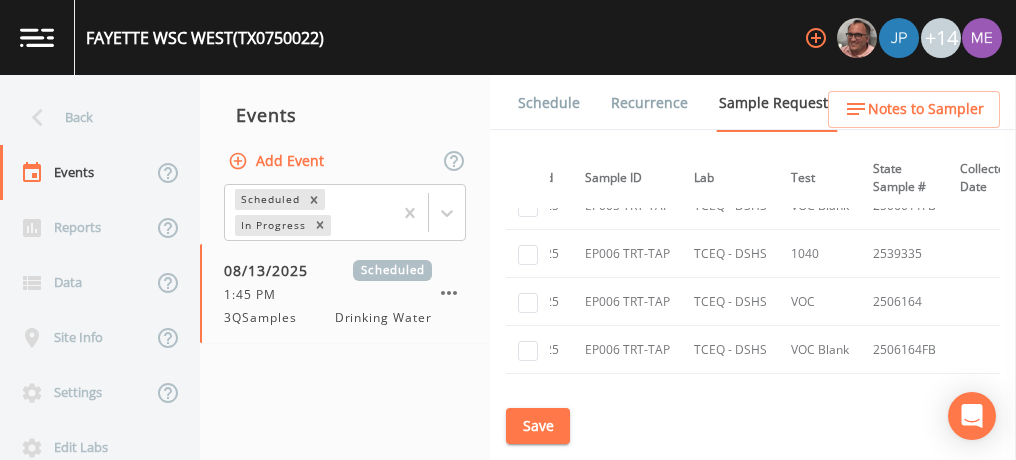 scroll, scrollTop: 4970, scrollLeft: 139, axis: both 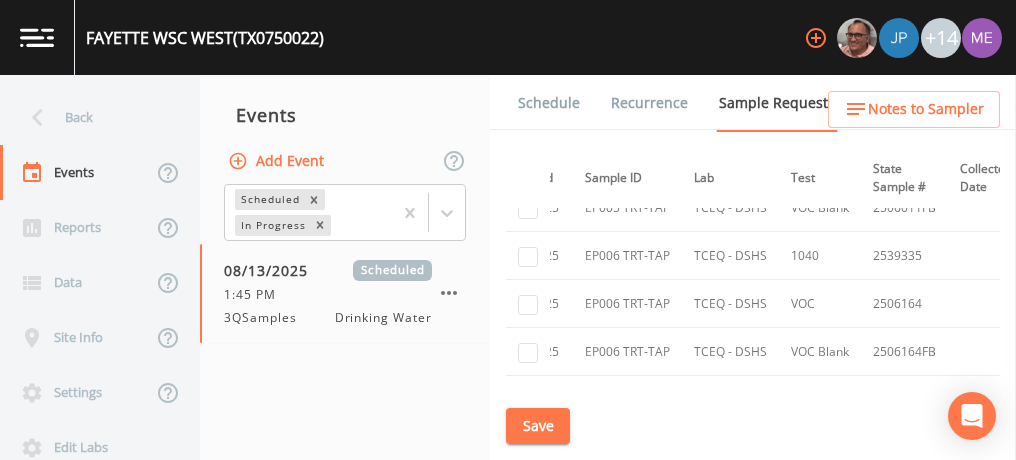click on "TCEQ - DSHS" at bounding box center (730, 352) 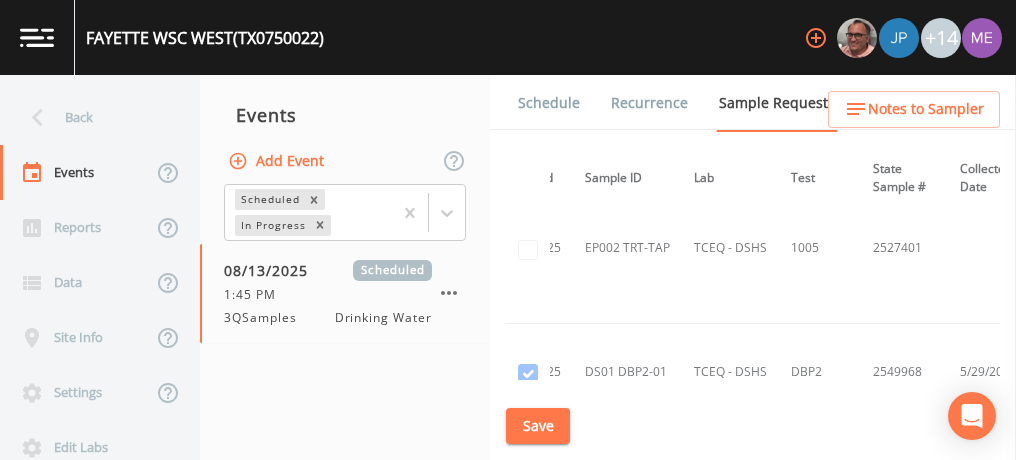 scroll, scrollTop: 5658, scrollLeft: 139, axis: both 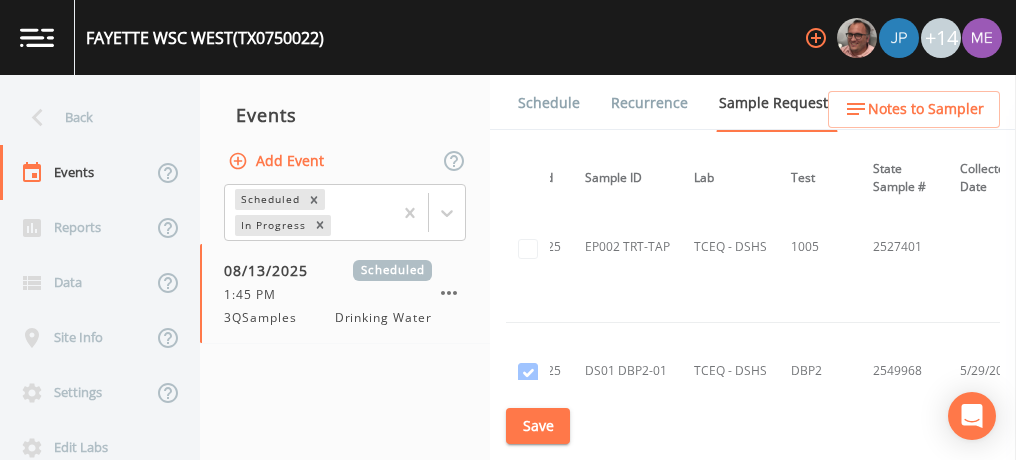 click on "1005" at bounding box center [820, 247] 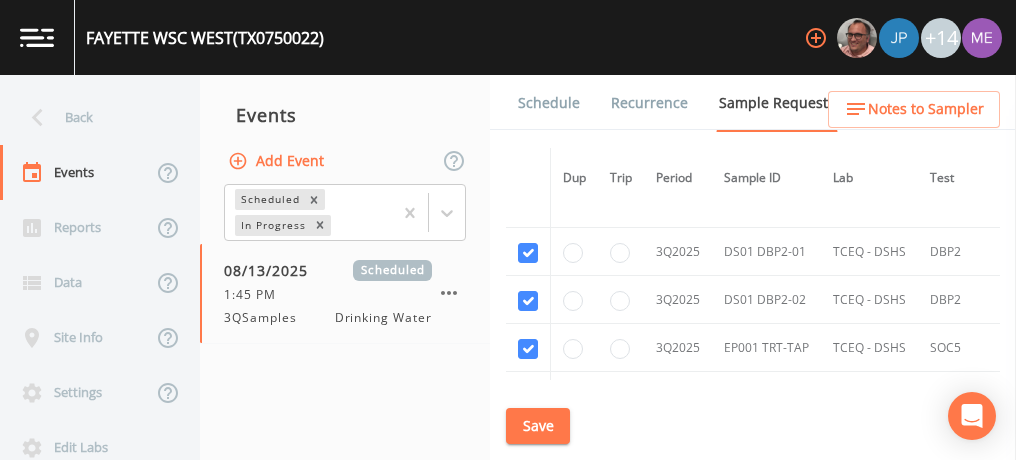 scroll, scrollTop: 6427, scrollLeft: 0, axis: vertical 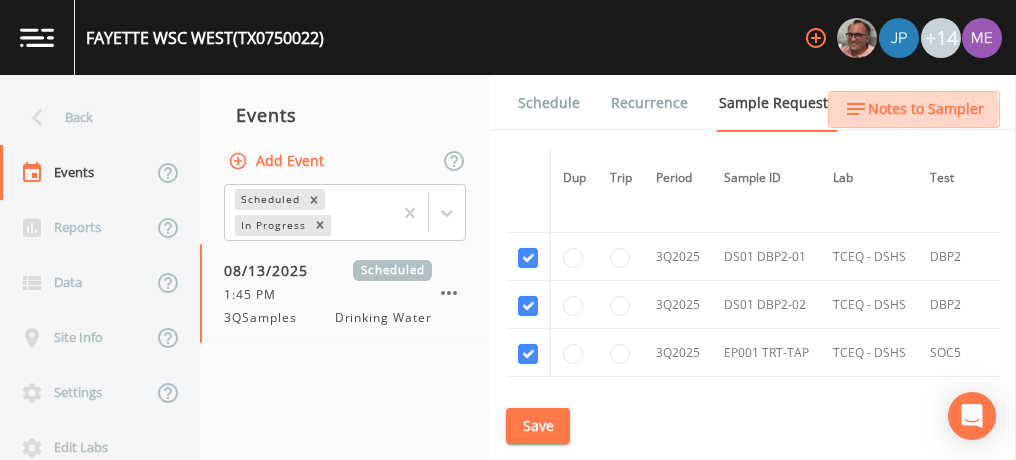 click on "Notes to Sampler" at bounding box center [926, 109] 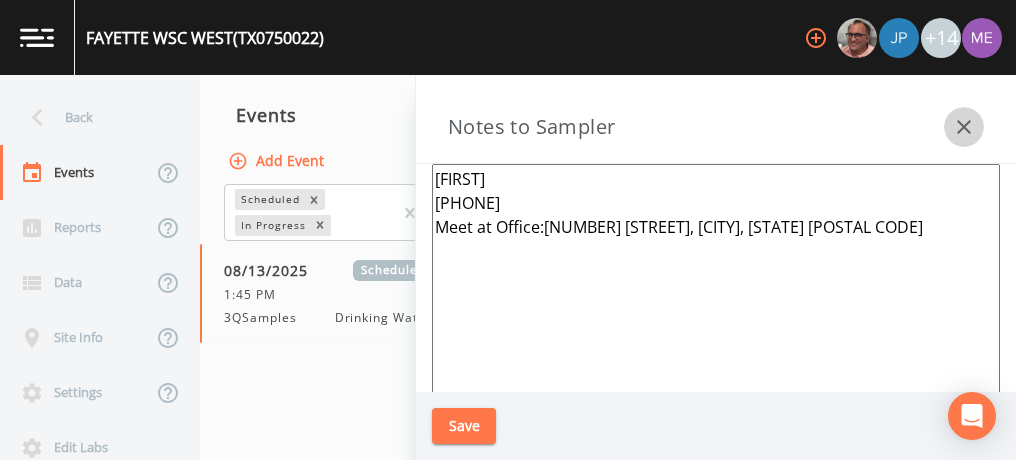 click 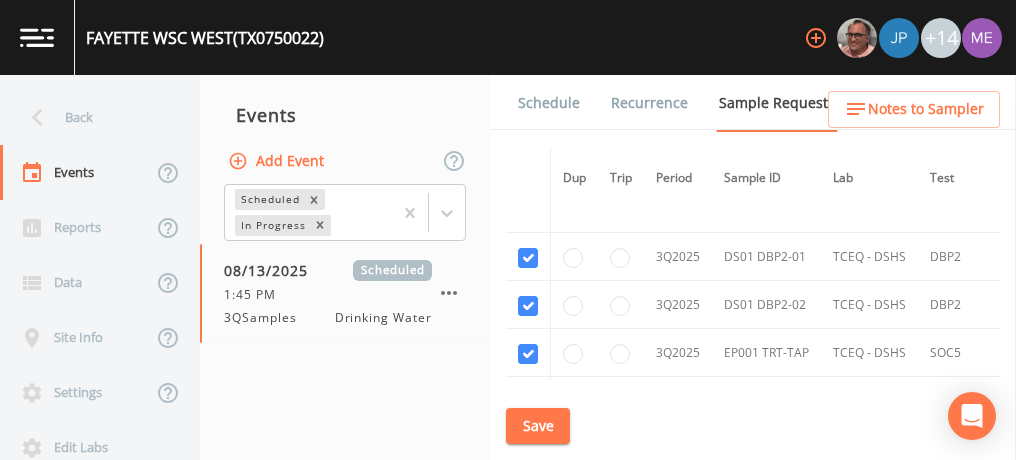 scroll, scrollTop: 6745, scrollLeft: 0, axis: vertical 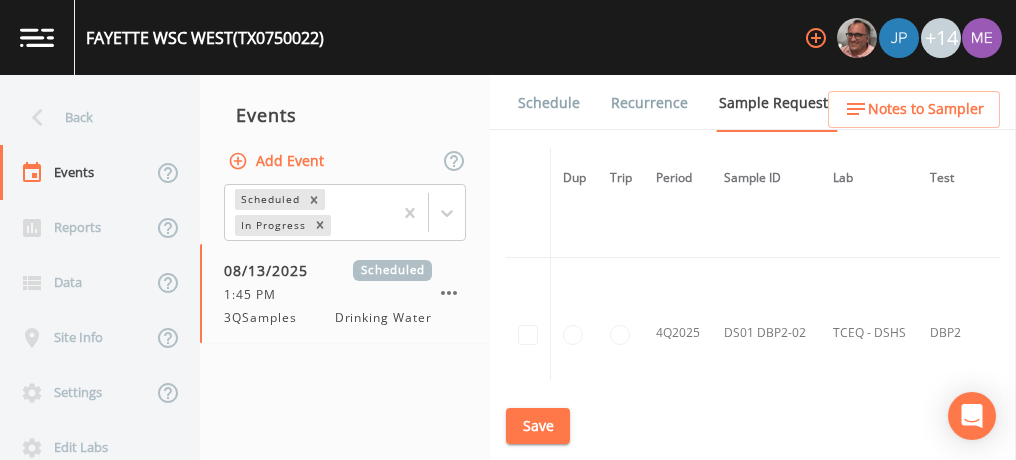 click on "Schedule" at bounding box center [549, 103] 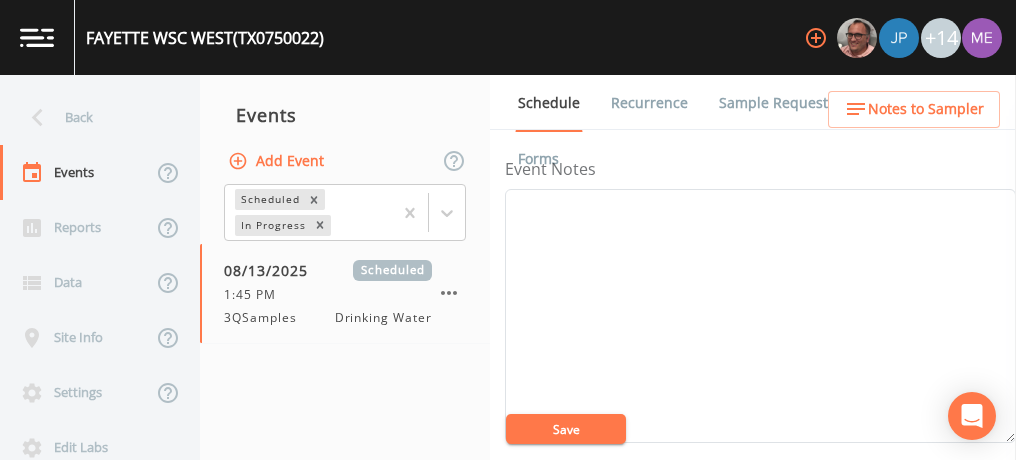 scroll, scrollTop: 260, scrollLeft: 0, axis: vertical 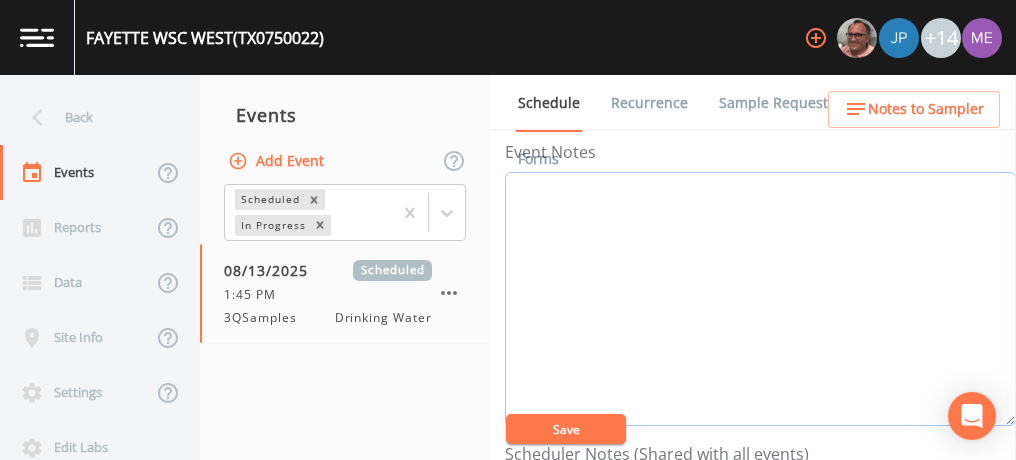 click on "Event Notes" at bounding box center [760, 299] 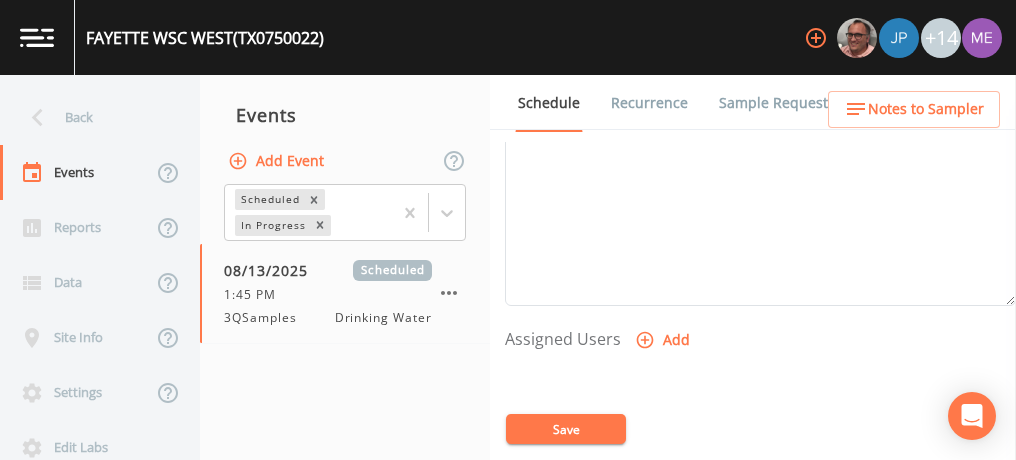 scroll, scrollTop: 716, scrollLeft: 0, axis: vertical 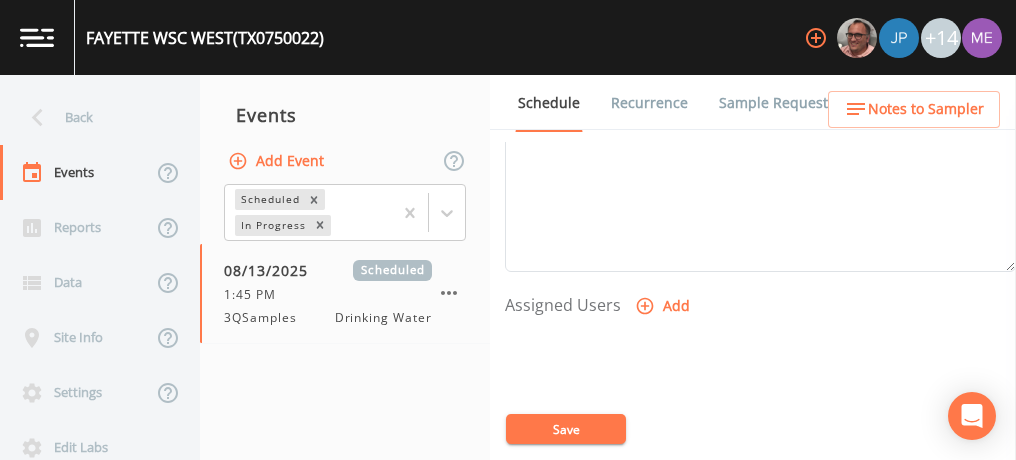 type on "cONFIRMED WITH CARRIE 8/7" 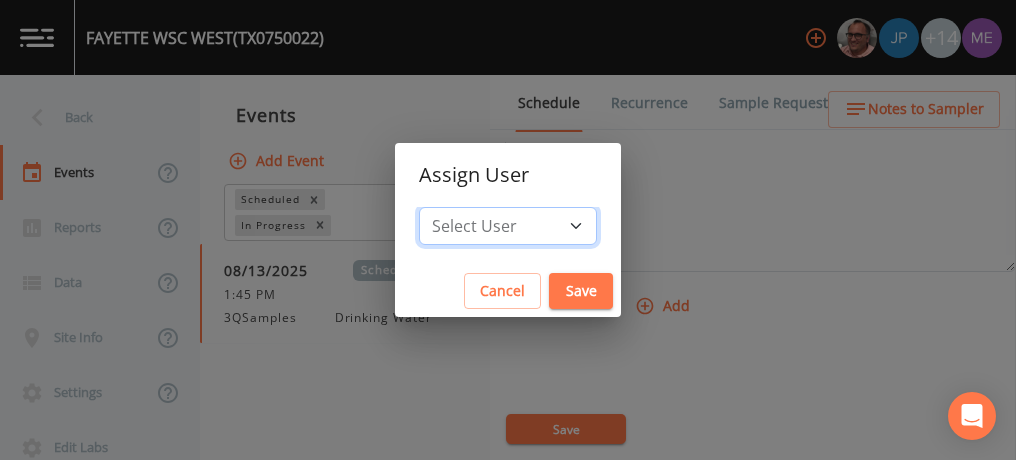 click on "Select User Mike  Franklin Joshua gere  Paul Lauren  Saenz David  Weber Zachary  Evans Stafford  Johnson Sloan  Rigamonti Annie  Huebner chrisb@sitexsolutions.com Miriaha  Caddie Brandon  Fox Stan  Porter Melissa  Coleman Rodolfo  Ramirez Charles  Medina Mikeh@sitexsolutions.com" at bounding box center (508, 226) 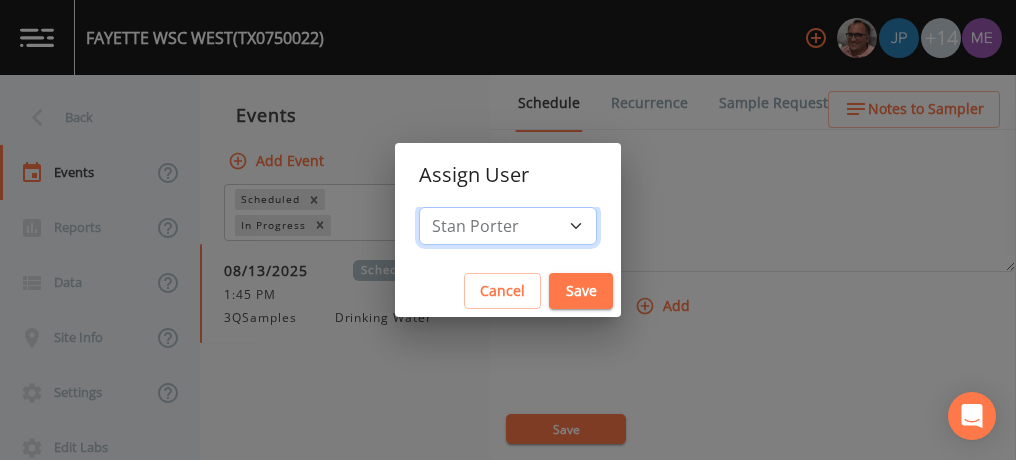 click on "Select User Mike  Franklin Joshua gere  Paul Lauren  Saenz David  Weber Zachary  Evans Stafford  Johnson Sloan  Rigamonti Annie  Huebner chrisb@sitexsolutions.com Miriaha  Caddie Brandon  Fox Stan  Porter Melissa  Coleman Rodolfo  Ramirez Charles  Medina Mikeh@sitexsolutions.com" at bounding box center [508, 226] 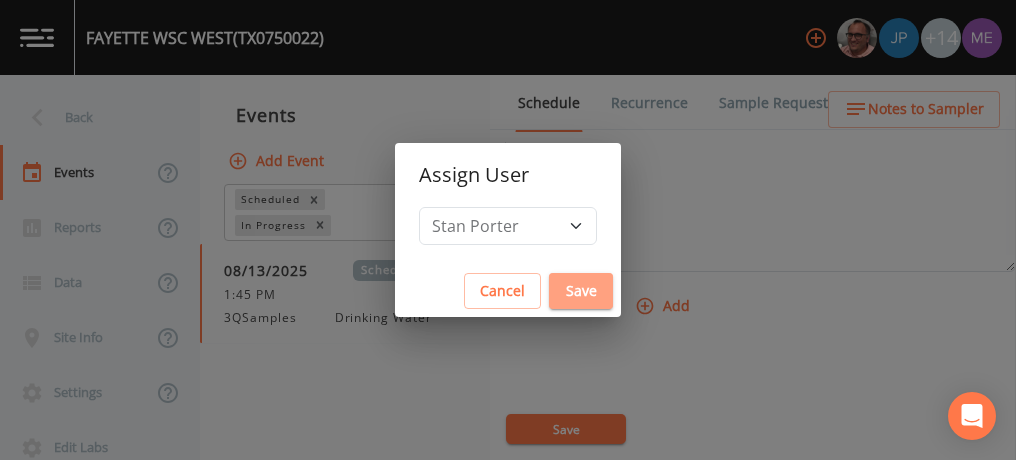 click on "Save" at bounding box center (581, 291) 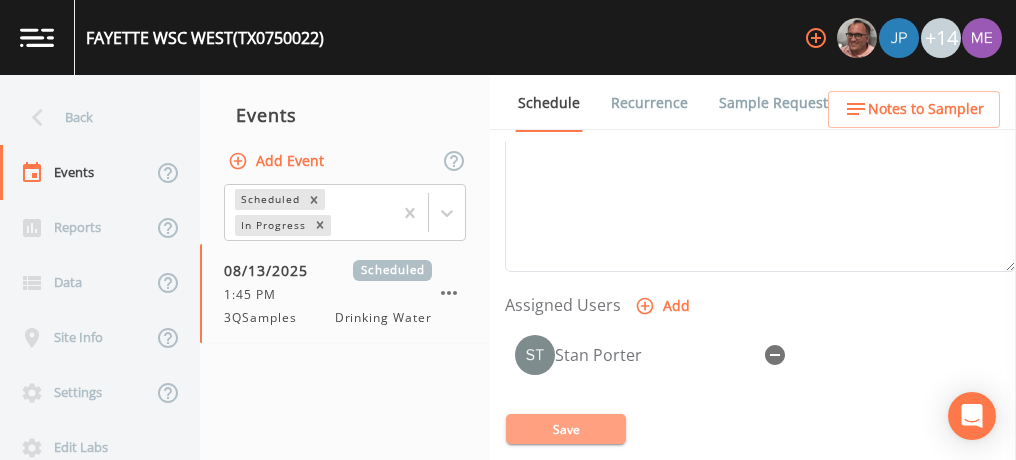 click on "Save" at bounding box center [566, 429] 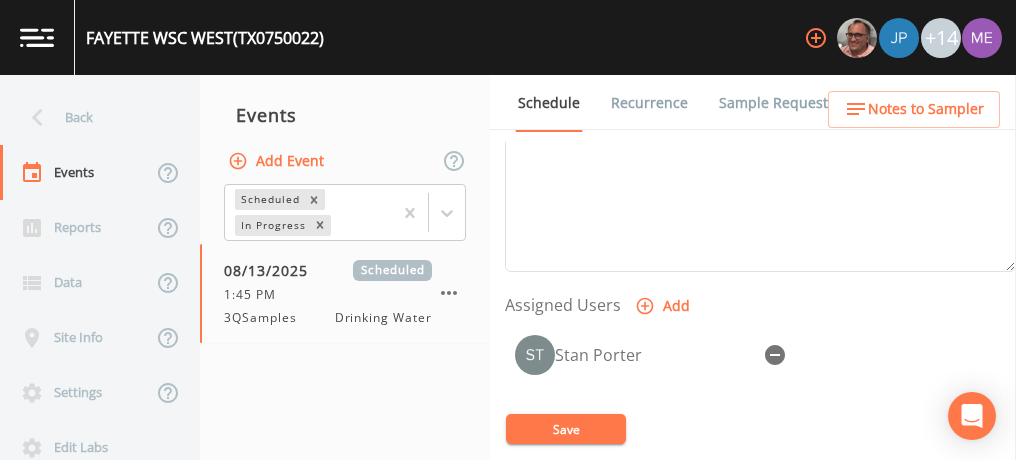 click on "Save" at bounding box center [566, 429] 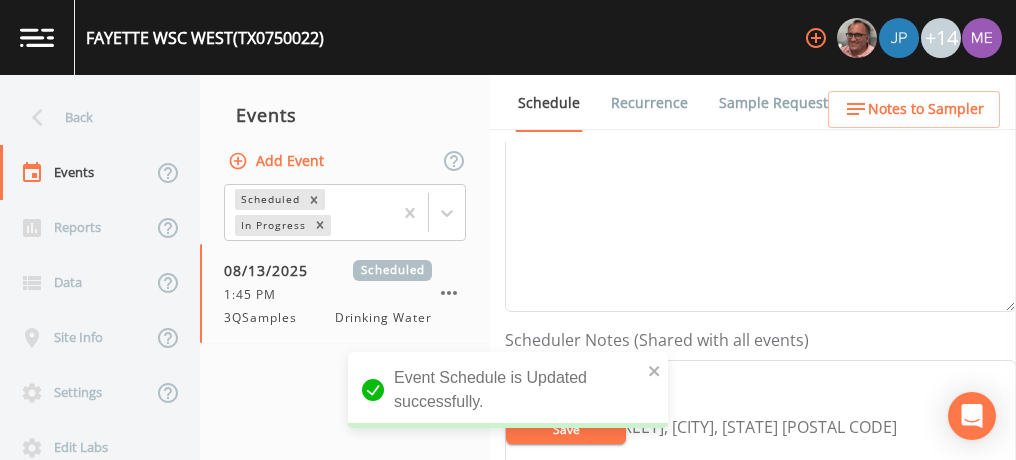 scroll, scrollTop: 250, scrollLeft: 0, axis: vertical 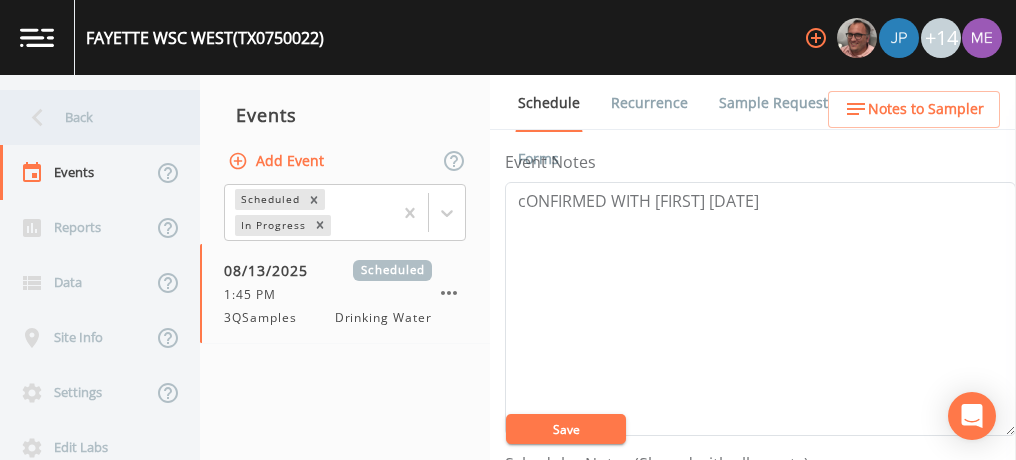 click on "Back" at bounding box center [90, 117] 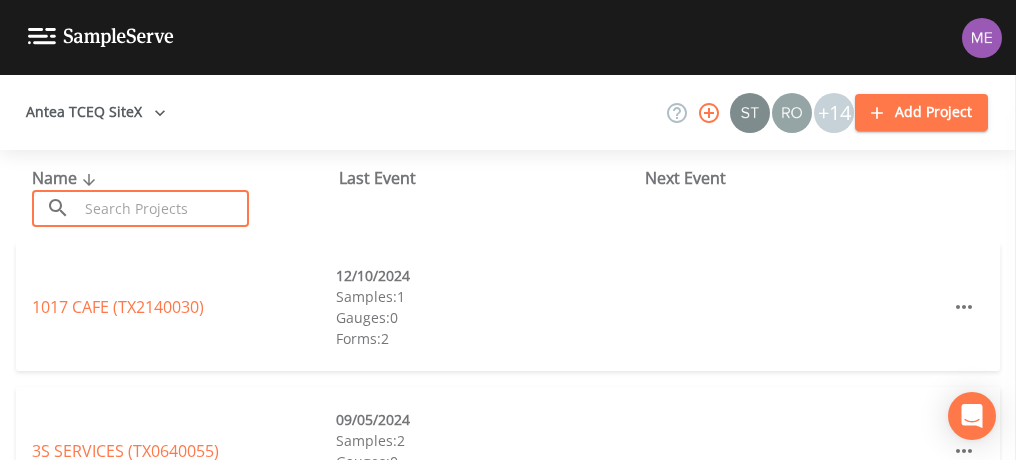 click at bounding box center [163, 208] 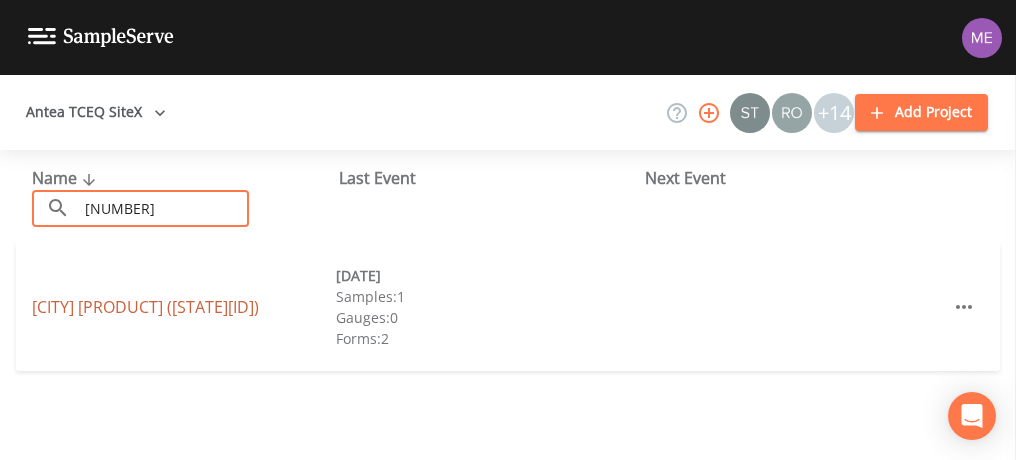 type on "0150370" 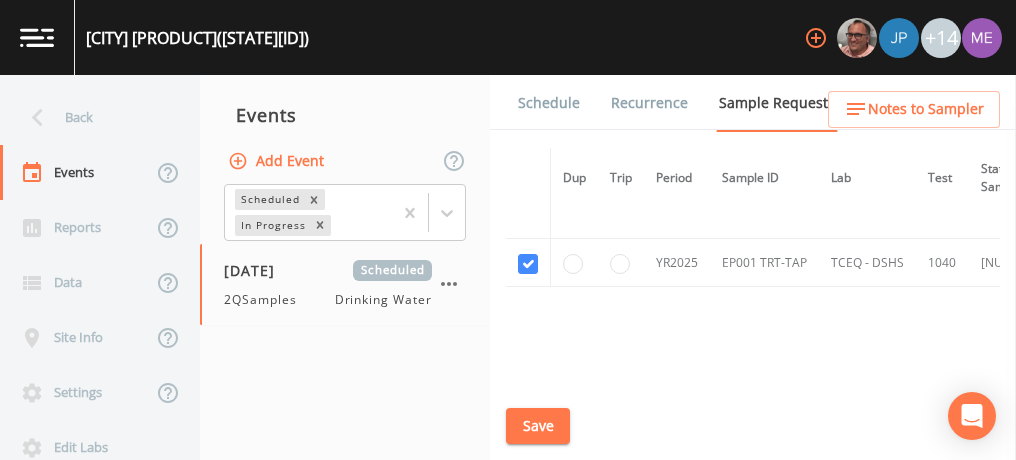 scroll, scrollTop: 225, scrollLeft: 0, axis: vertical 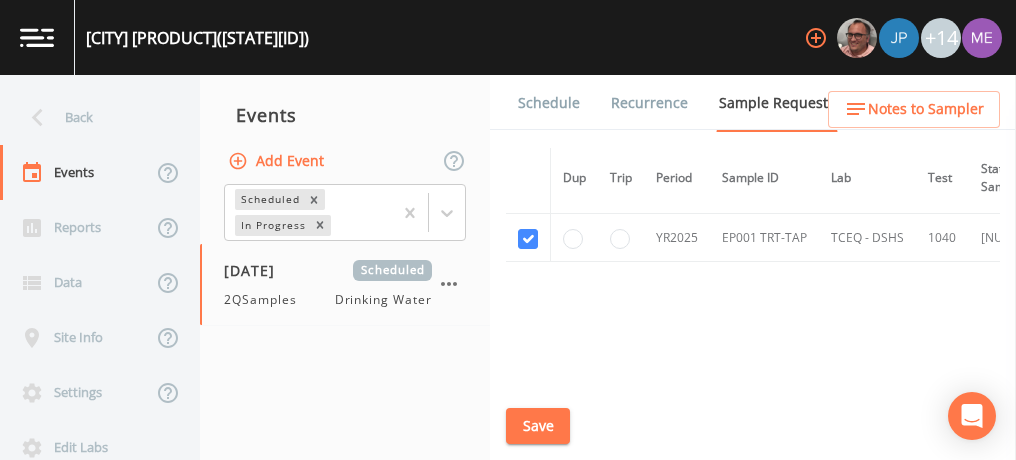 click on "Schedule" at bounding box center (549, 103) 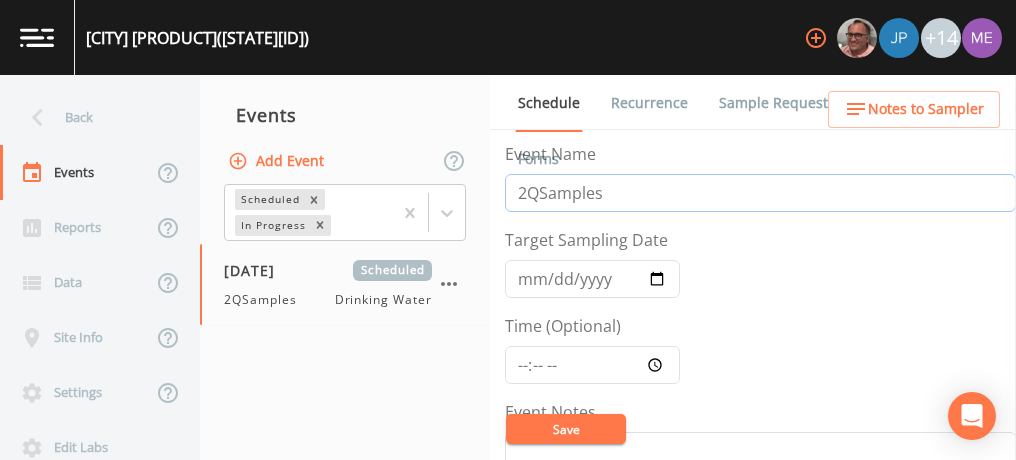 click on "2QSamples" at bounding box center [760, 193] 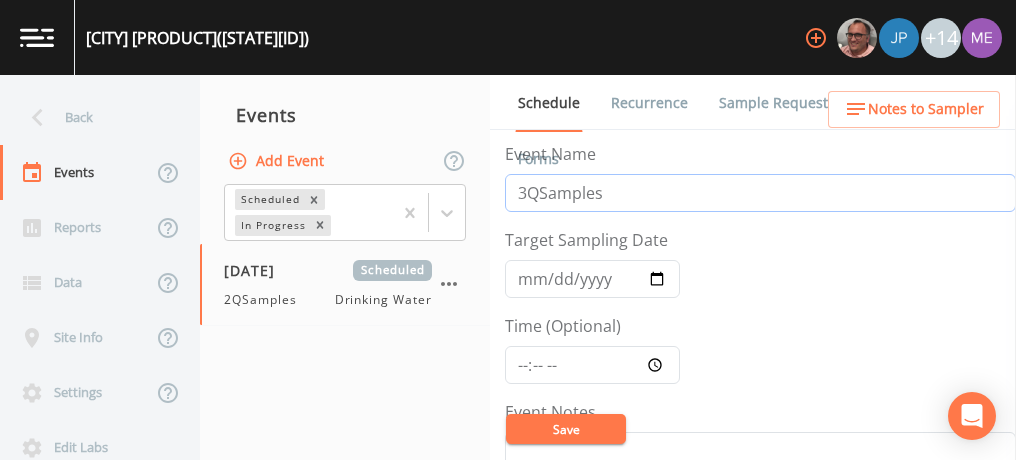 type on "3QSamples" 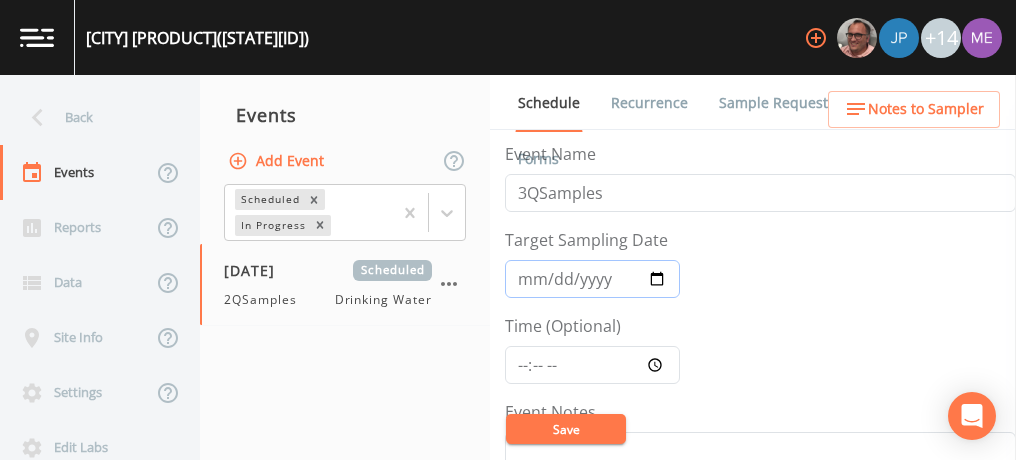 click on "2025-06-23" at bounding box center [592, 279] 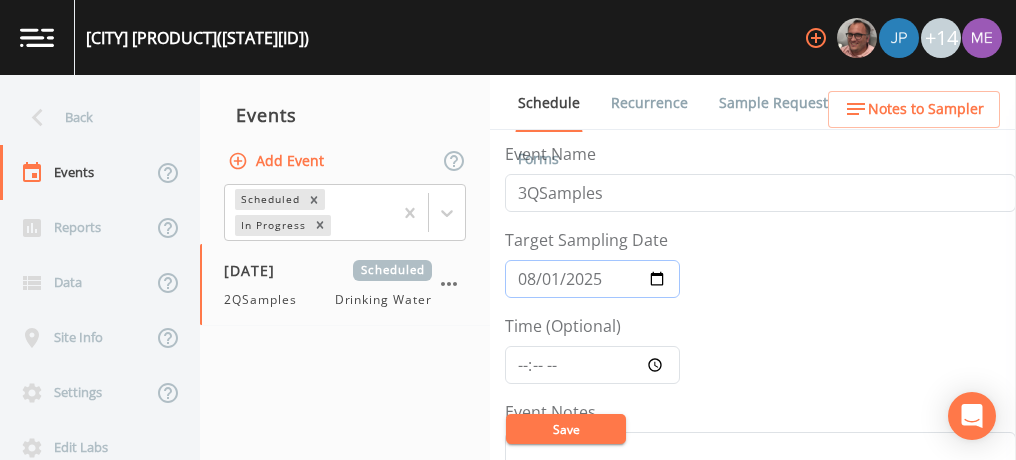 type on "2025-08-11" 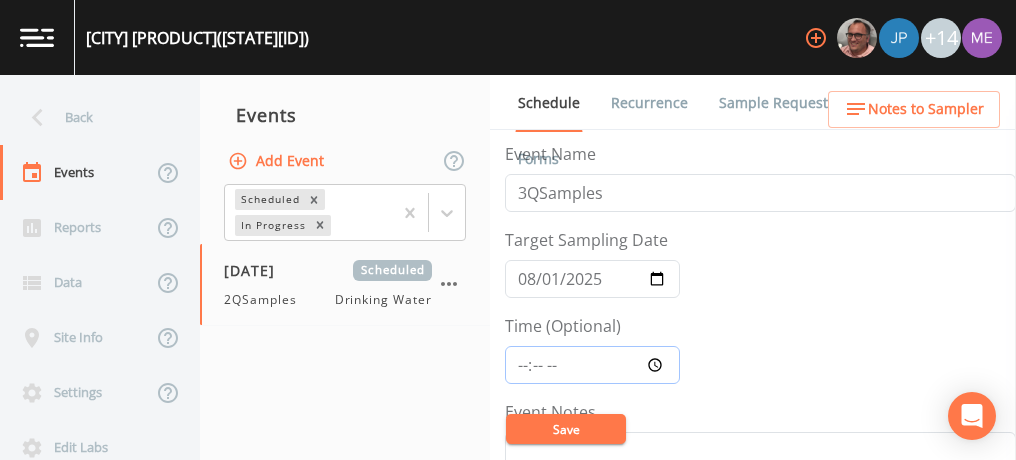 click on "Time (Optional)" at bounding box center [592, 365] 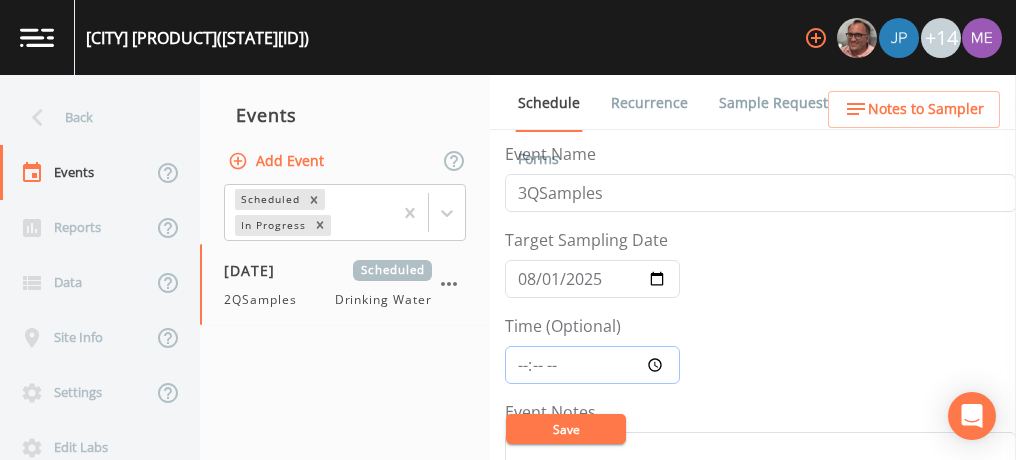 type on "14:30" 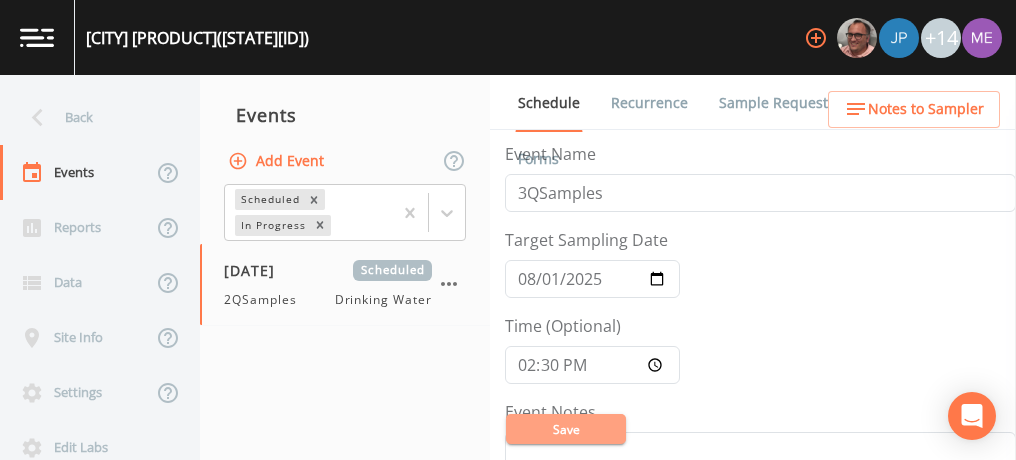 click on "Save" at bounding box center [566, 429] 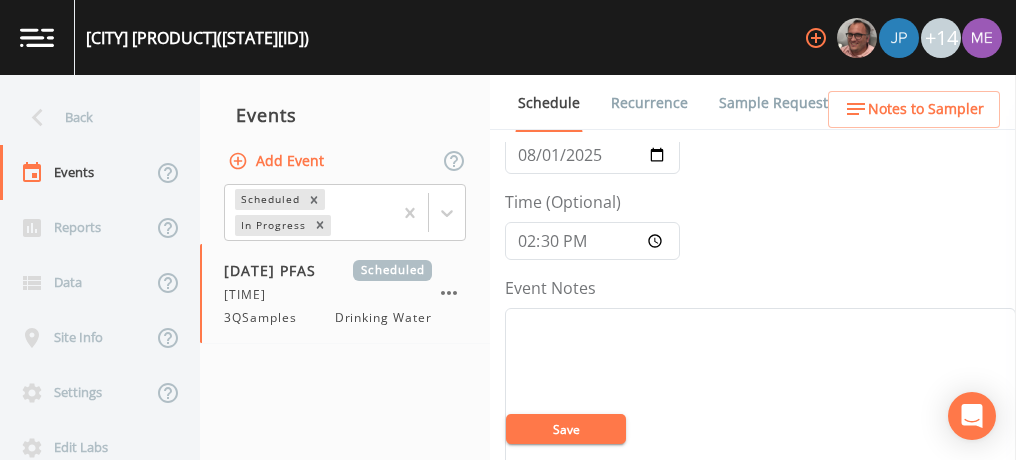 scroll, scrollTop: 0, scrollLeft: 0, axis: both 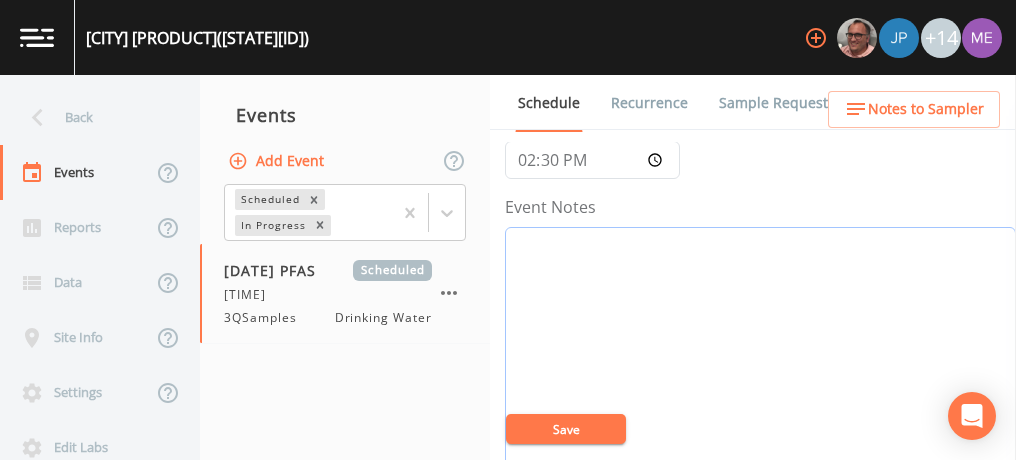 click on "Event Notes" at bounding box center (760, 354) 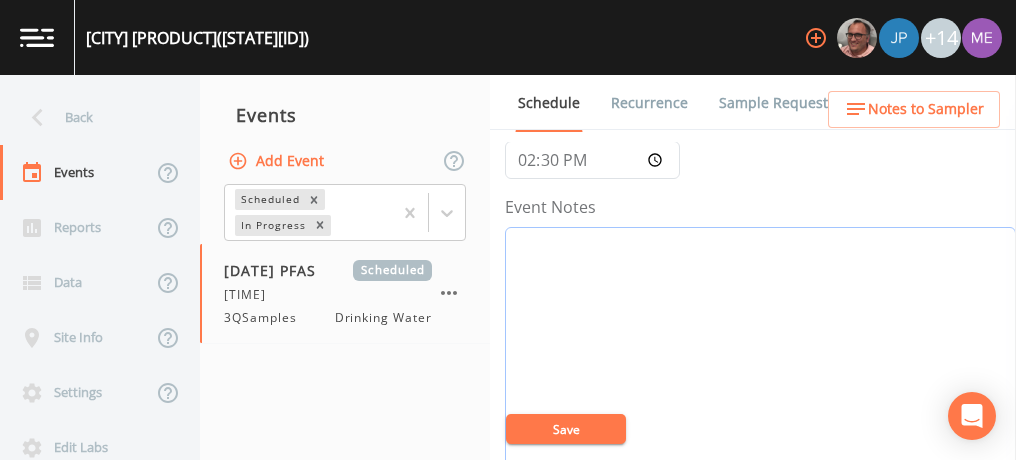 type on "e" 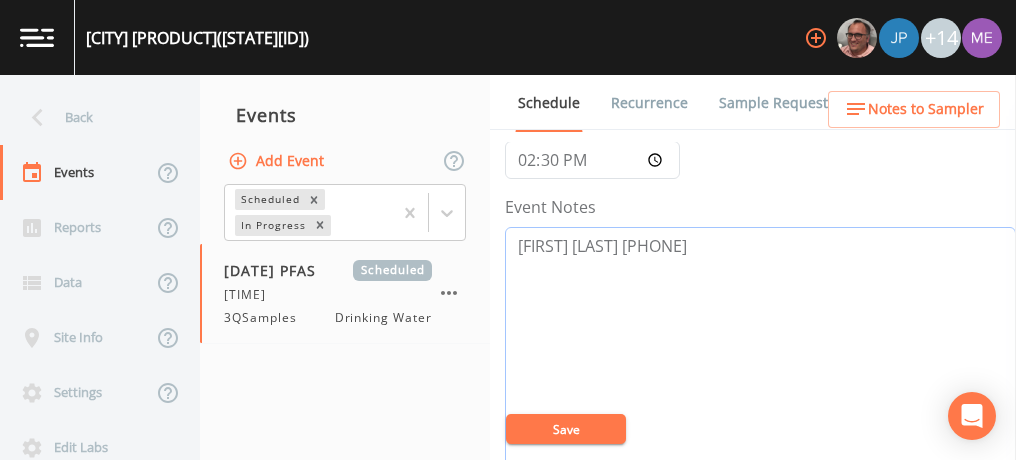 paste on "1902 LAREDO STREET, SAN ANTONIO" 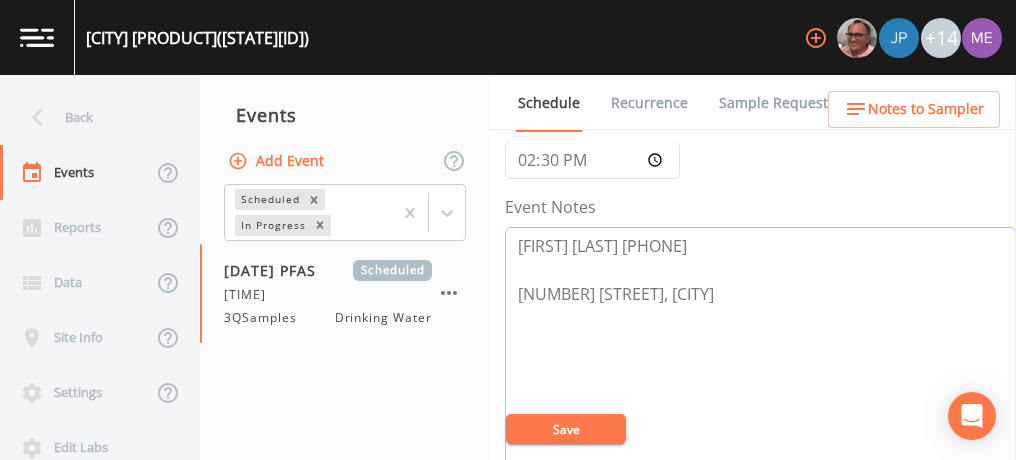type on "ERIC HO 281-820-5555
1902 LAREDO STREET, SAN ANTONIO" 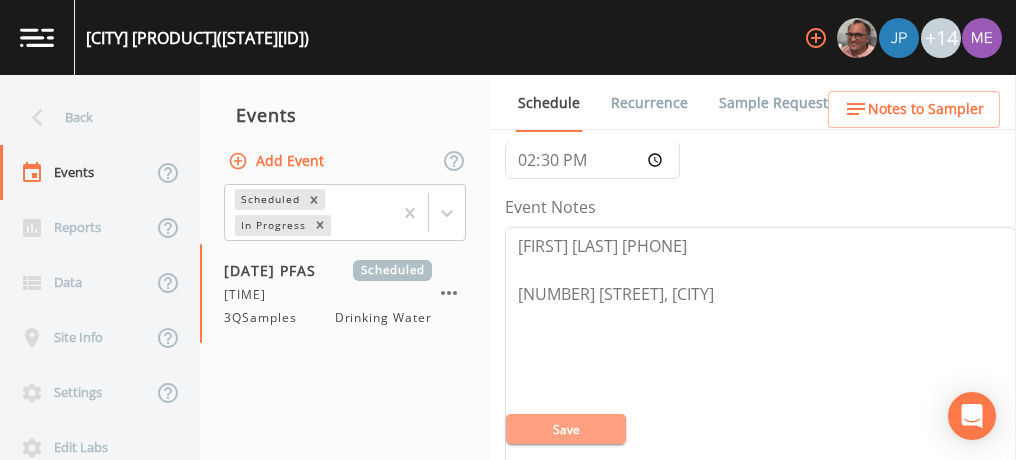 click on "Save" at bounding box center (566, 429) 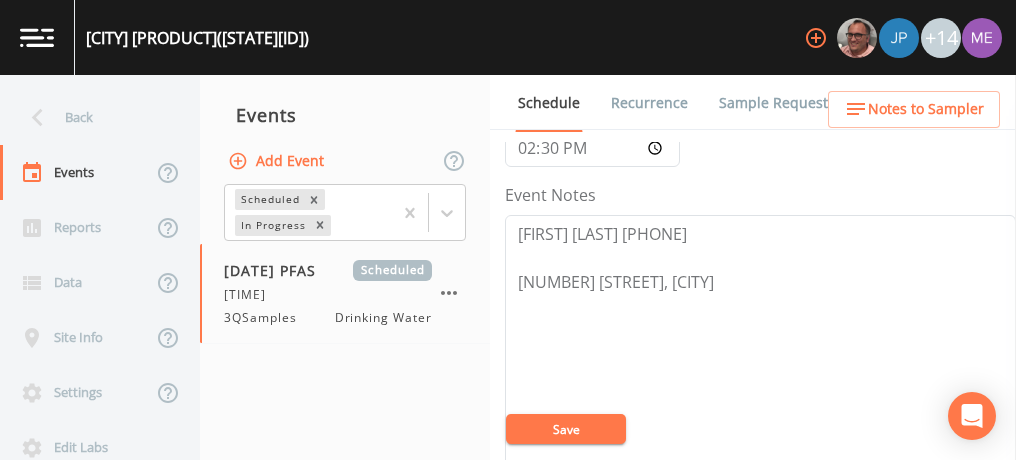 scroll, scrollTop: 216, scrollLeft: 0, axis: vertical 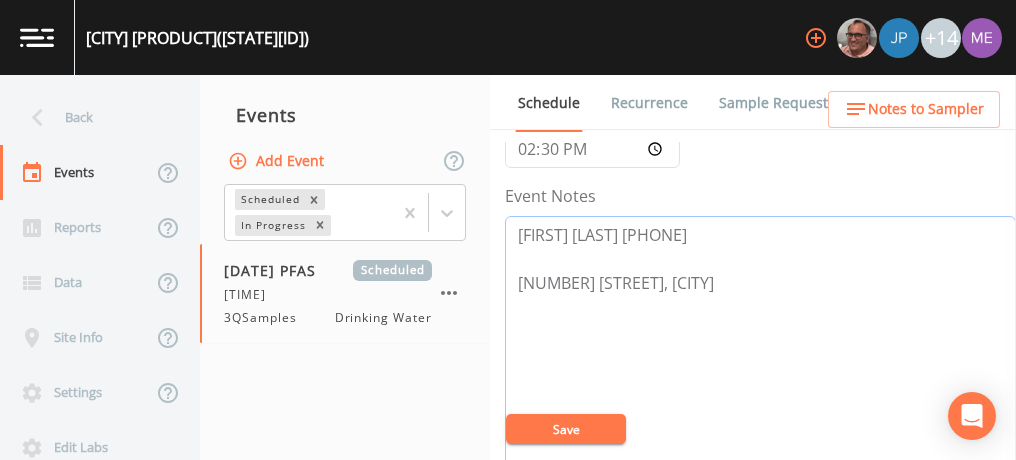 drag, startPoint x: 519, startPoint y: 230, endPoint x: 793, endPoint y: 283, distance: 279.07883 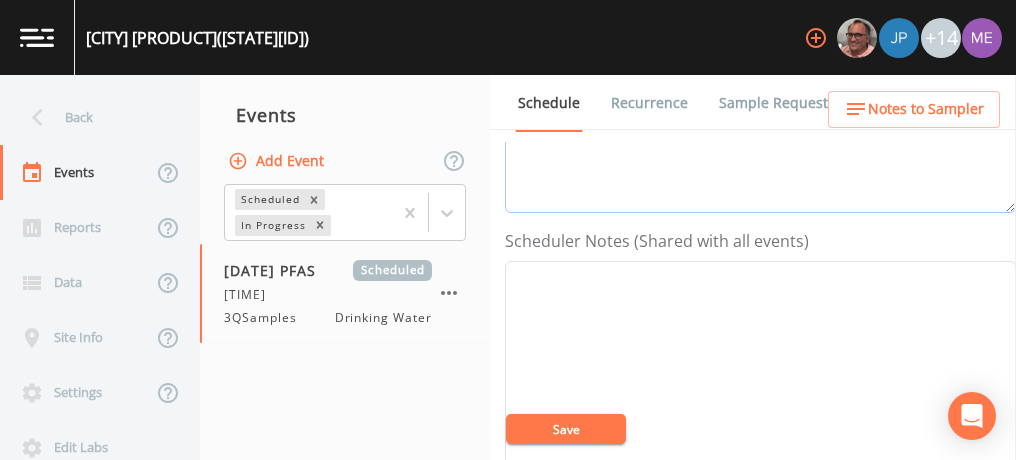 scroll, scrollTop: 501, scrollLeft: 0, axis: vertical 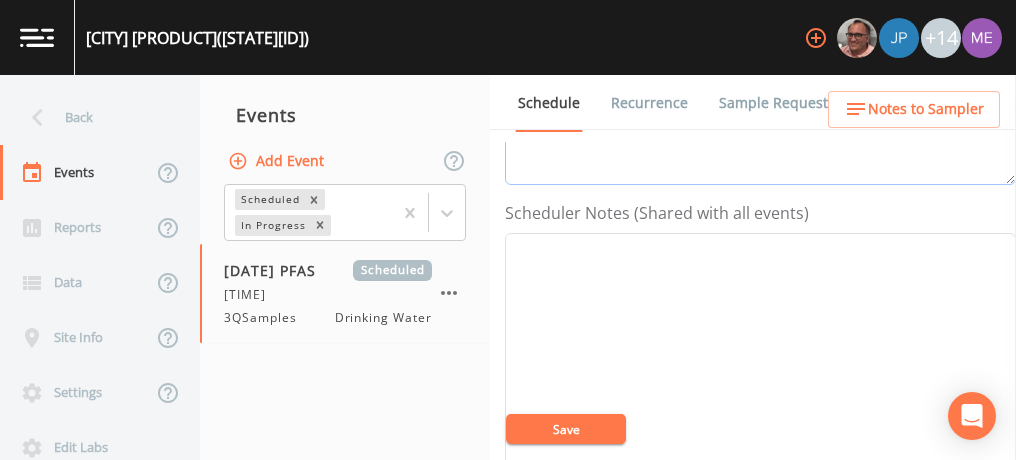 type 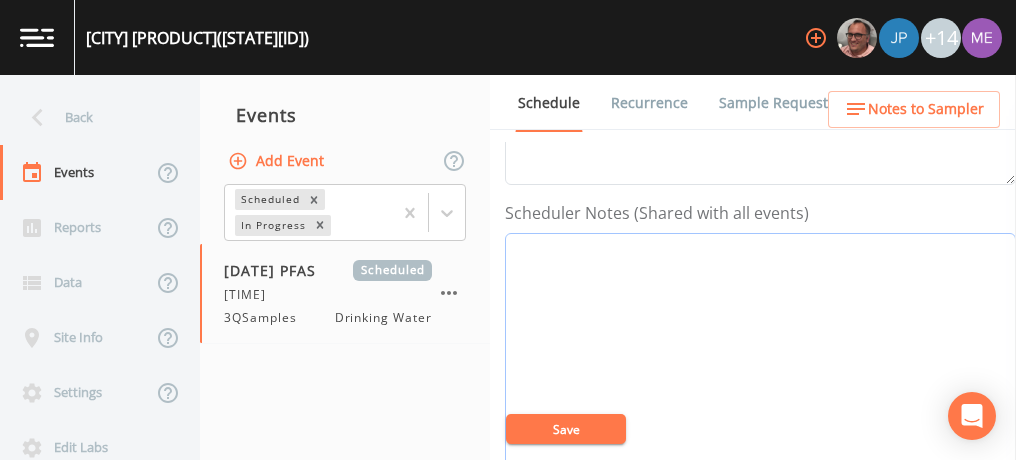 click on "Event Notes" at bounding box center [760, 360] 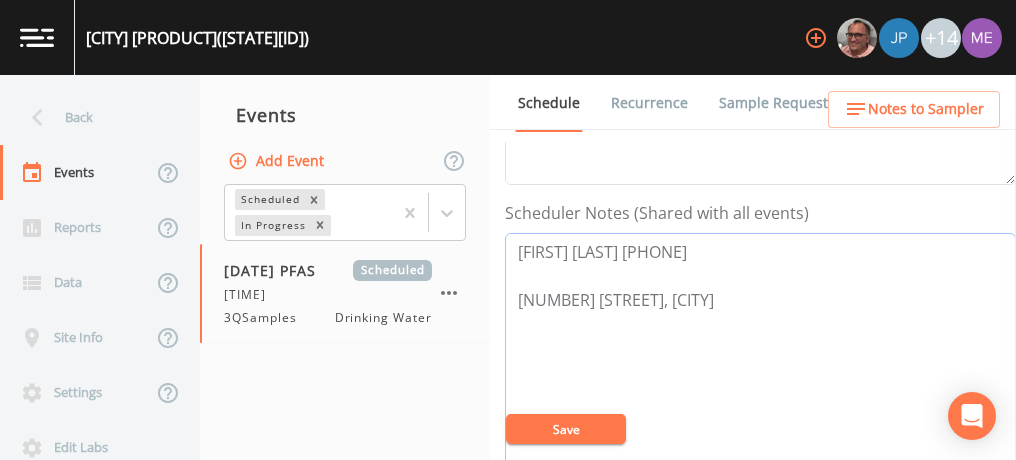 scroll, scrollTop: 313, scrollLeft: 0, axis: vertical 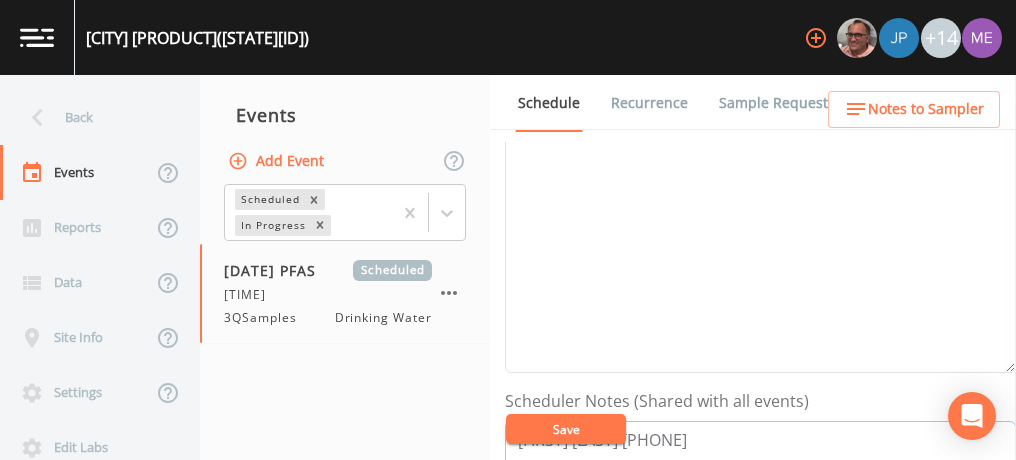 type on "ERIC HO 281-820-5555
1902 LAREDO STREET, SAN ANTONIO" 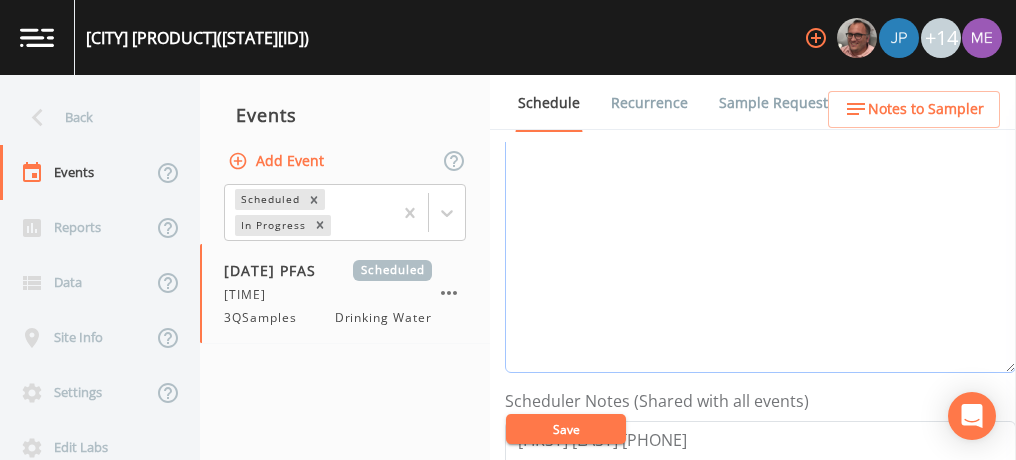 click on "Event Notes" at bounding box center [760, 246] 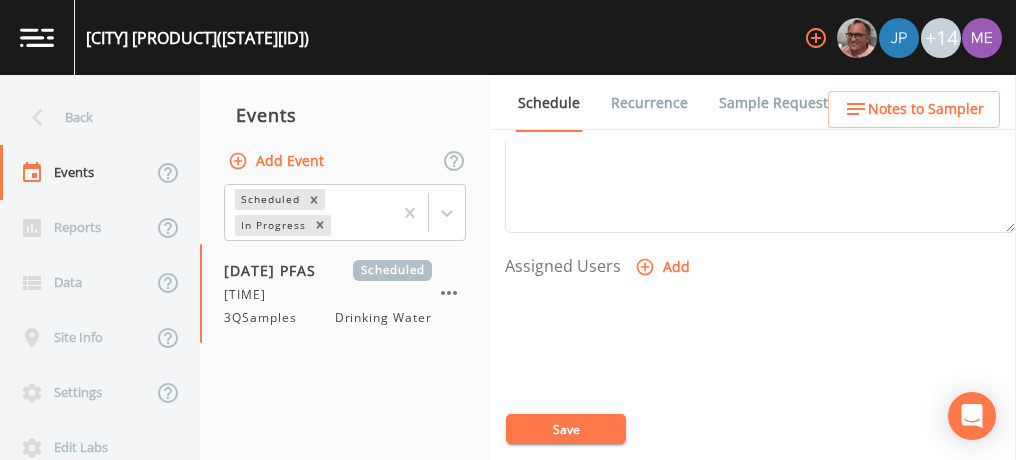 scroll, scrollTop: 777, scrollLeft: 0, axis: vertical 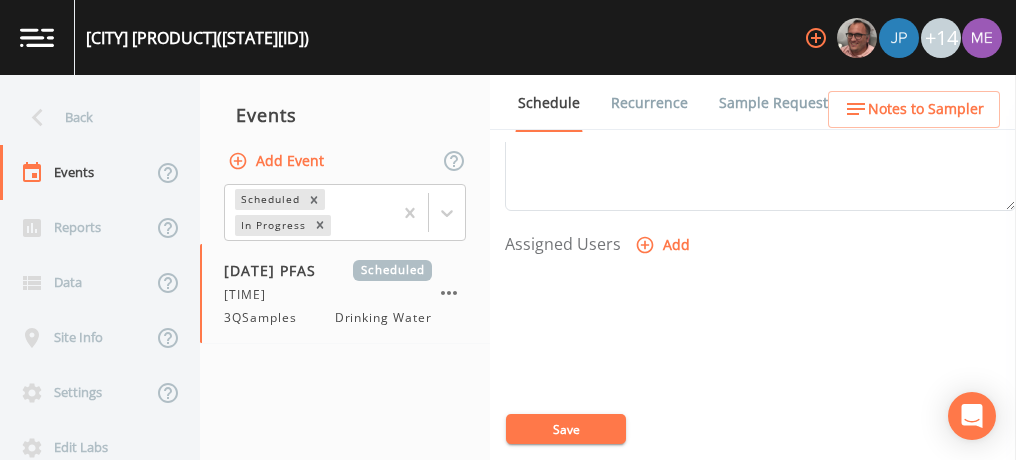 type on "CONFIRMED WITH ERIC 8/7" 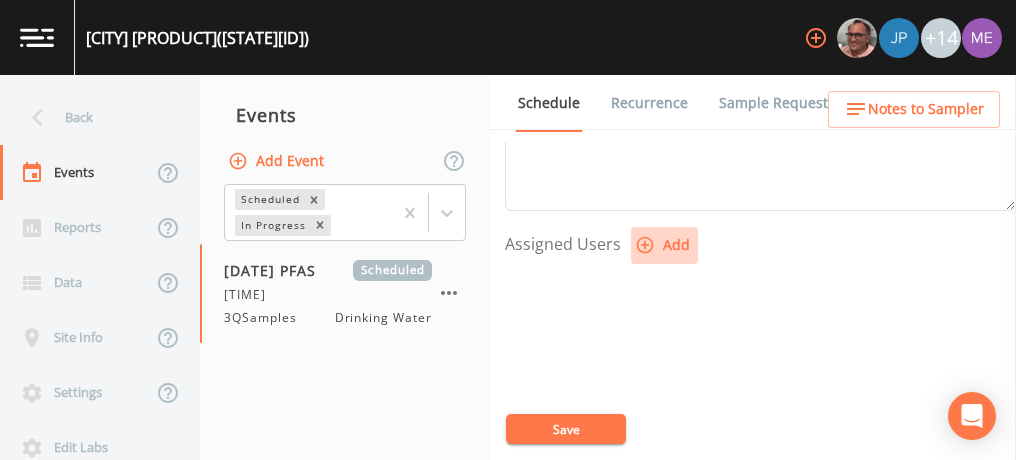 click 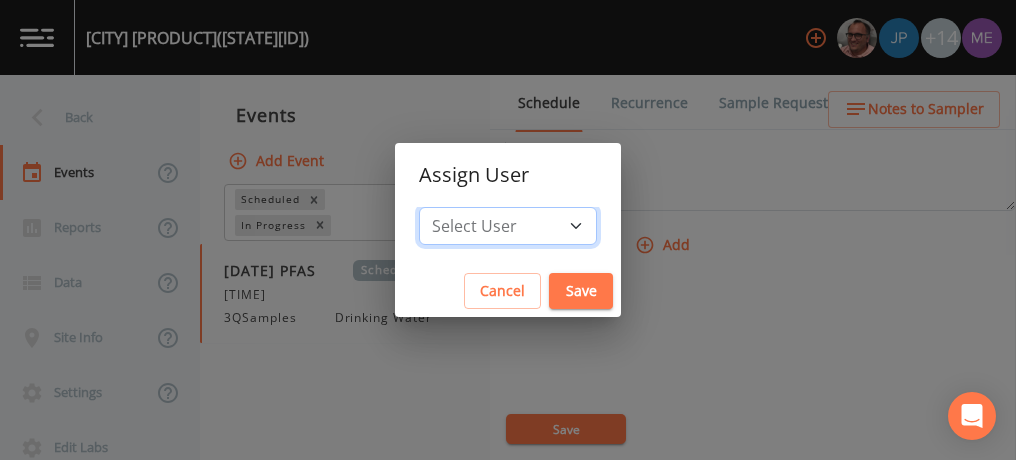 click on "Select User [FIRST] [LAST] [FIRST] [LAST] [FIRST] [LAST] [FIRST] [LAST] [FIRST] [LAST] [FIRST] [LAST] [EMAIL] [FIRST] [LAST] [FIRST] [LAST] [FIRST] [LAST] [FIRST] [LAST] [FIRST] [LAST] [EMAIL]" at bounding box center [508, 226] 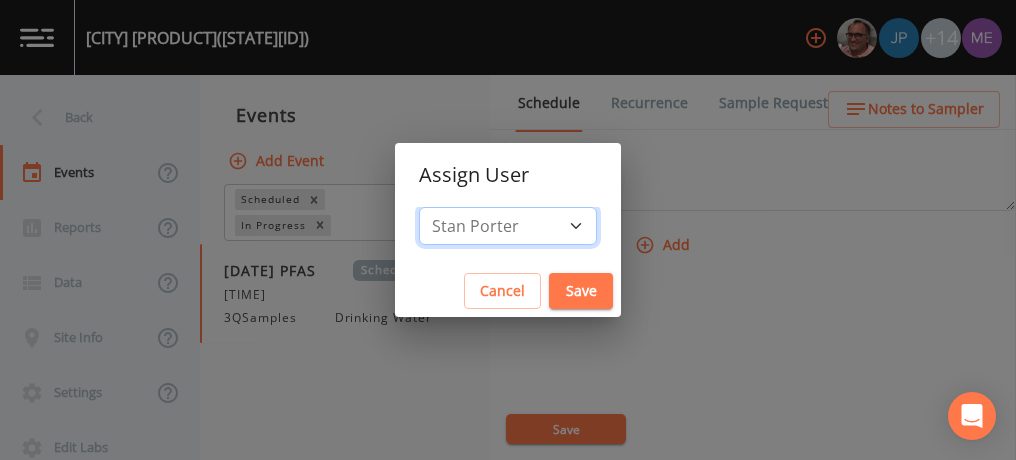 click on "Select User [FIRST] [LAST] [FIRST] [LAST] [FIRST] [LAST] [FIRST] [LAST] [FIRST] [LAST] [FIRST] [LAST] [EMAIL] [FIRST] [LAST] [FIRST] [LAST] [FIRST] [LAST] [FIRST] [LAST] [FIRST] [LAST] [EMAIL]" at bounding box center [508, 226] 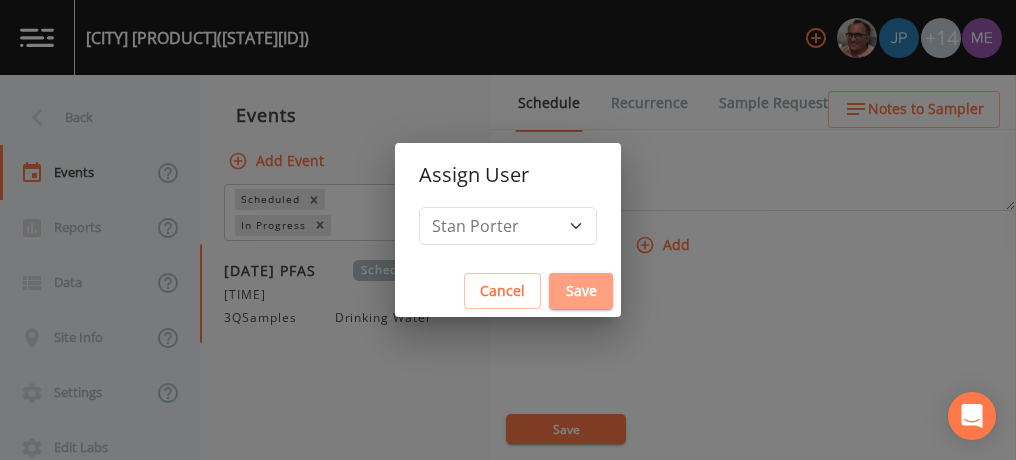 click on "Save" at bounding box center (581, 291) 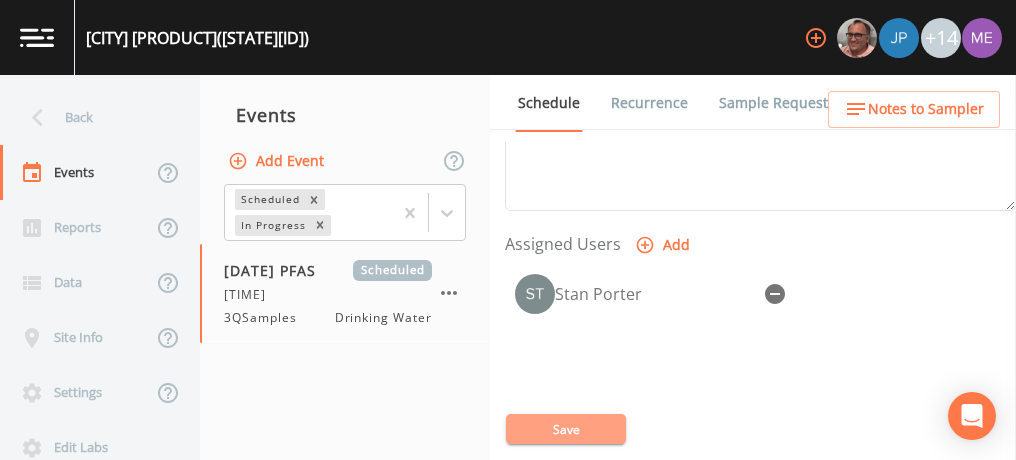 click on "Save" at bounding box center [566, 429] 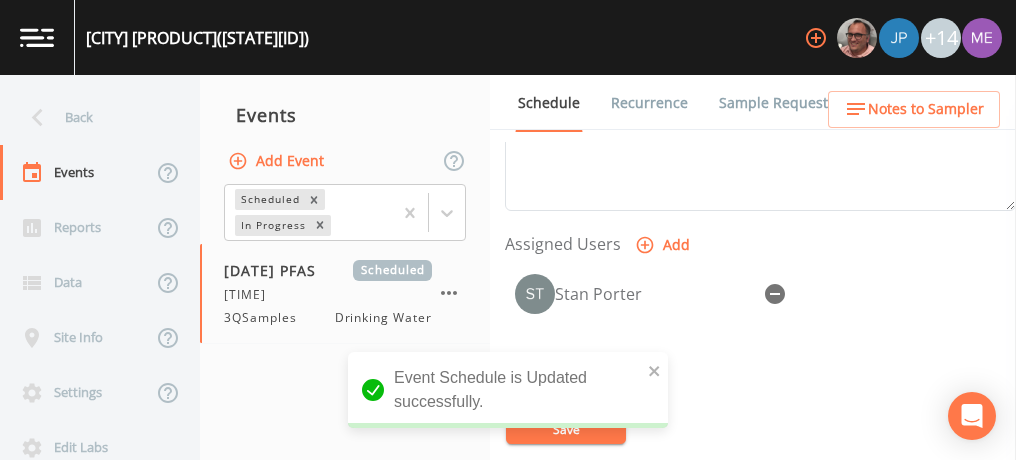 click on "Notes to Sampler" at bounding box center (926, 109) 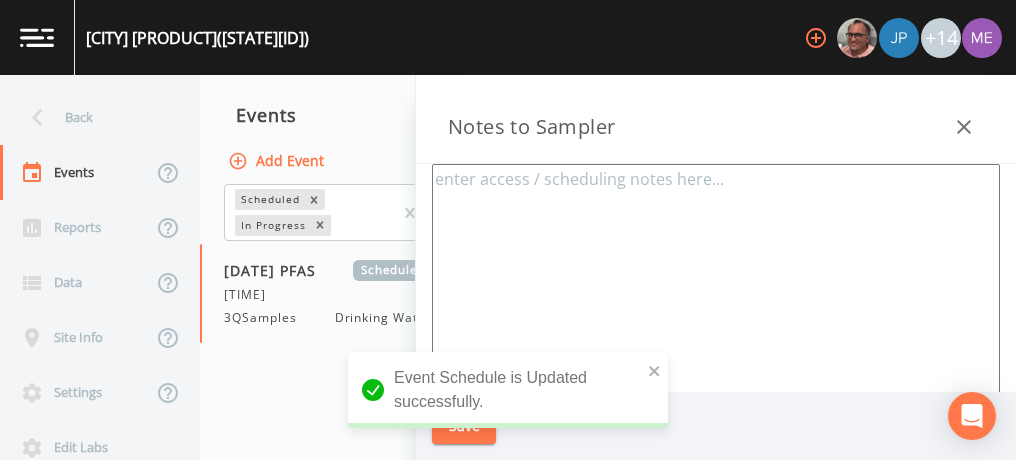 click at bounding box center [716, 407] 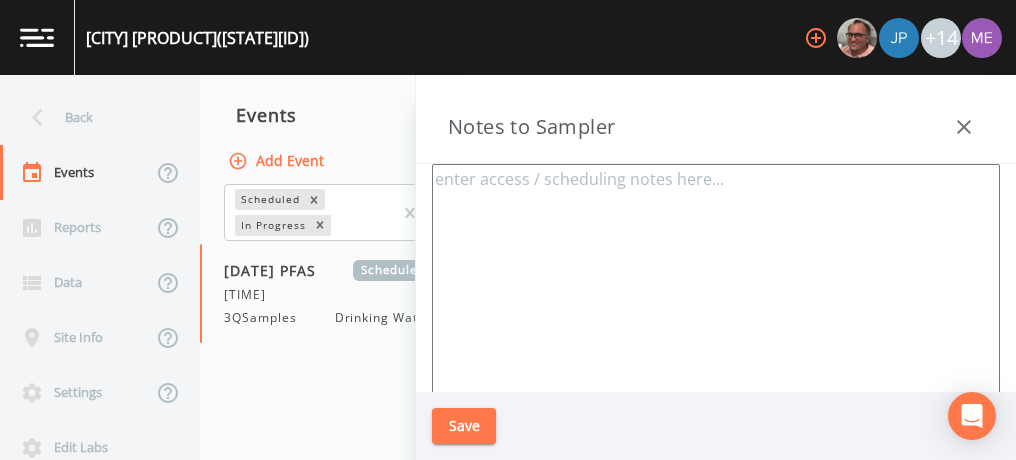 paste on "ERIC HO 281-820-5555
1902 LAREDO STREET, SAN ANTONIO" 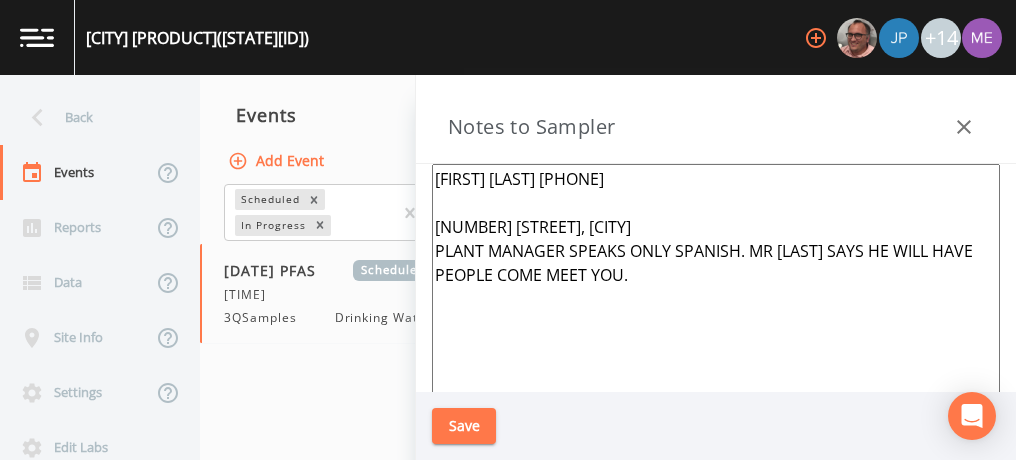 type on "ERIC HO 281-820-5555
1902 LAREDO STREET, SAN ANTONIO
PLANT MANAGER SPEAKS ONLY SPANISH. MR HO SAYS HE WILL HAVE PEOPLE COME MEET YOU." 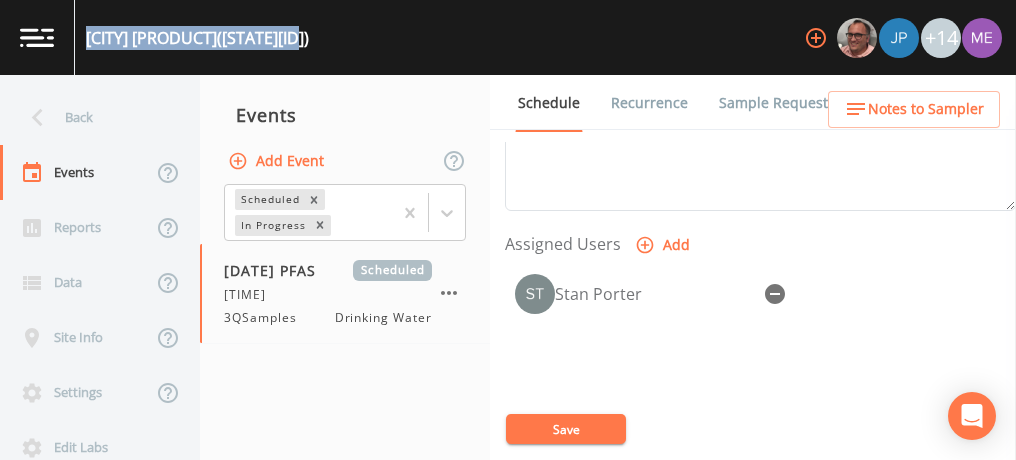 drag, startPoint x: 89, startPoint y: 36, endPoint x: 347, endPoint y: 44, distance: 258.124 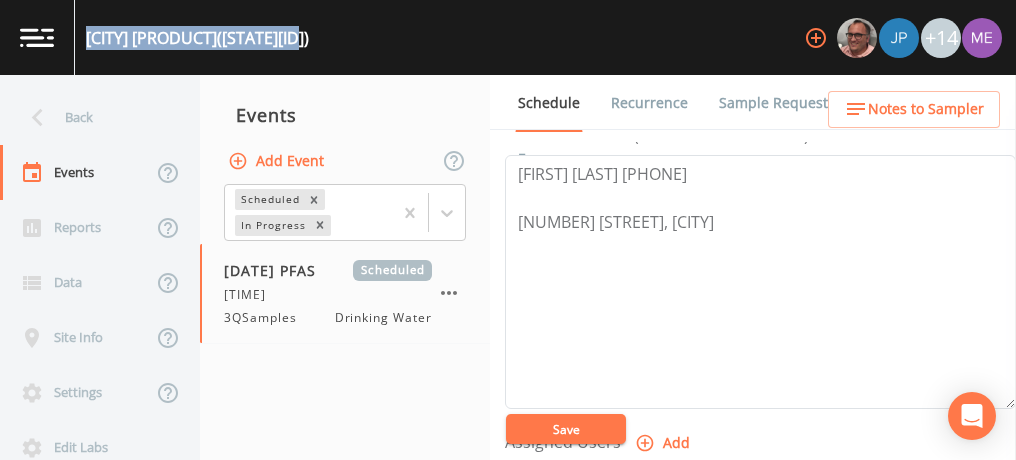 scroll, scrollTop: 532, scrollLeft: 0, axis: vertical 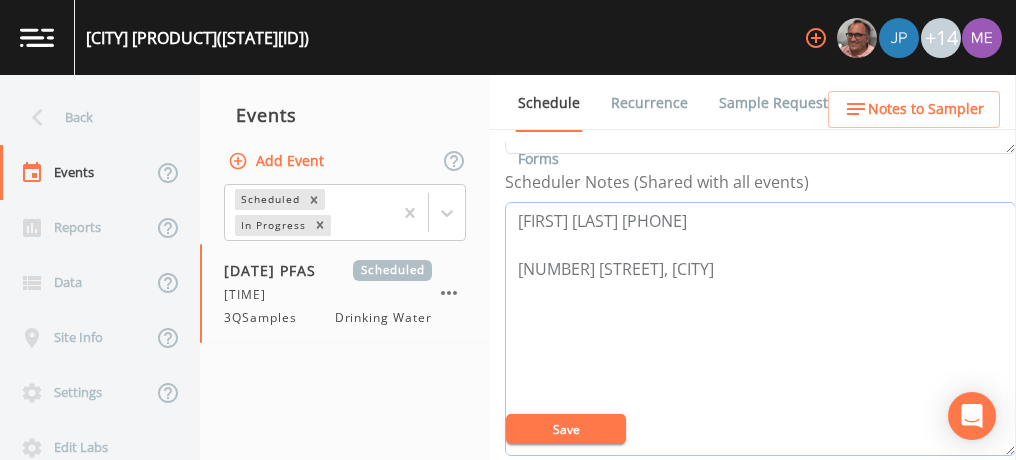 drag, startPoint x: 514, startPoint y: 217, endPoint x: 691, endPoint y: 217, distance: 177 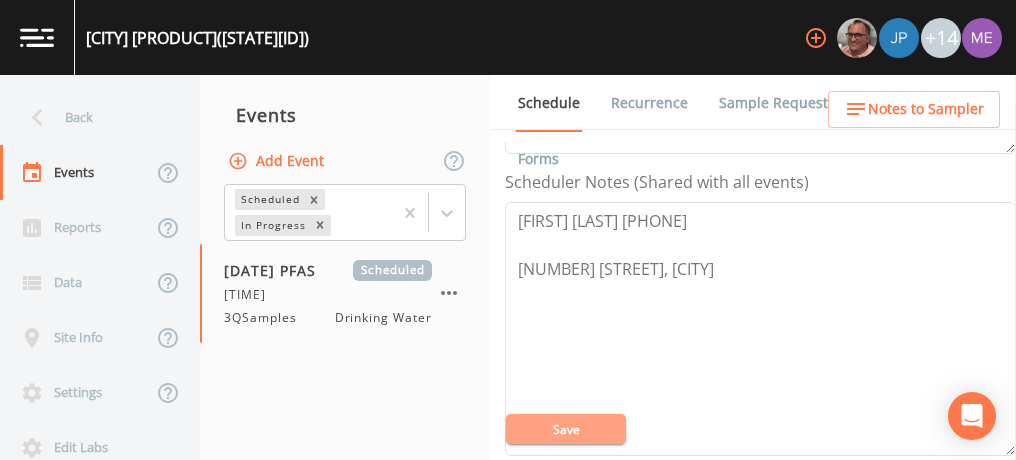 click on "Save" at bounding box center [566, 429] 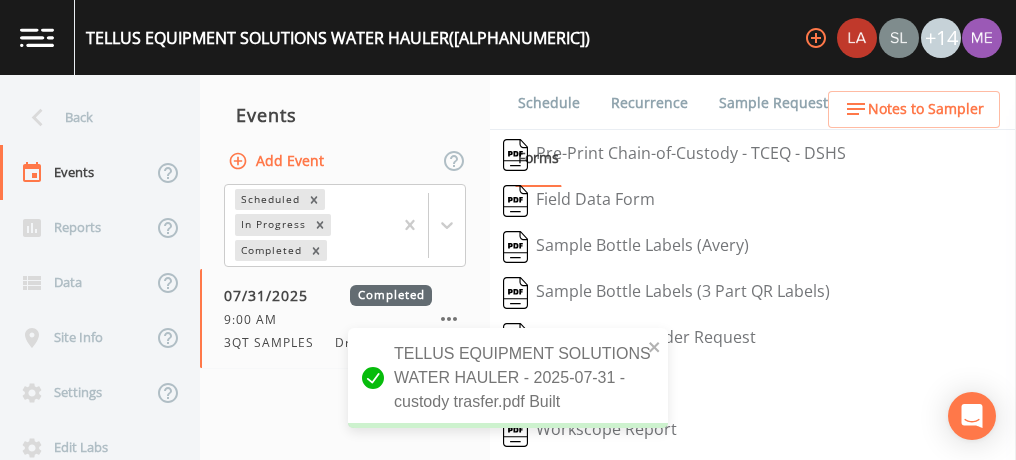 scroll, scrollTop: 0, scrollLeft: 0, axis: both 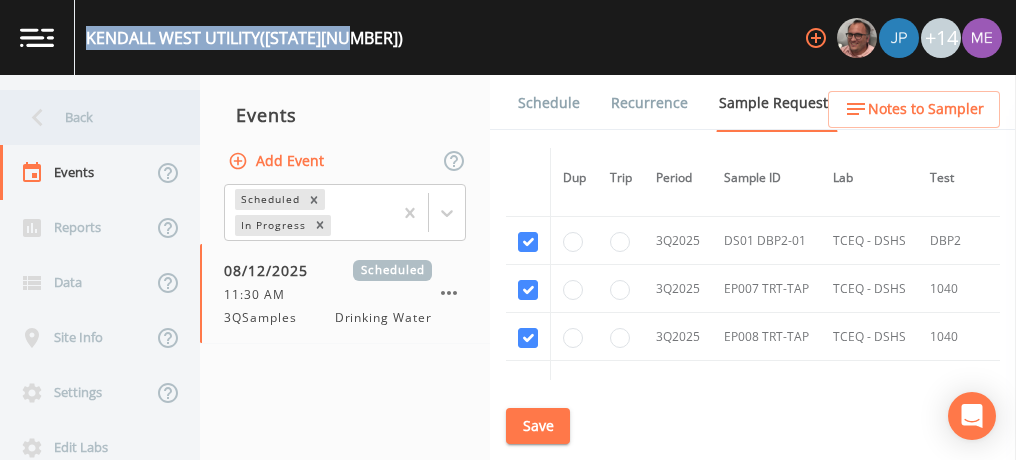 click on "Back" at bounding box center (90, 117) 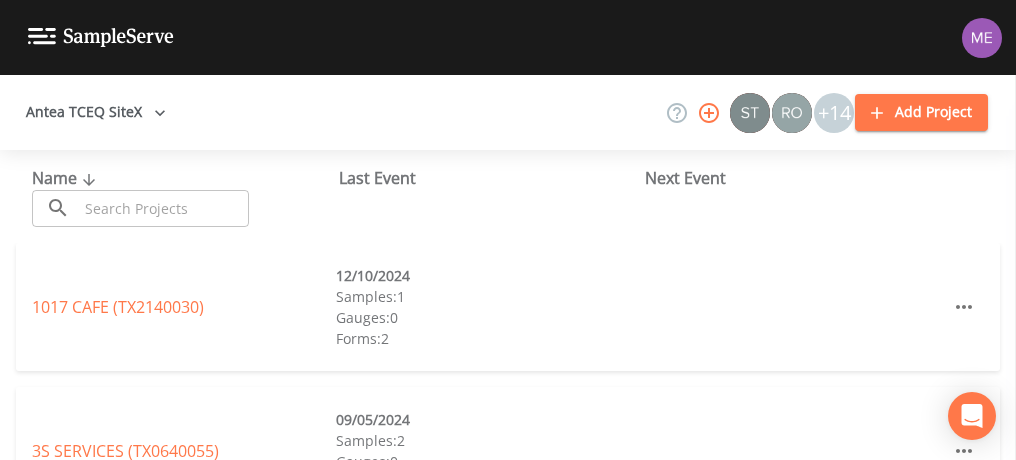 click at bounding box center (163, 208) 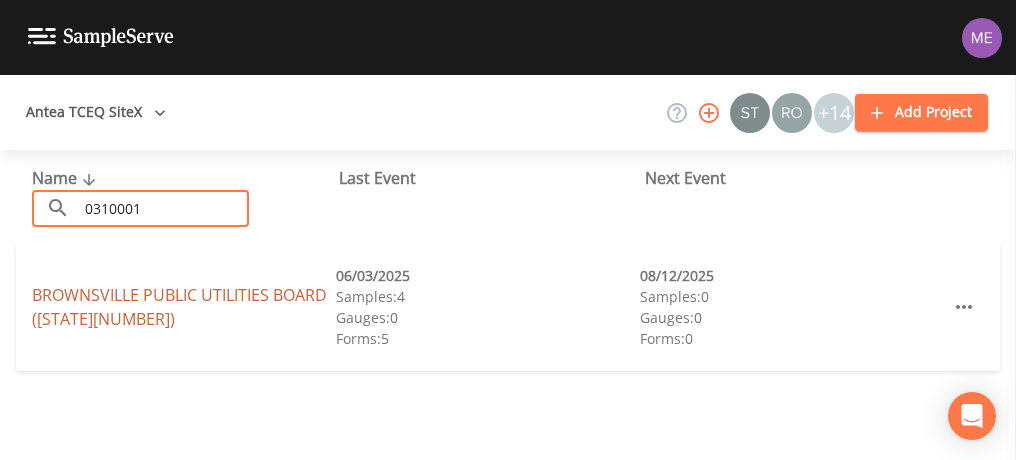 type on "0310001" 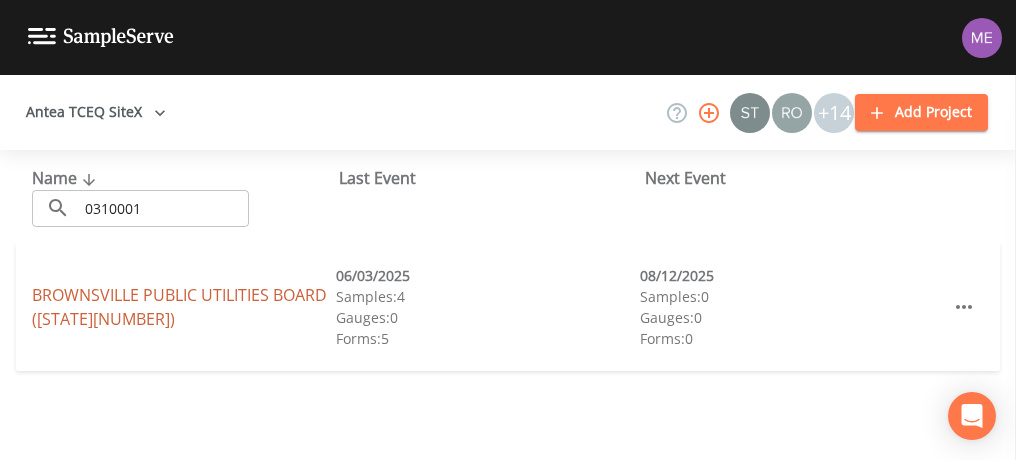 click on "BROWNSVILLE PUBLIC UTILITIES BOARD   (TX0310001)" at bounding box center (179, 307) 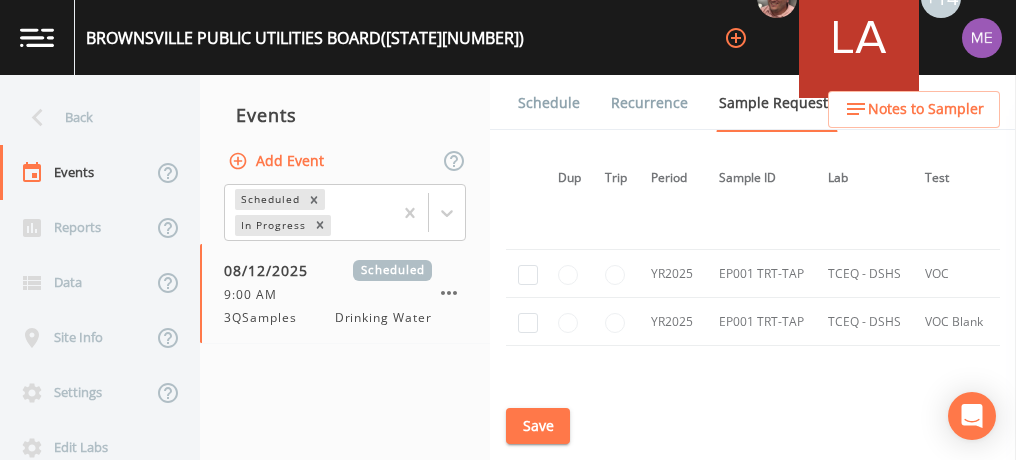 scroll, scrollTop: 5825, scrollLeft: 5, axis: both 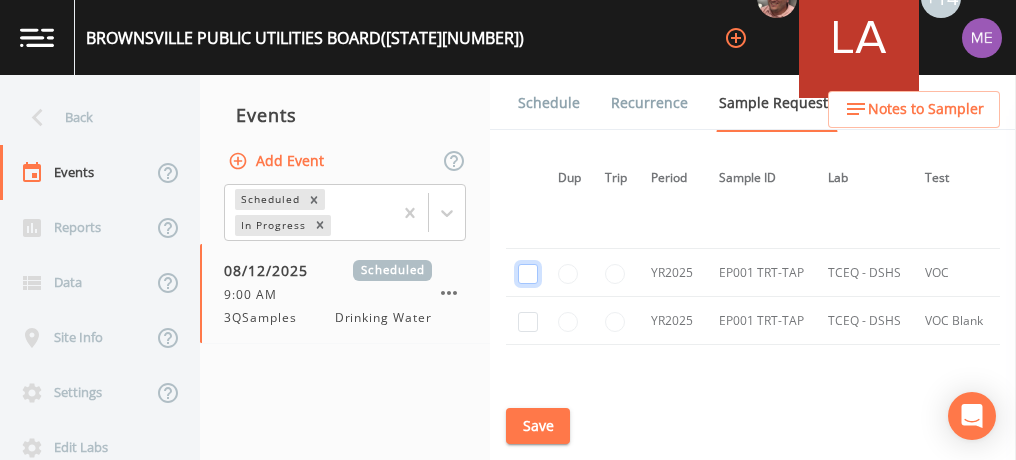 click at bounding box center [528, -5097] 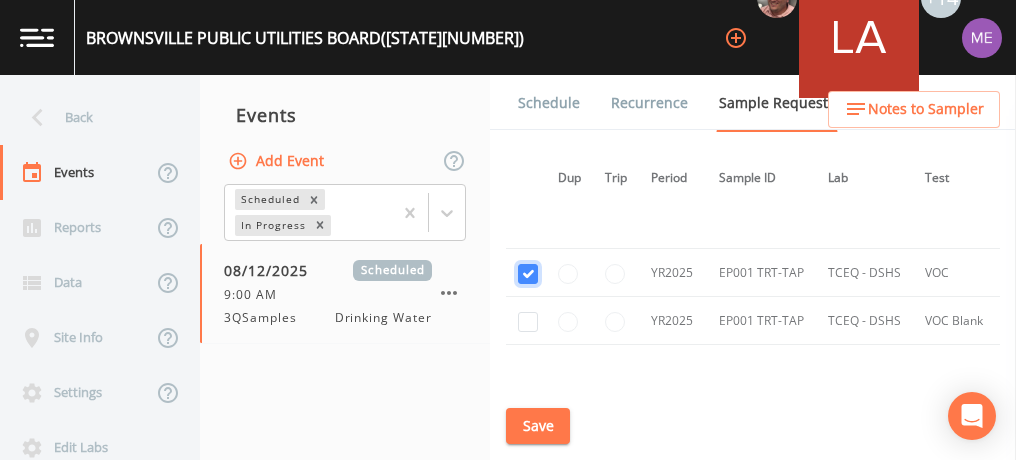 checkbox on "true" 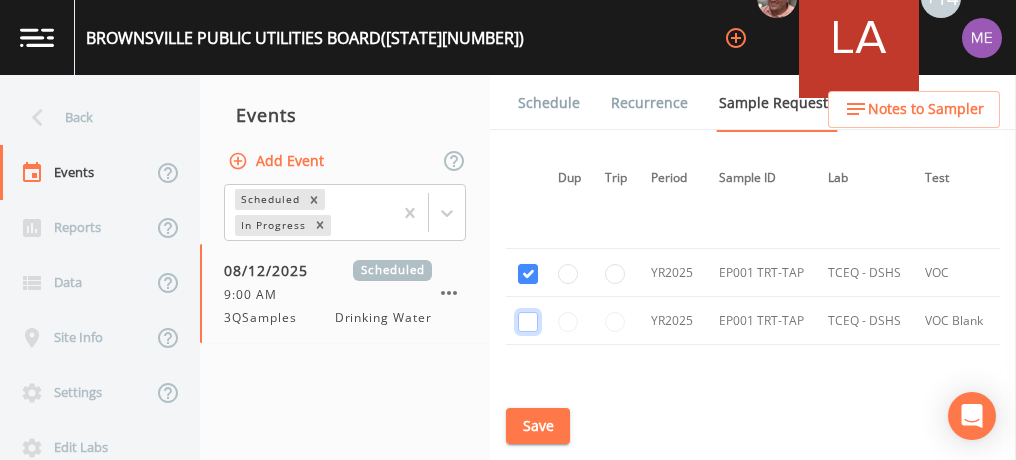 click at bounding box center (528, -4982) 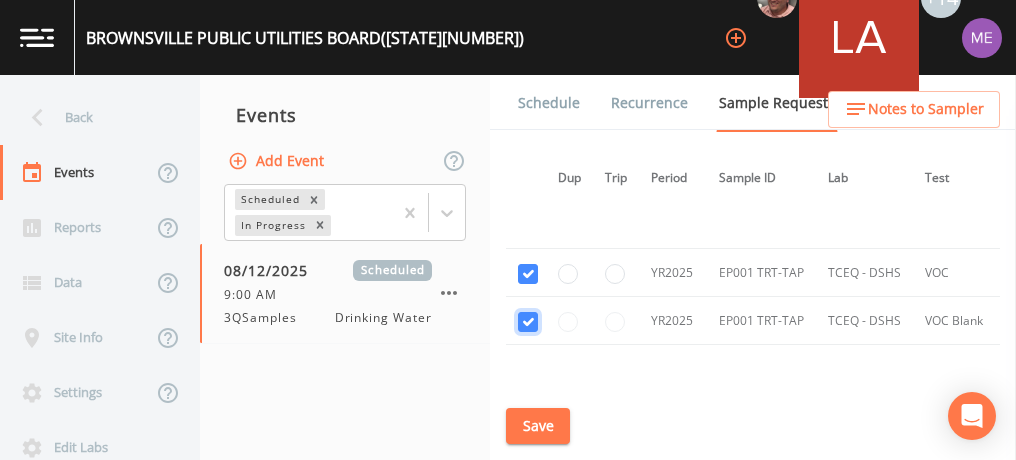 checkbox on "true" 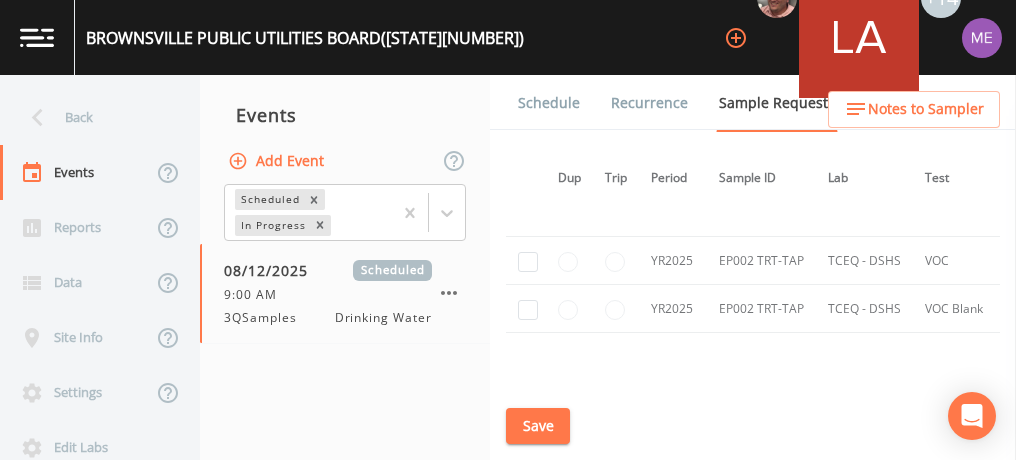 scroll, scrollTop: 6512, scrollLeft: 5, axis: both 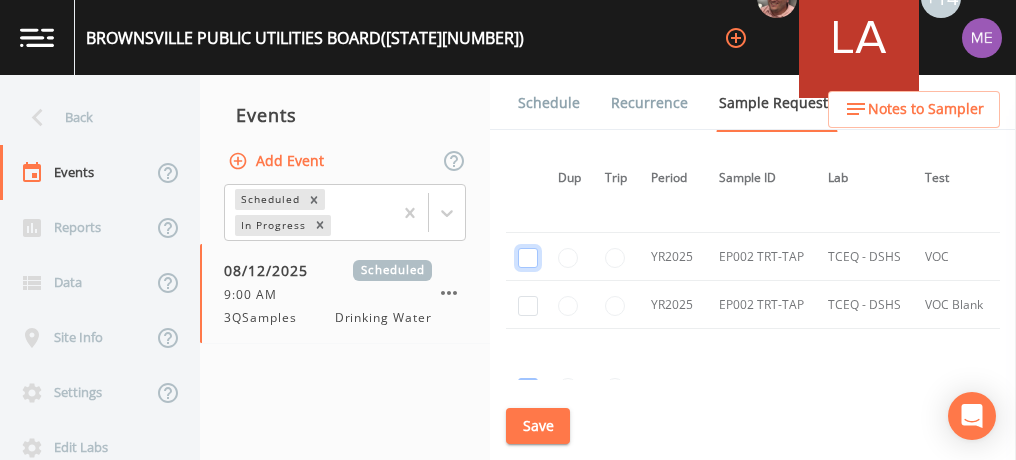 click at bounding box center [528, -5094] 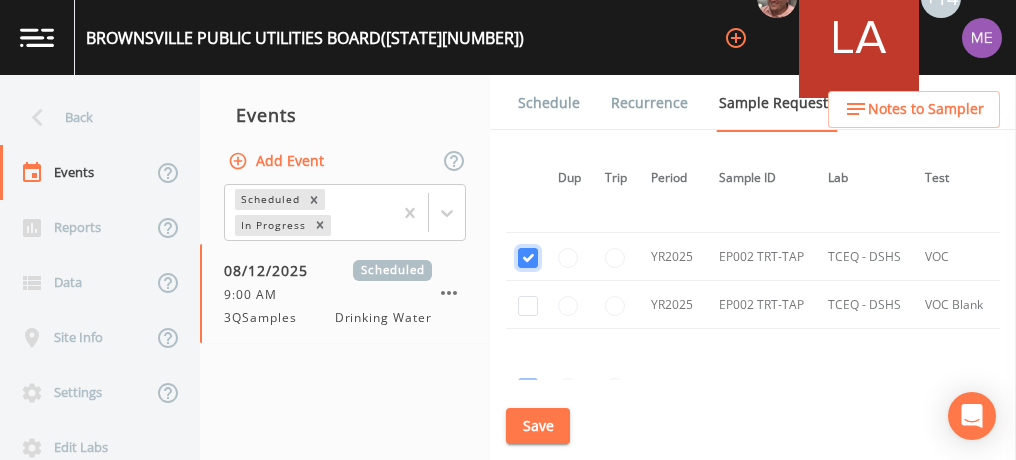 checkbox on "true" 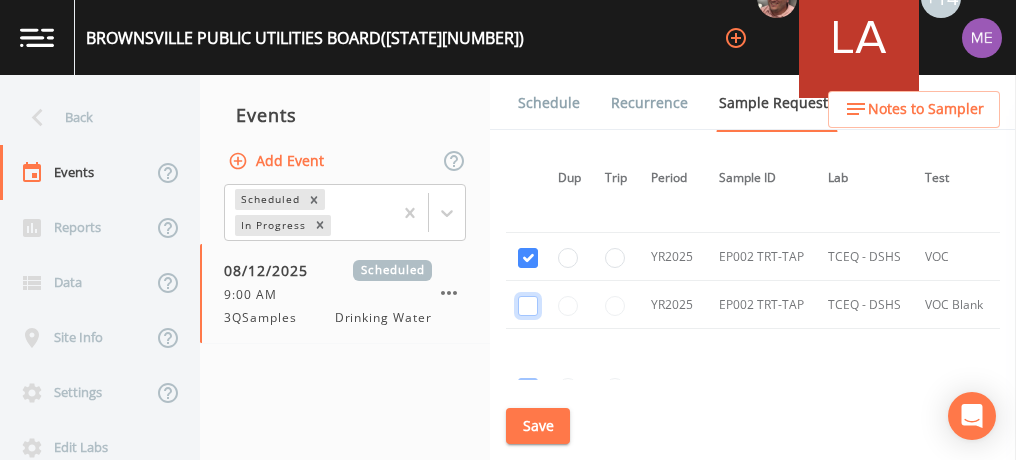 click at bounding box center [528, -4979] 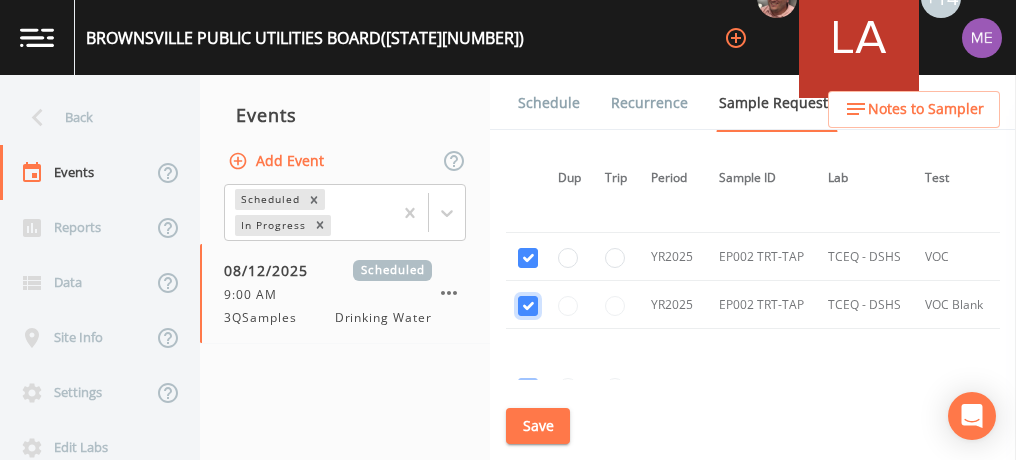 checkbox on "true" 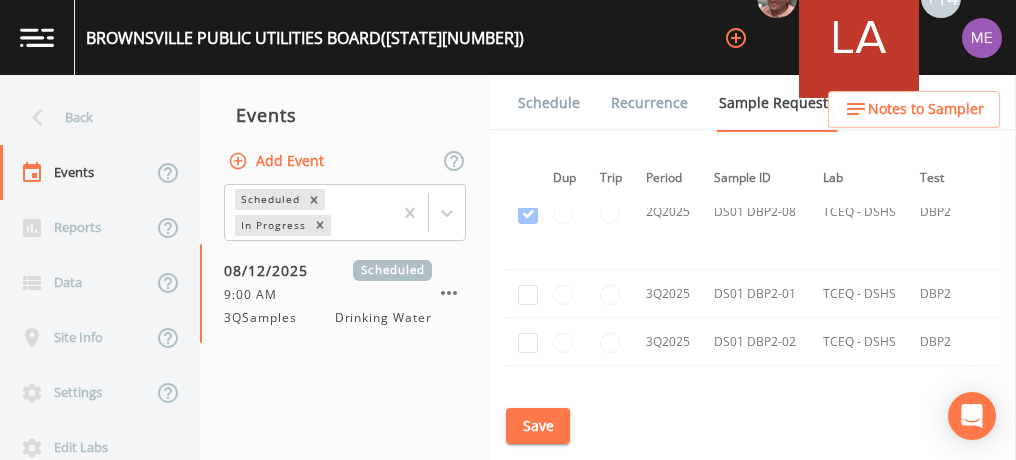 scroll, scrollTop: 9681, scrollLeft: 10, axis: both 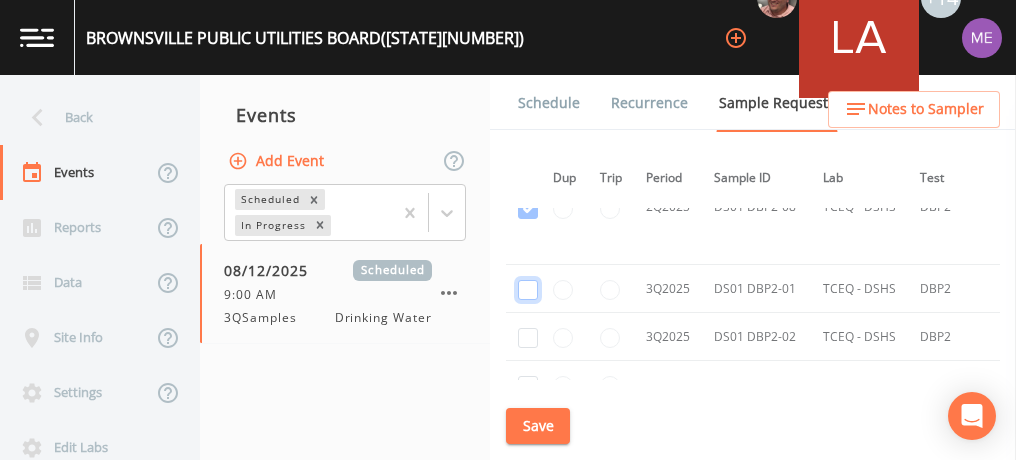 click at bounding box center (528, -7918) 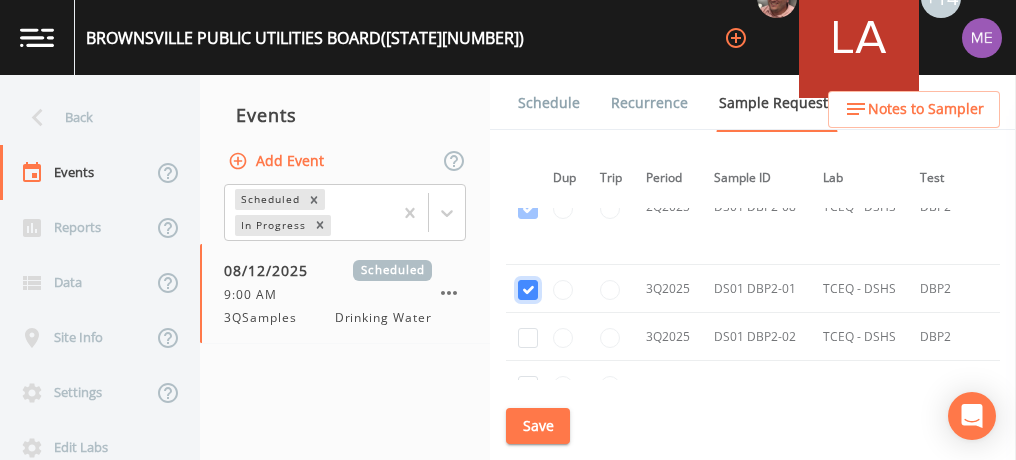 checkbox on "true" 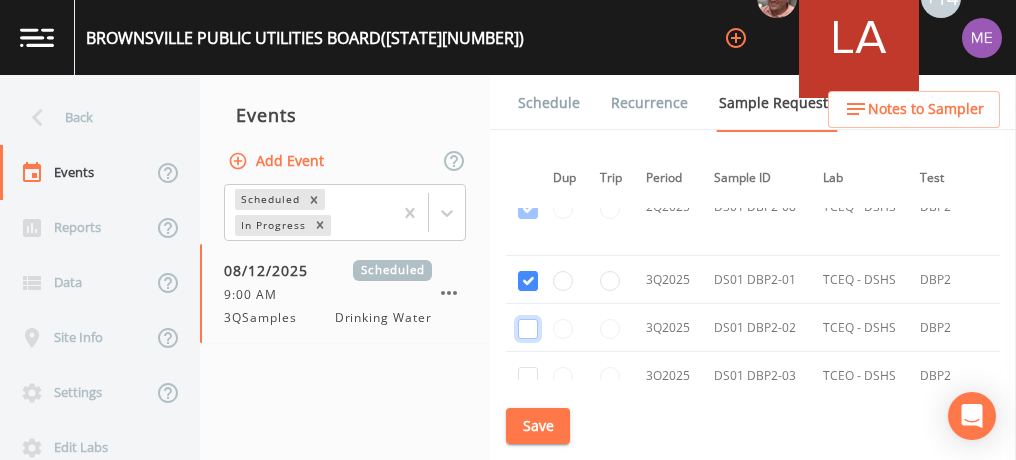 click at bounding box center [528, -6579] 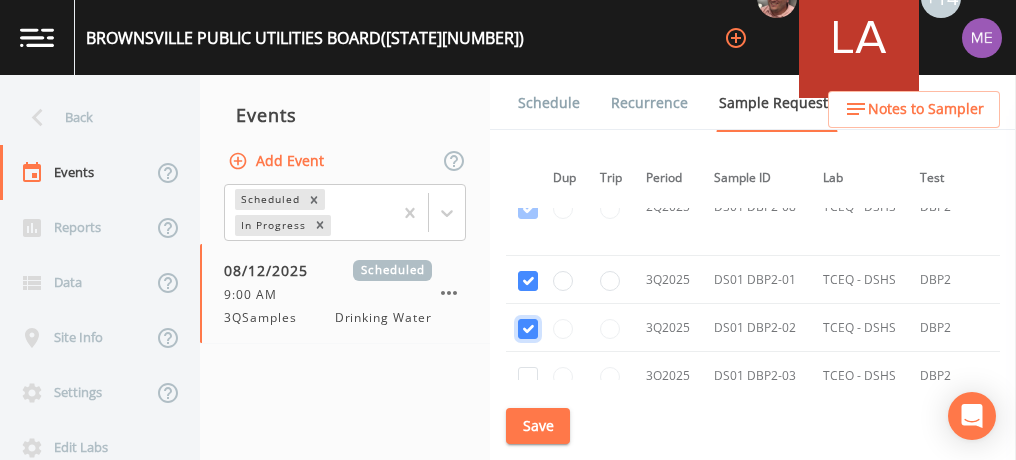 checkbox on "true" 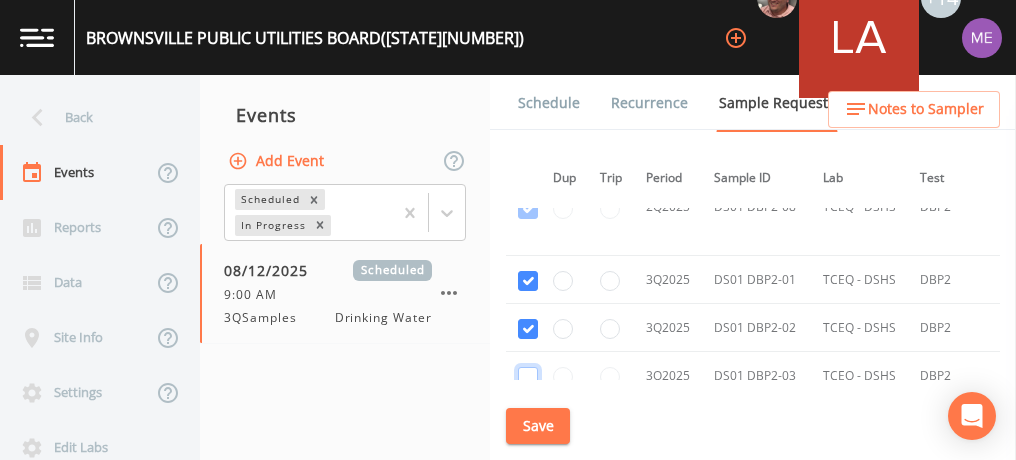 click at bounding box center [528, -6482] 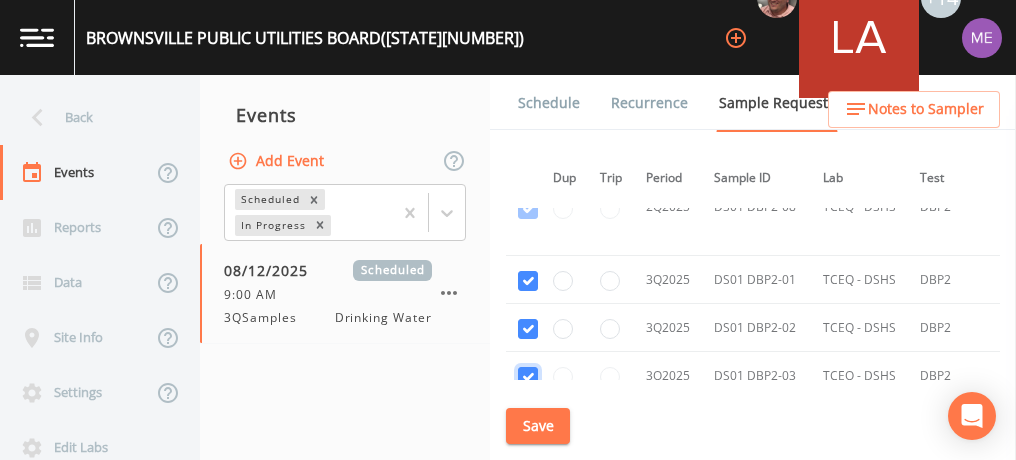 checkbox on "true" 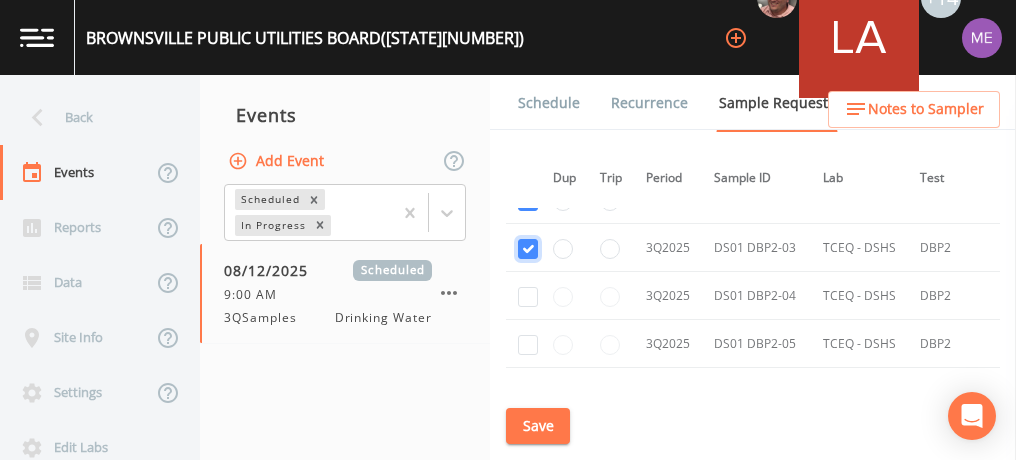 scroll, scrollTop: 8325, scrollLeft: 10, axis: both 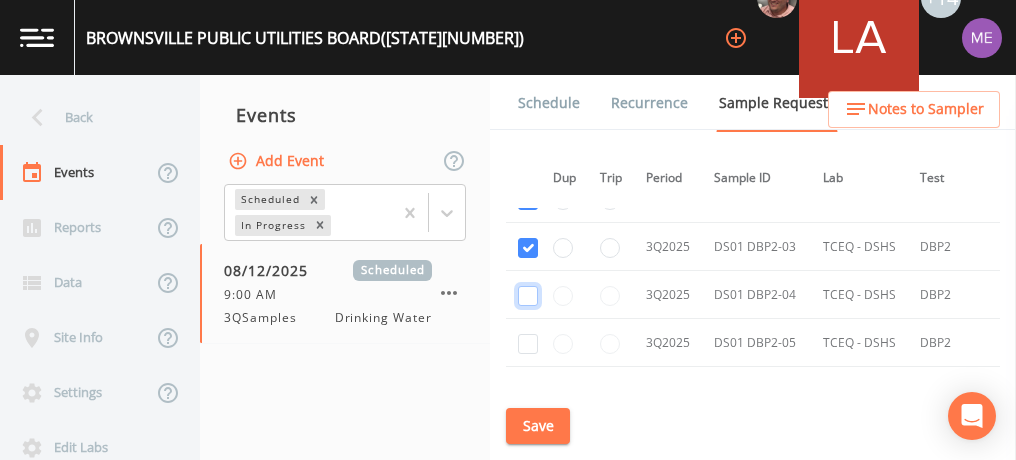 click at bounding box center [528, -6514] 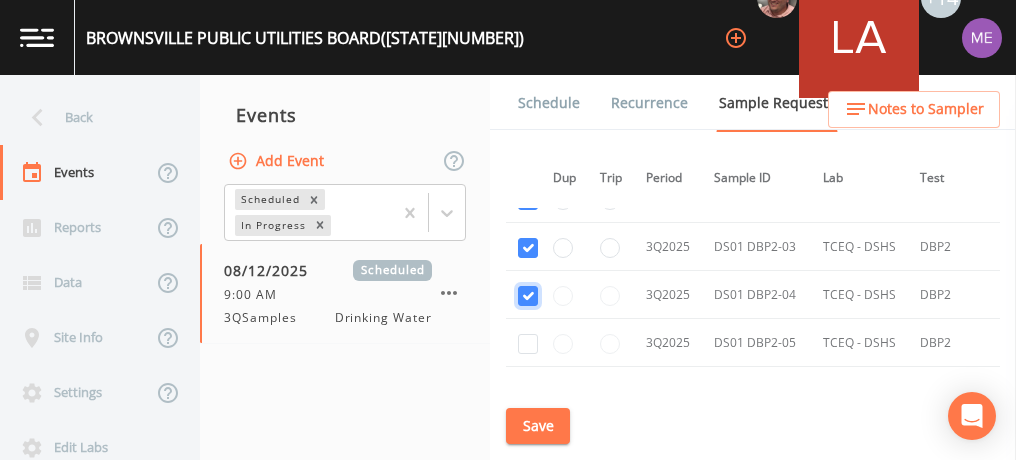 checkbox on "true" 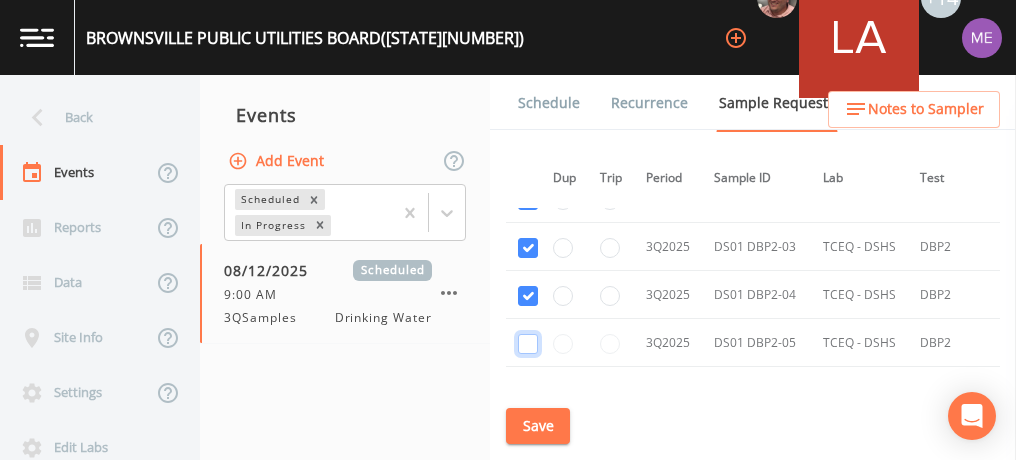 click at bounding box center (528, -6417) 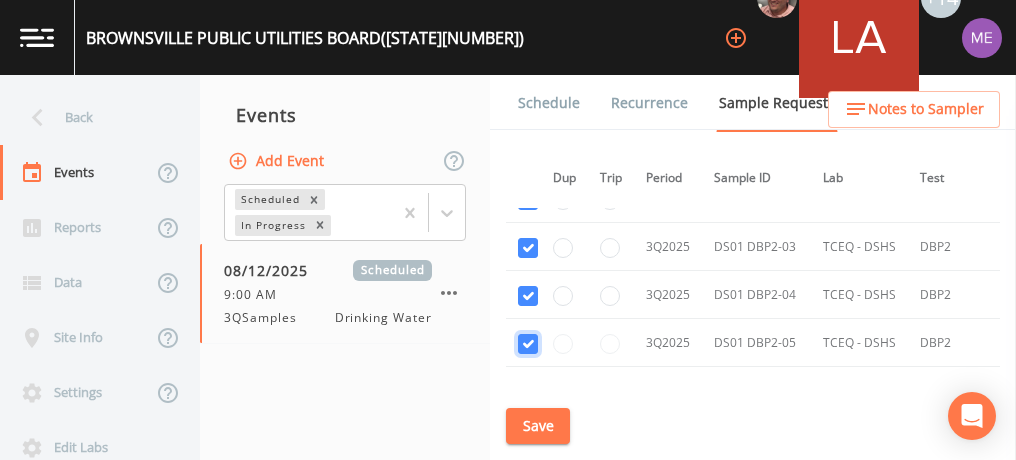 checkbox on "true" 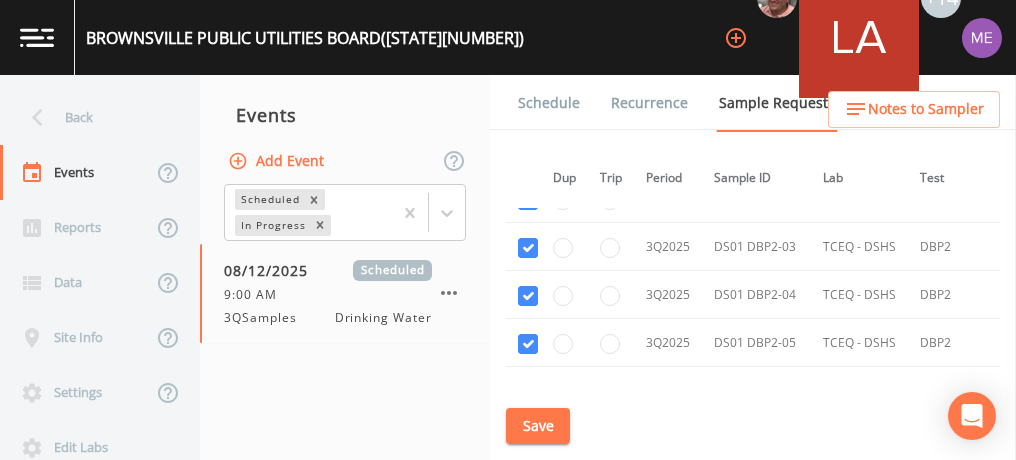 click at bounding box center [528, 391] 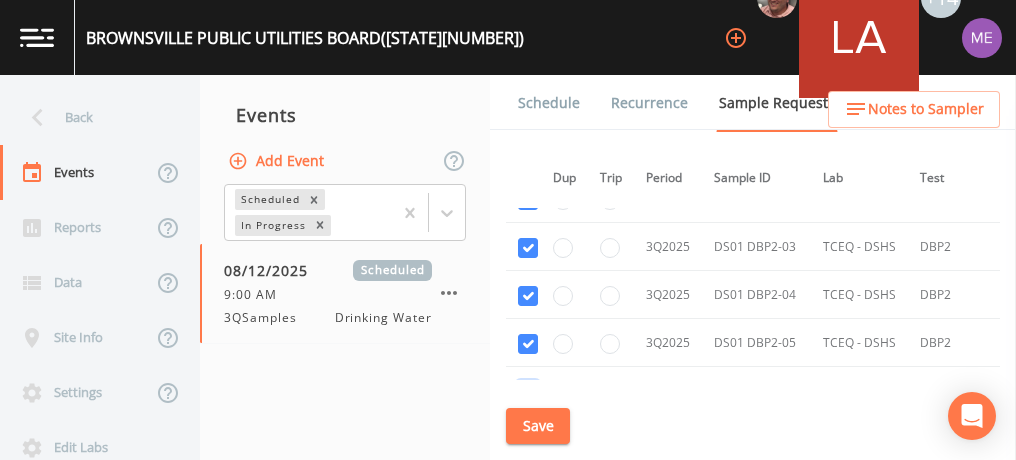 click at bounding box center (528, -6320) 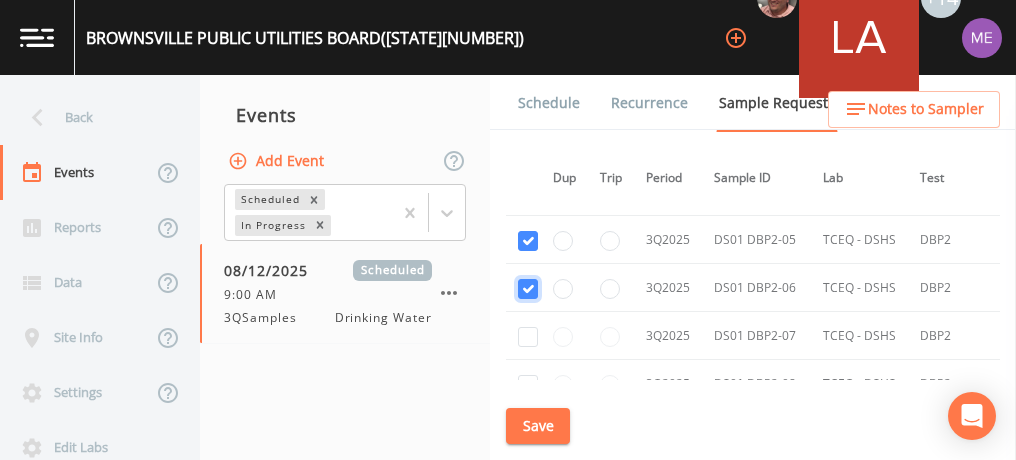 scroll, scrollTop: 8433, scrollLeft: 10, axis: both 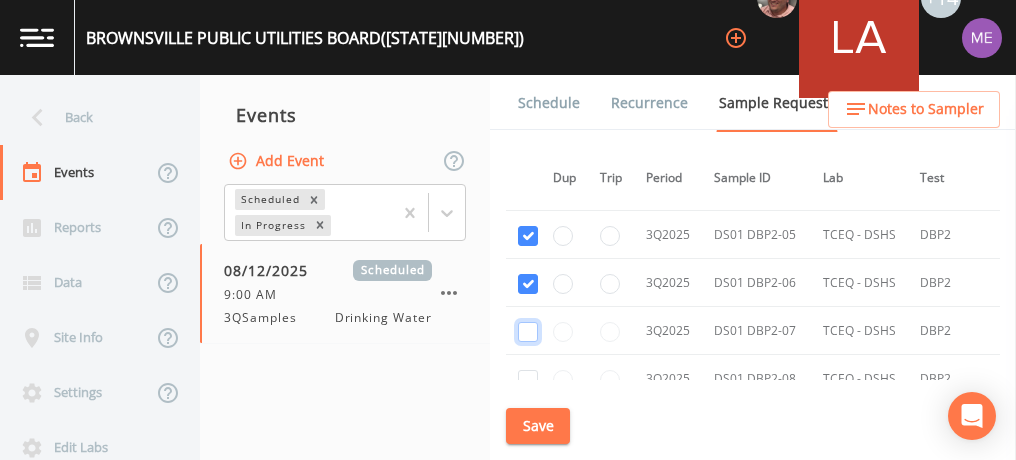 click at bounding box center [528, -6331] 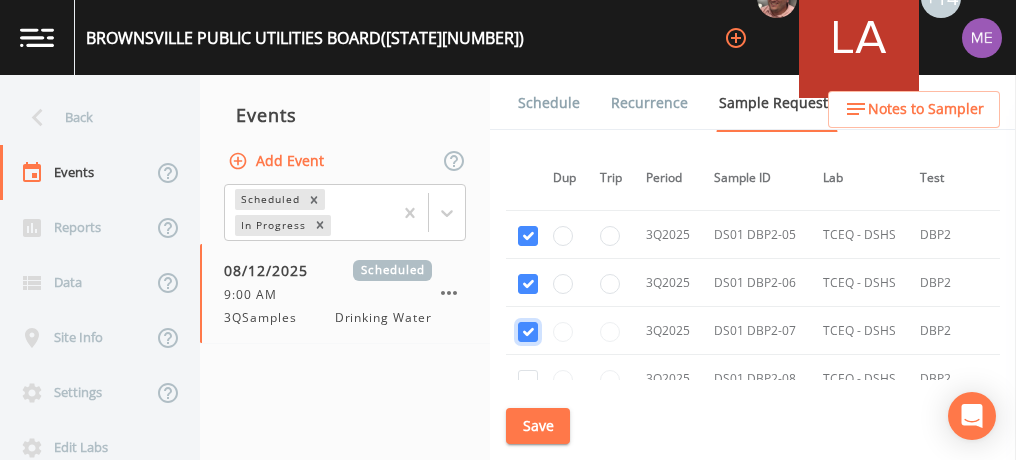 checkbox on "true" 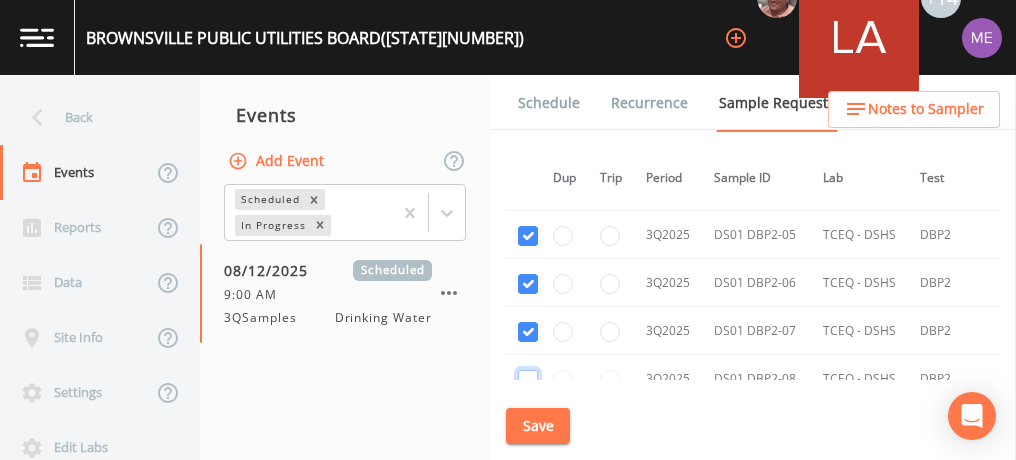 click at bounding box center (528, -6234) 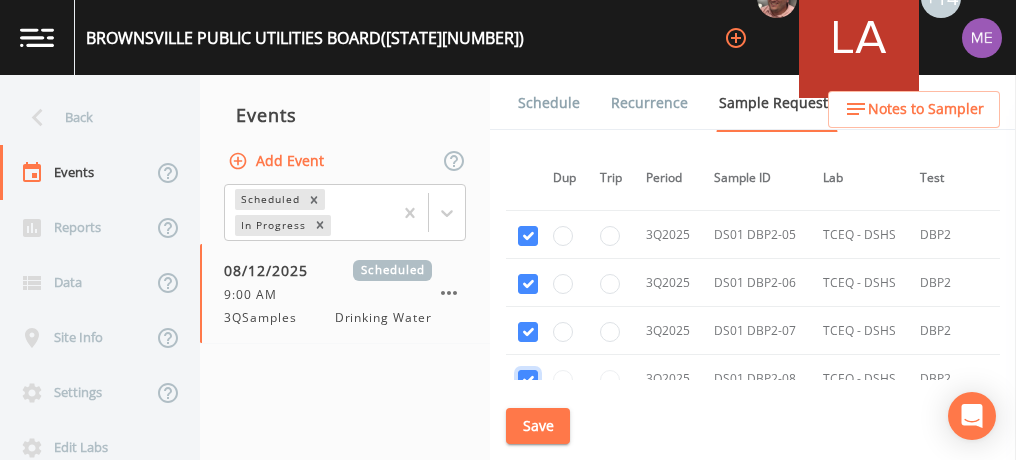 checkbox on "true" 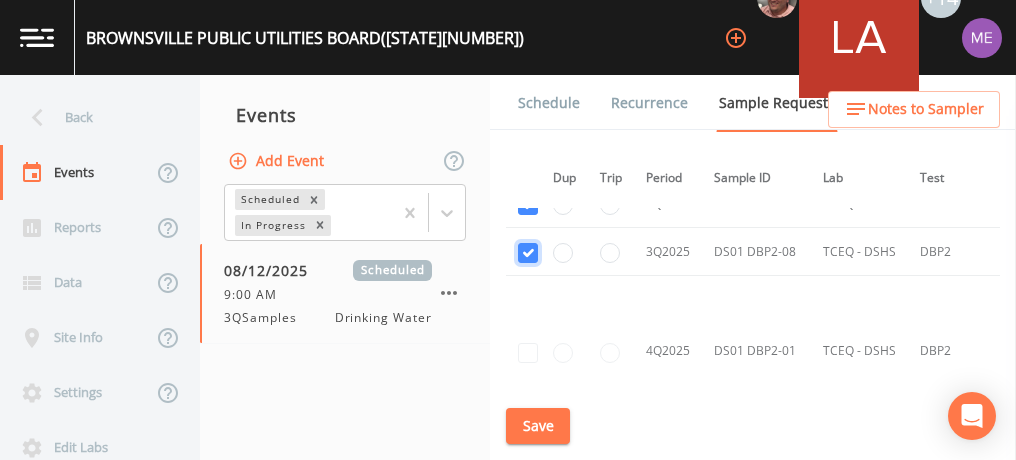 scroll, scrollTop: 8571, scrollLeft: 10, axis: both 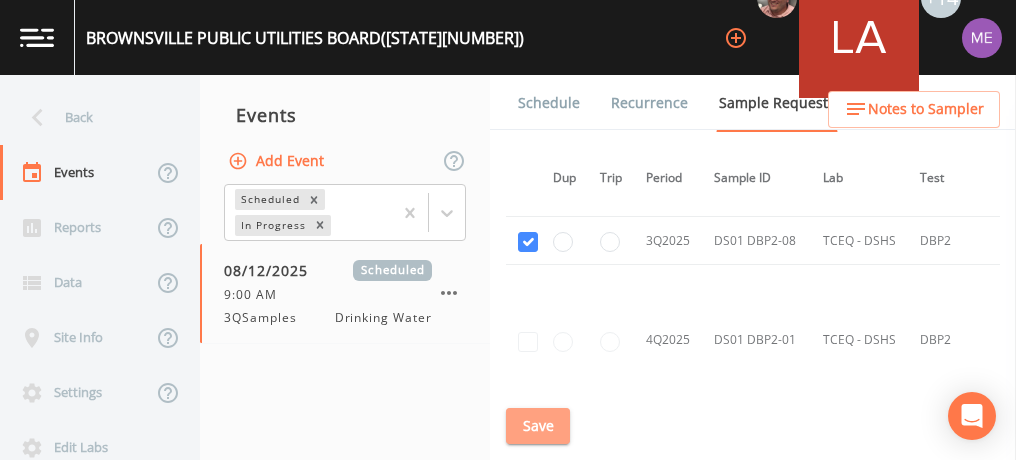 click on "Save" at bounding box center [538, 426] 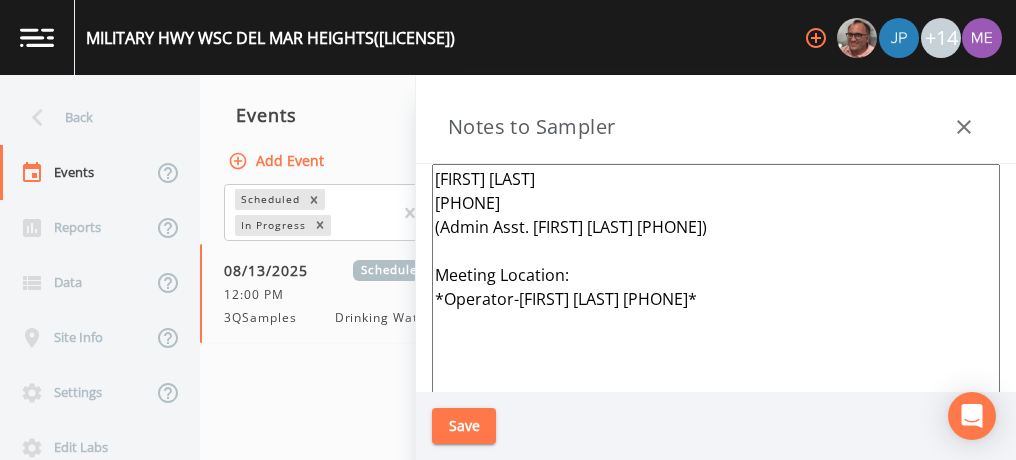 scroll, scrollTop: 0, scrollLeft: 0, axis: both 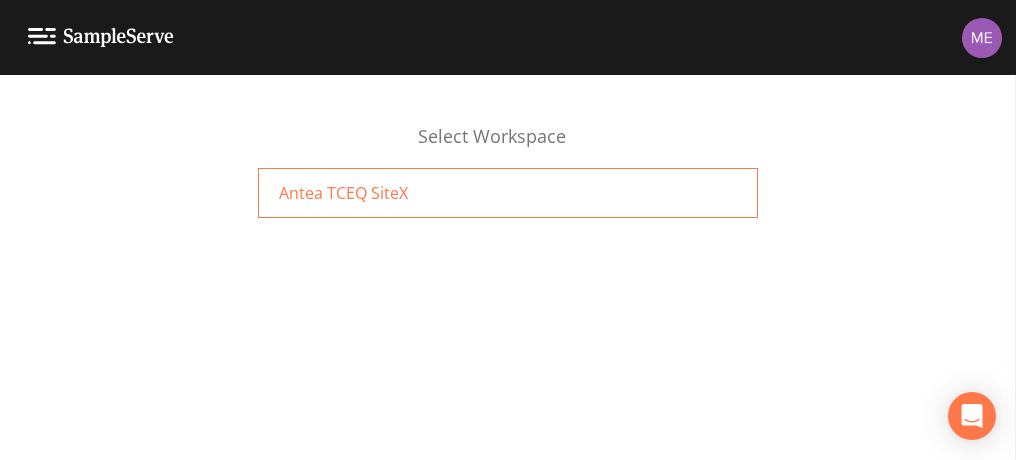 click on "Antea TCEQ SiteX" at bounding box center (508, 193) 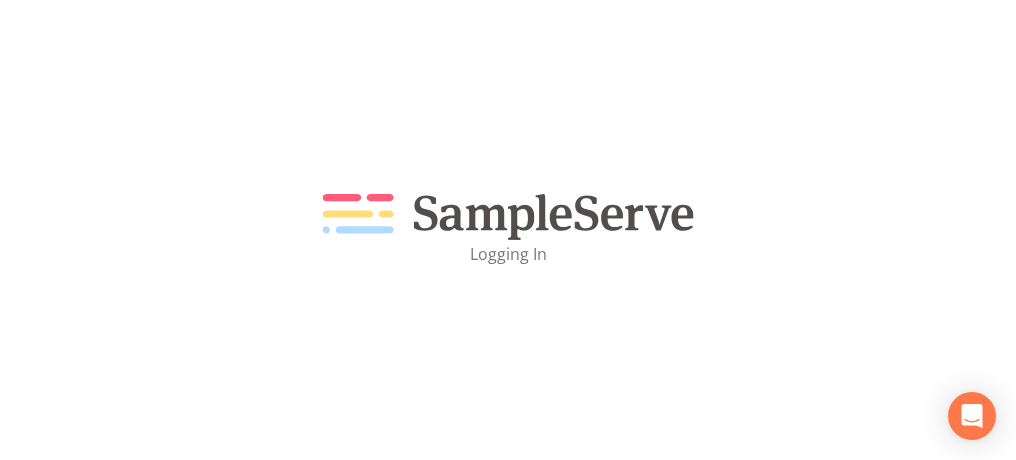 scroll, scrollTop: 0, scrollLeft: 0, axis: both 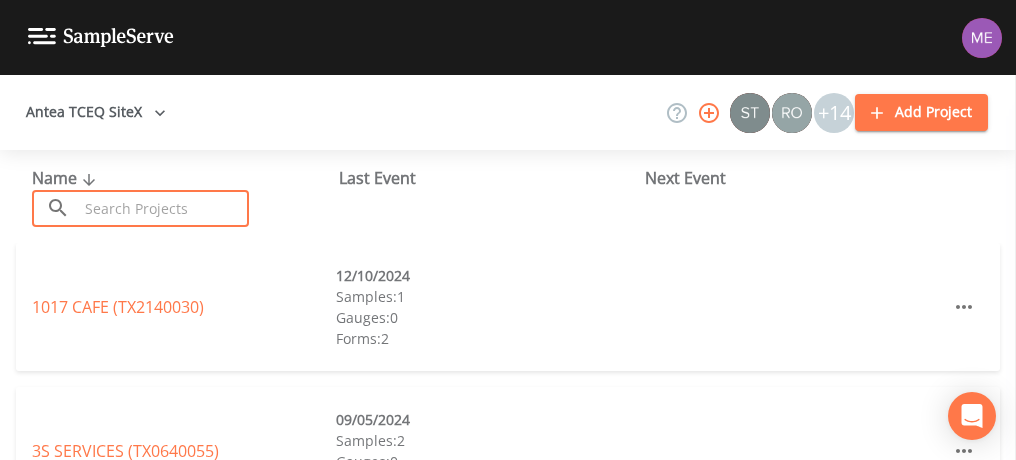 click at bounding box center (163, 208) 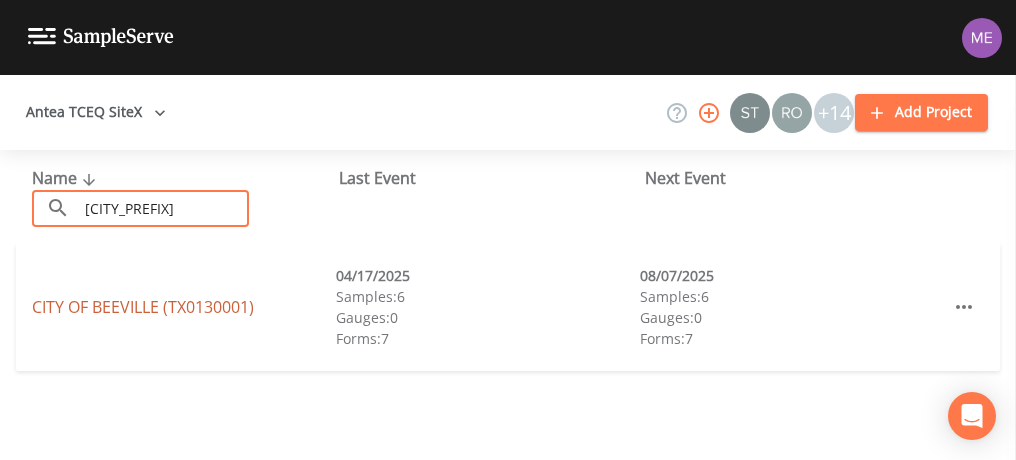 type on "beeville" 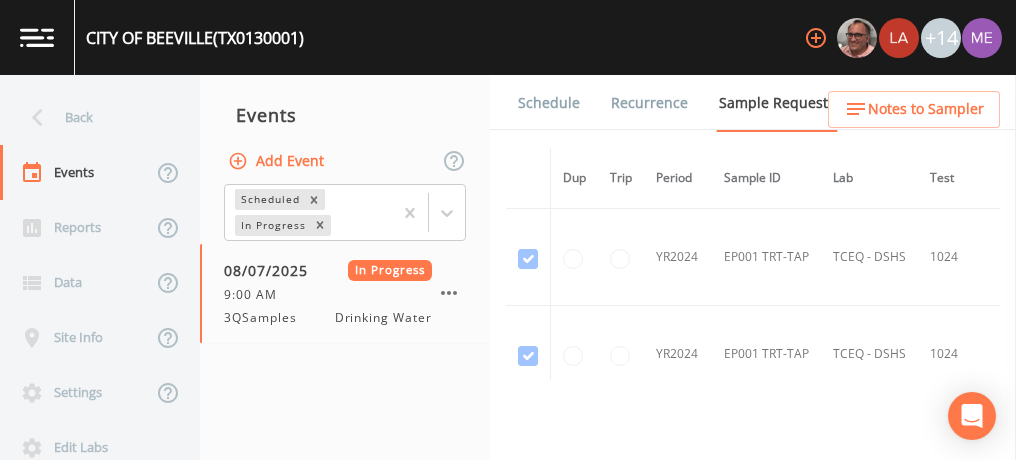 click on "Forms" at bounding box center [538, 159] 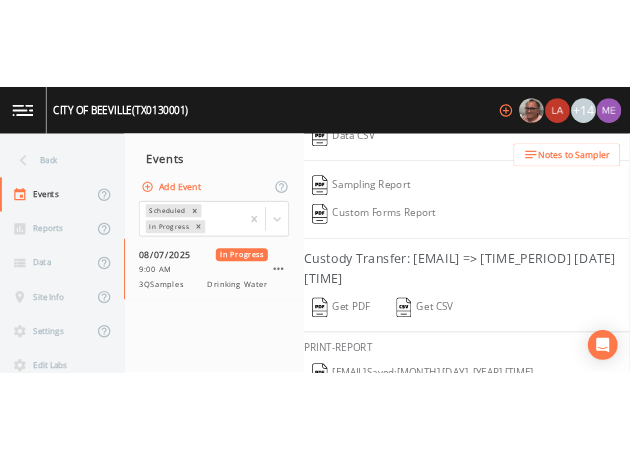 scroll, scrollTop: 477, scrollLeft: 0, axis: vertical 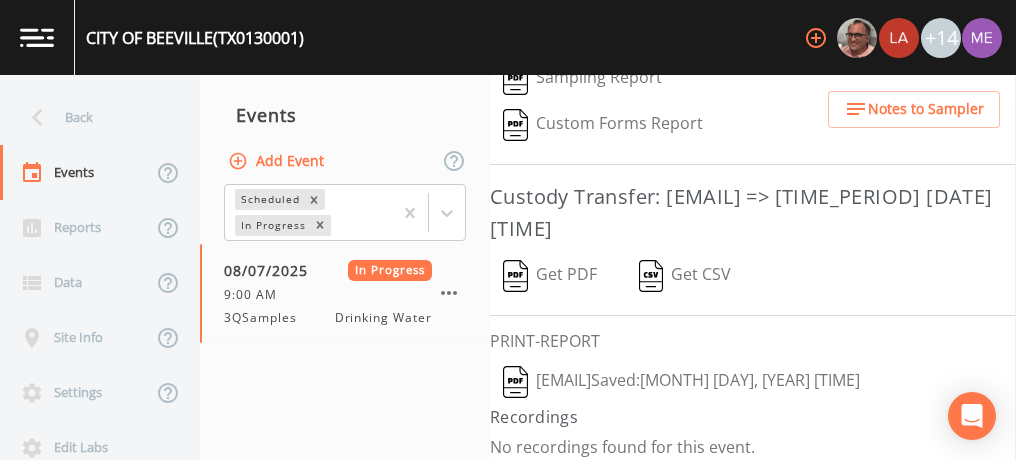 click on "Get PDF" at bounding box center [550, 276] 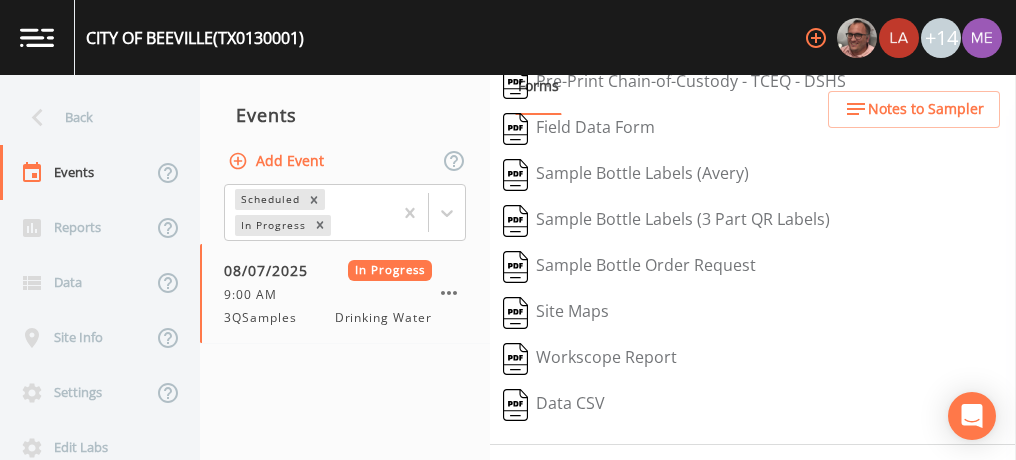 scroll, scrollTop: 0, scrollLeft: 0, axis: both 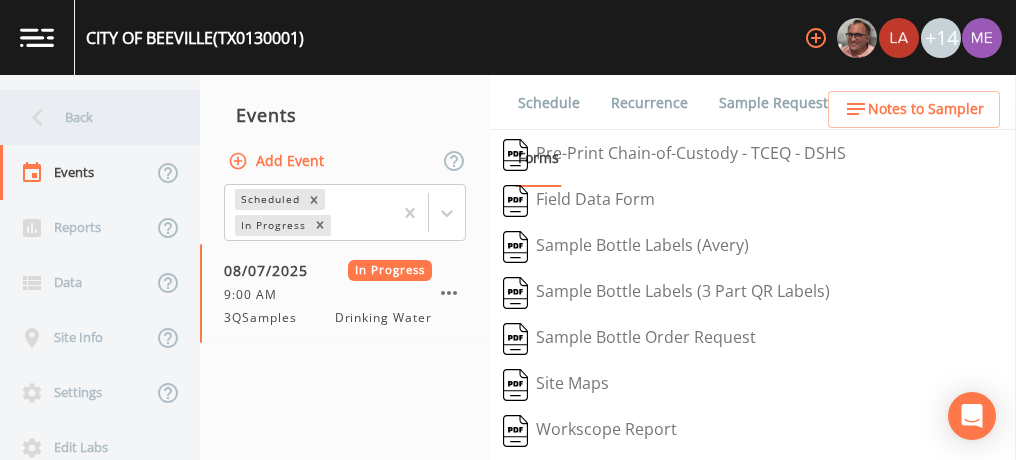 click on "Back" at bounding box center (90, 117) 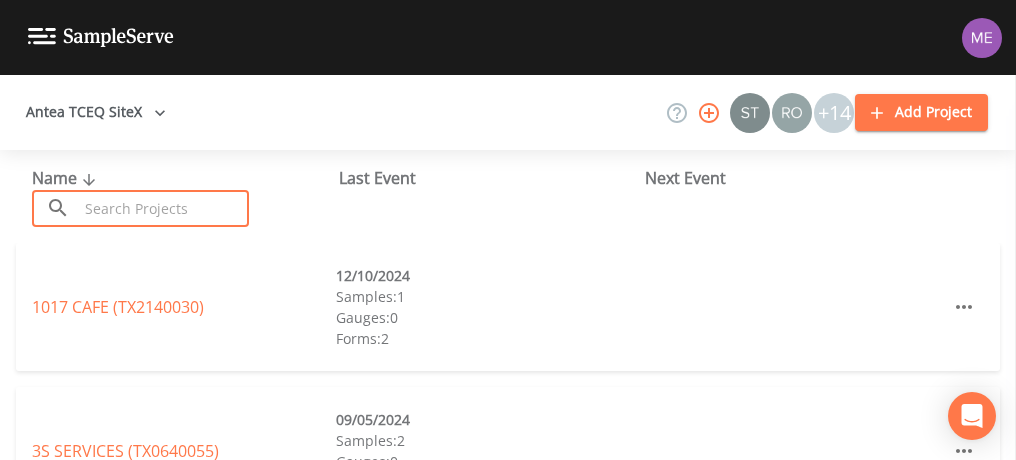 click at bounding box center [163, 208] 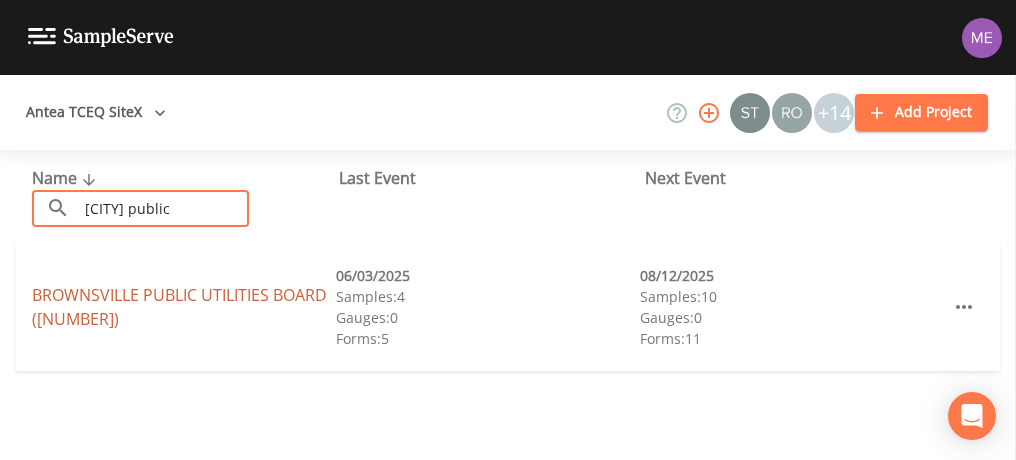 type on "brownsville public" 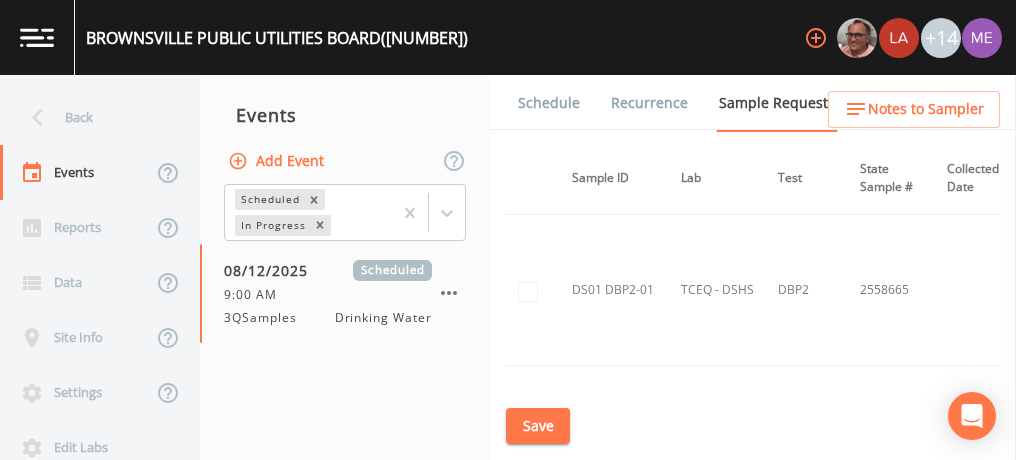 scroll, scrollTop: 8626, scrollLeft: 152, axis: both 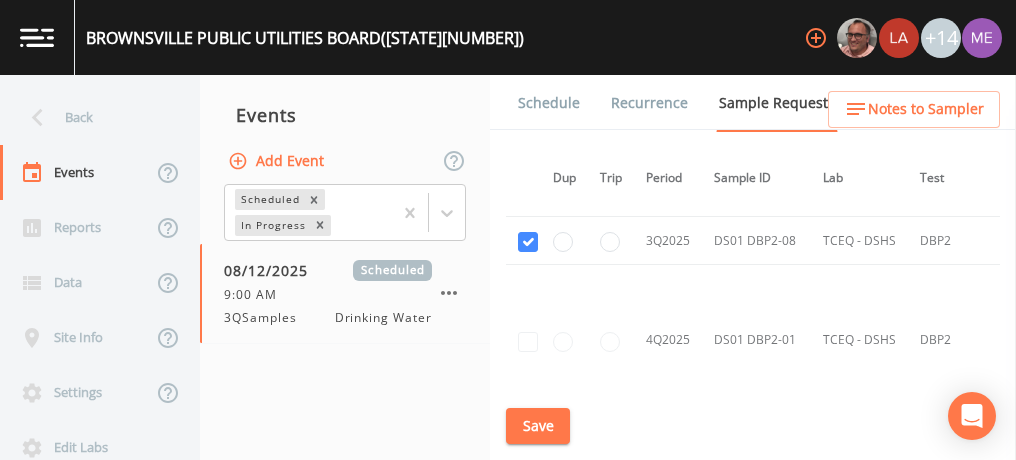 click on "Schedule" at bounding box center [549, 103] 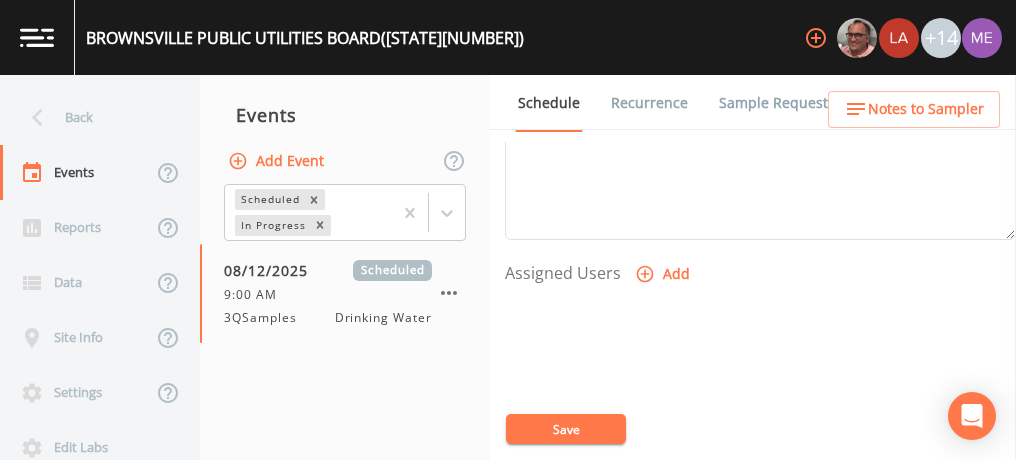 scroll, scrollTop: 749, scrollLeft: 0, axis: vertical 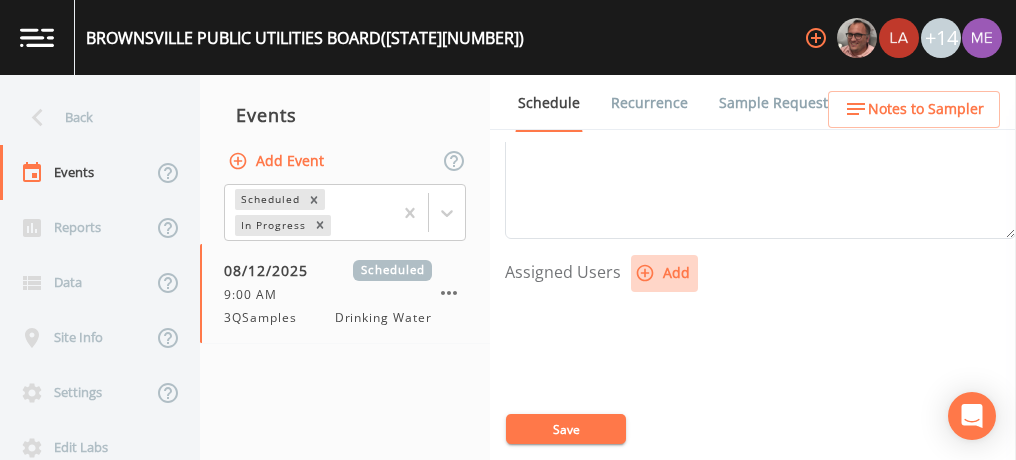 click 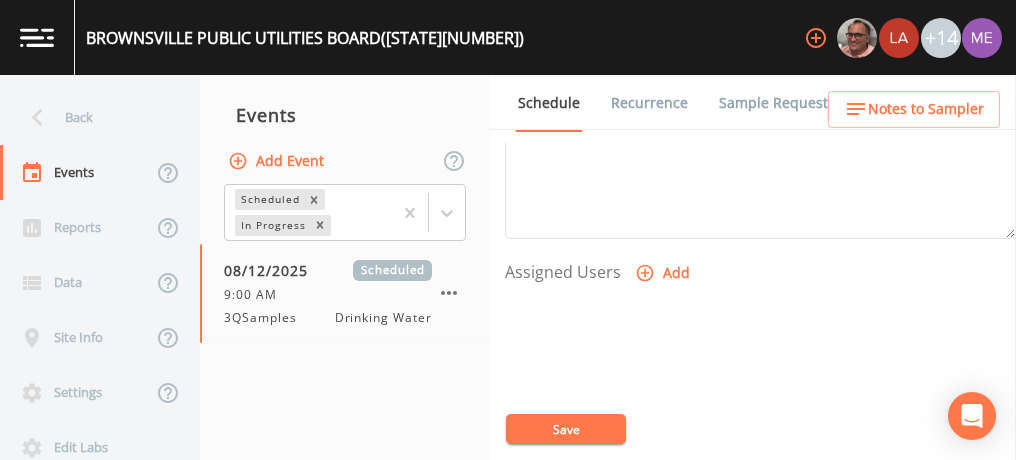 click on "Select User Mike  Franklin Lauren  Saenz Joshua gere  Paul David  Weber Zachary  Evans Stafford  Johnson Sloan  Rigamonti chrisb@sitexsolutions.com Annie  Huebner Miriaha  Caddie Brandon  Fox Stan  Porter Melissa  Coleman Rodolfo  Ramirez Charles  Medina Mikeh@sitexsolutions.com" at bounding box center [508, 523] 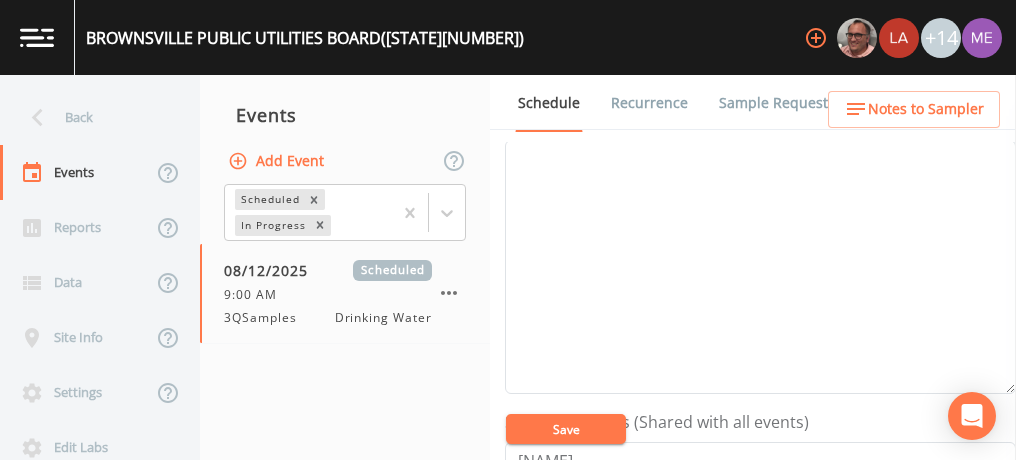scroll, scrollTop: 290, scrollLeft: 0, axis: vertical 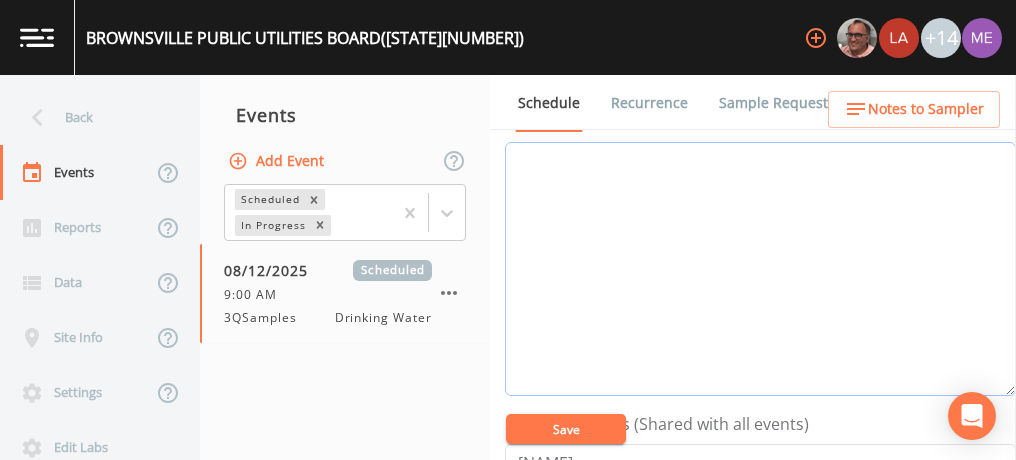 click on "Event Notes" at bounding box center (760, 269) 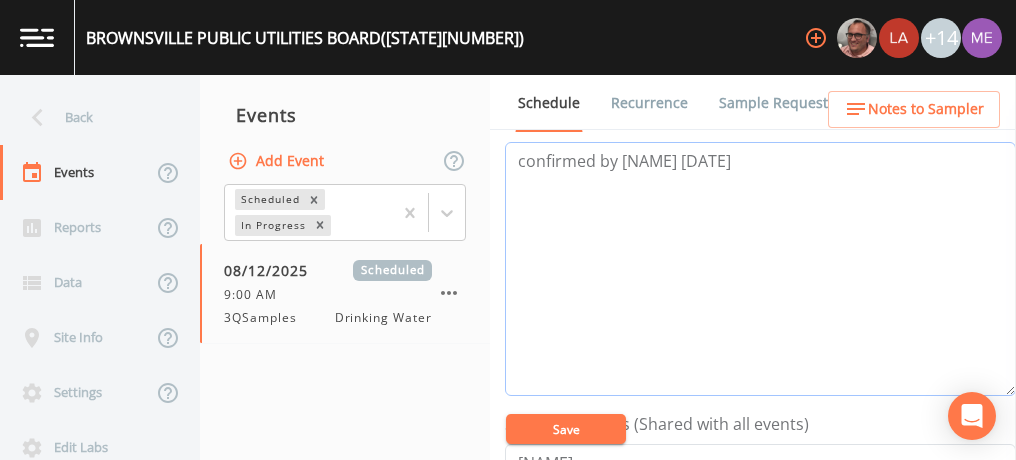 type on "confirmed by gabriel 8/6" 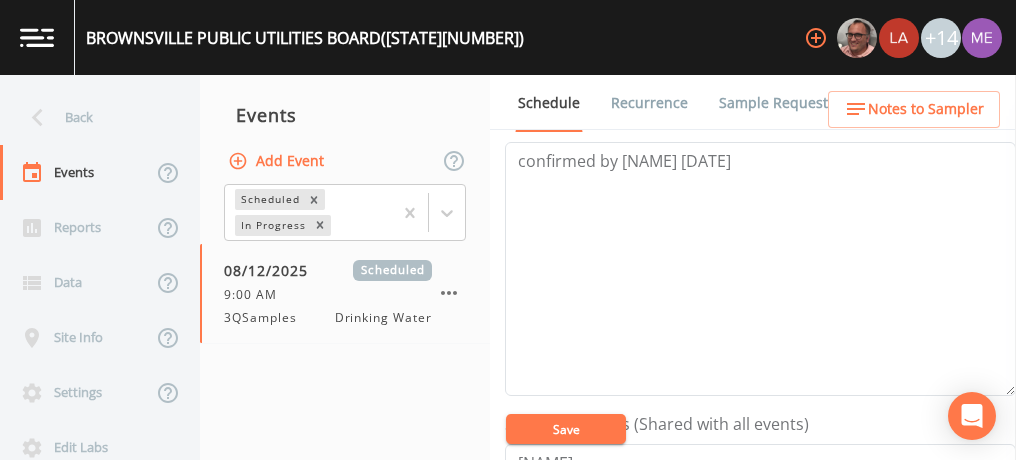 click on "Save" at bounding box center (566, 429) 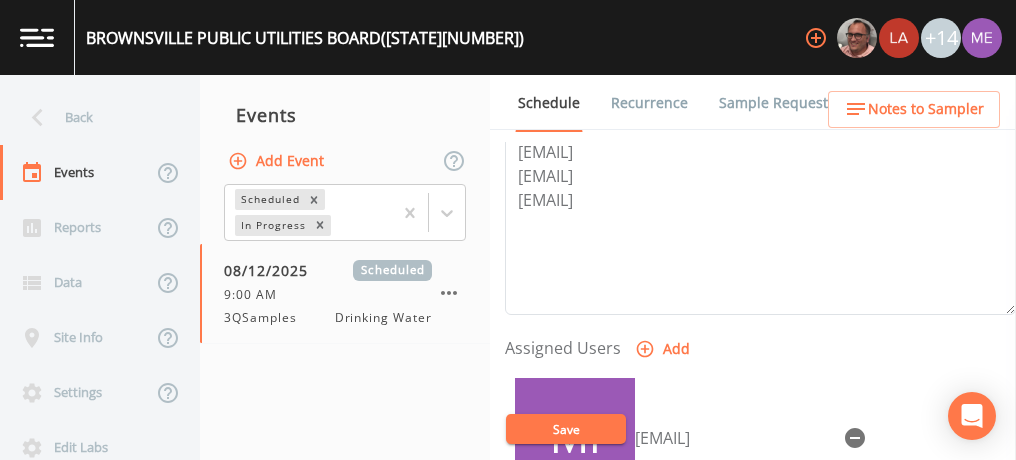 scroll, scrollTop: 676, scrollLeft: 0, axis: vertical 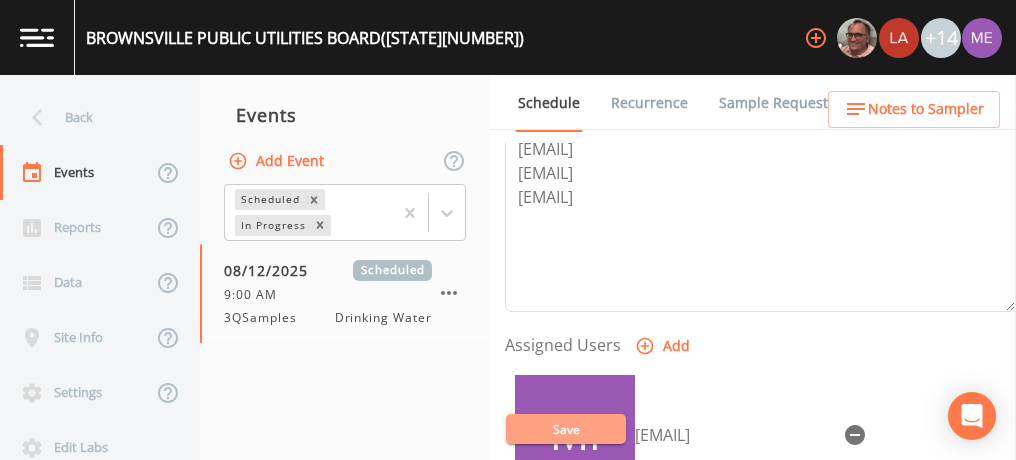 click on "Save" at bounding box center (566, 429) 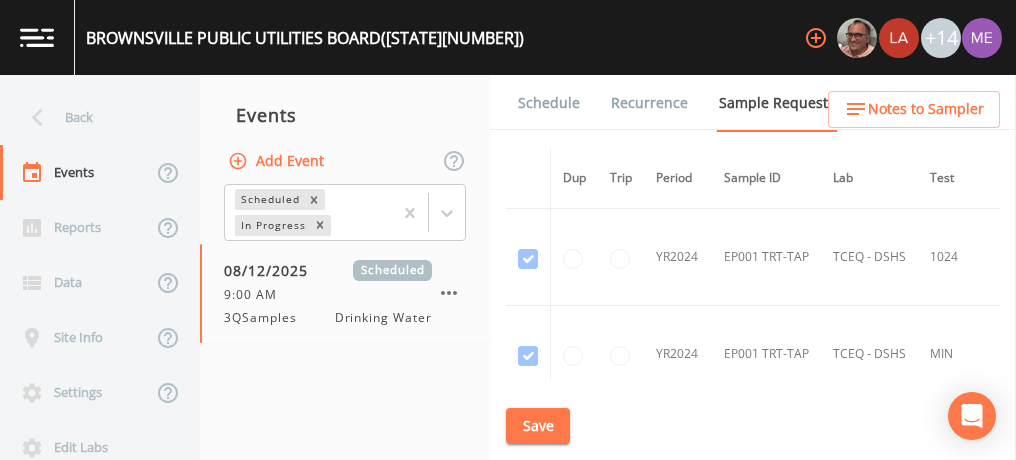 scroll, scrollTop: 0, scrollLeft: 0, axis: both 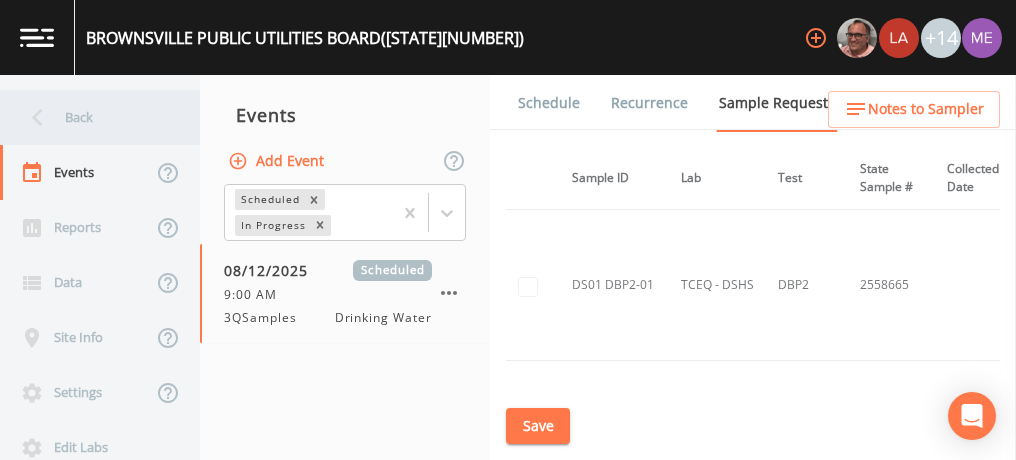 click on "Back" at bounding box center (90, 117) 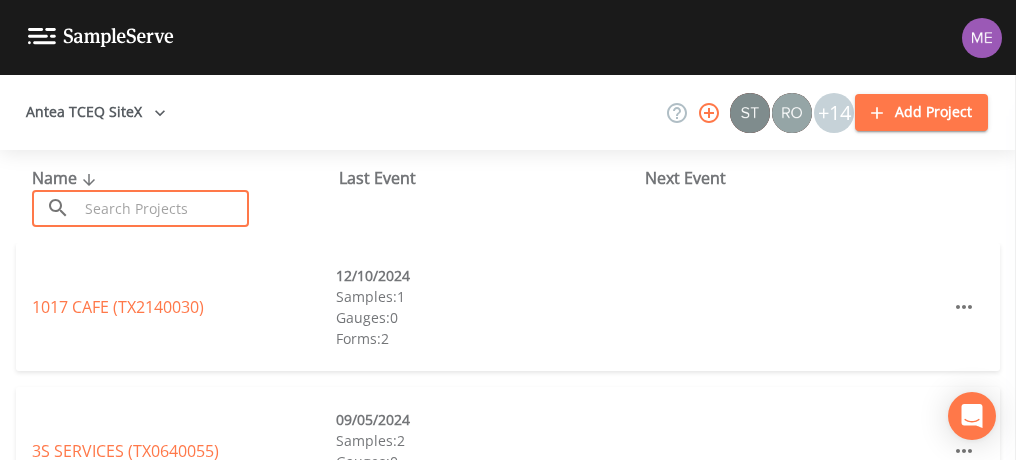 click at bounding box center [163, 208] 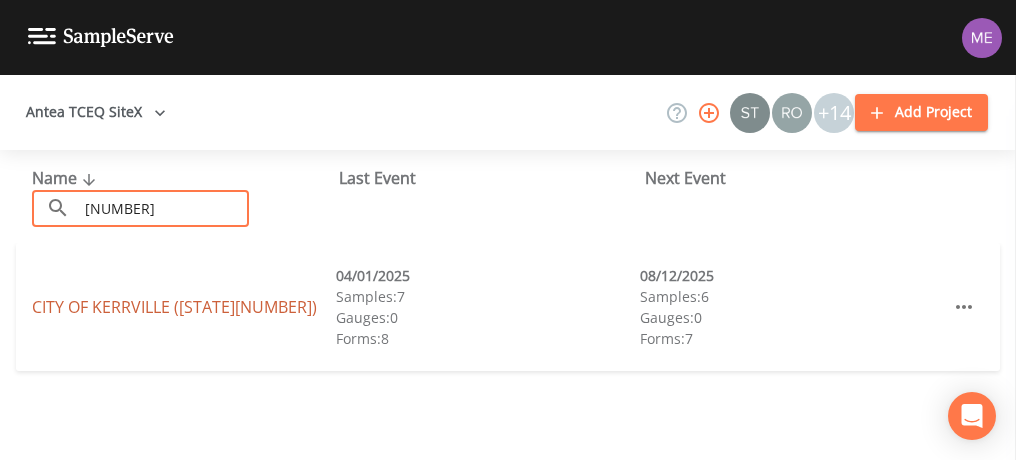 type on "1330001" 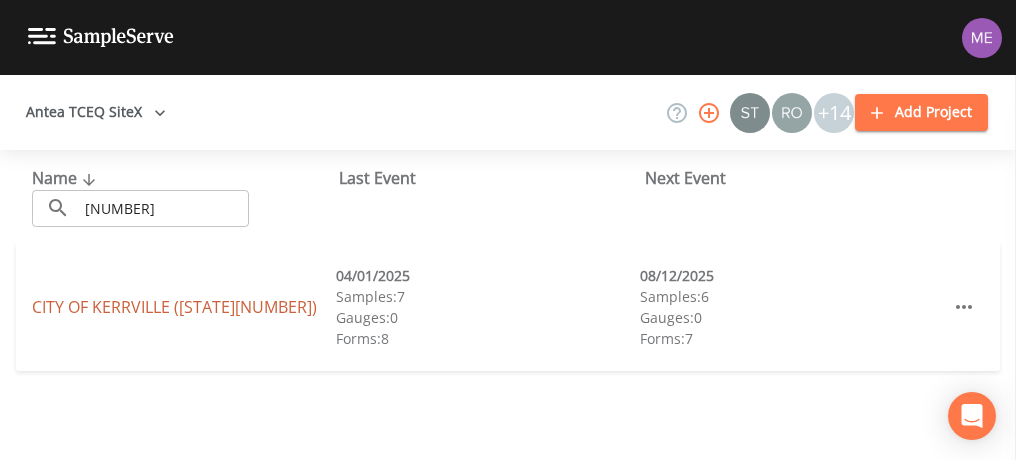 click on "CITY OF KERRVILLE   (TX1330001)" at bounding box center [174, 307] 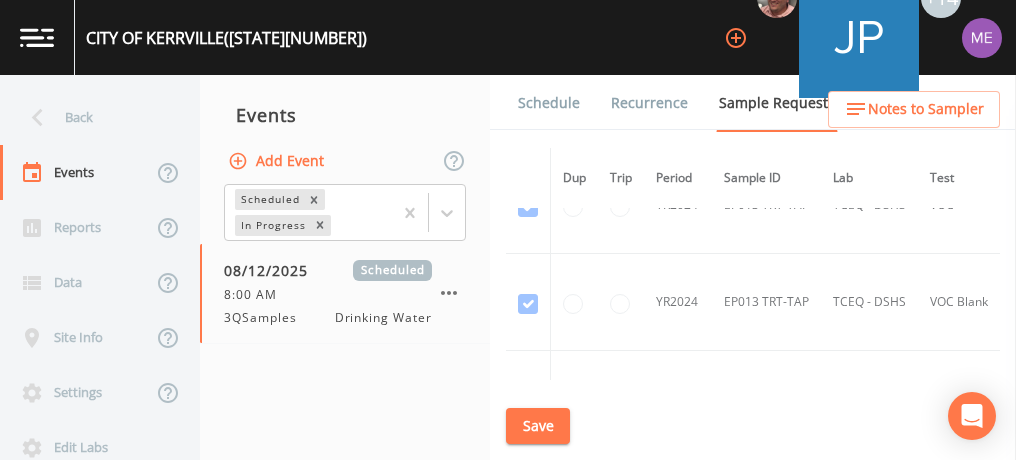 scroll, scrollTop: 2288, scrollLeft: 0, axis: vertical 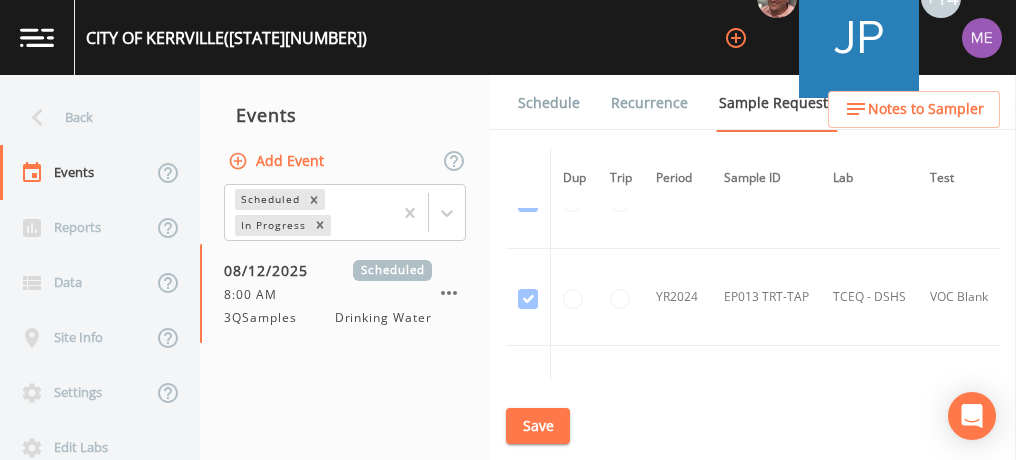 click on "Schedule" at bounding box center (549, 103) 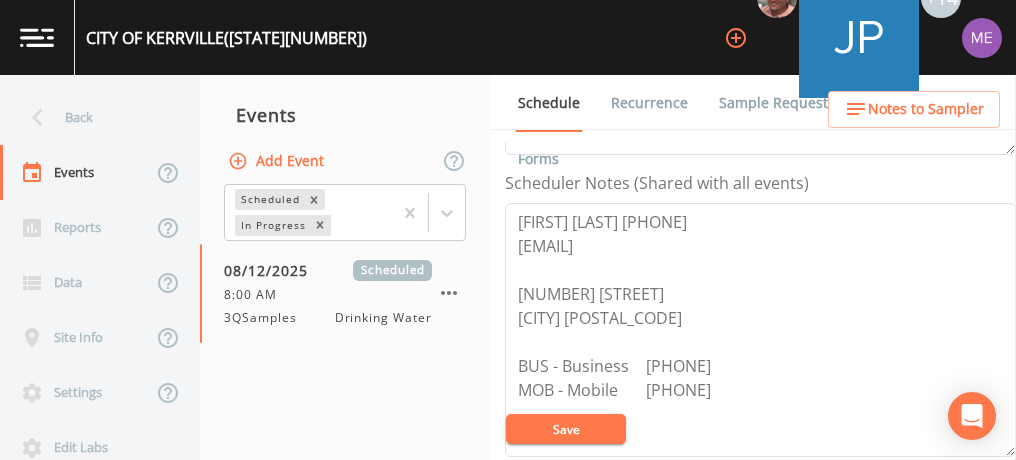 scroll, scrollTop: 539, scrollLeft: 0, axis: vertical 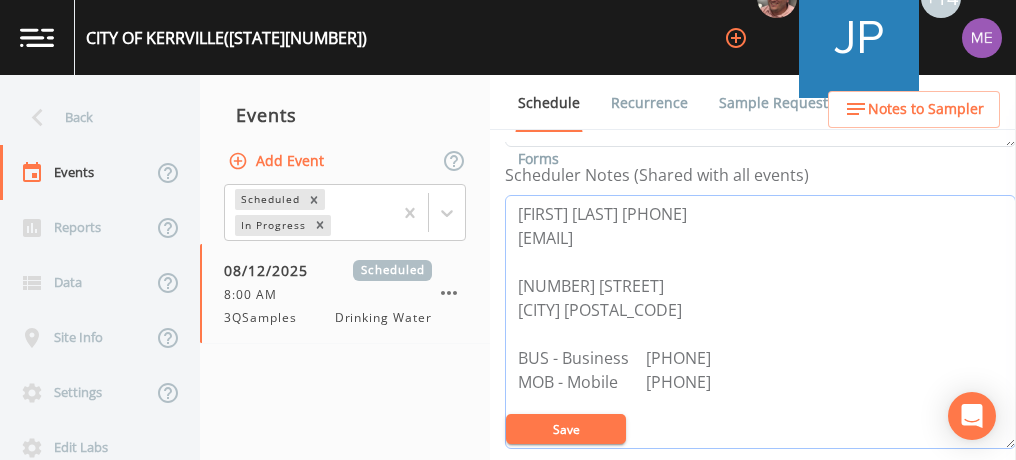 drag, startPoint x: 516, startPoint y: 233, endPoint x: 708, endPoint y: 262, distance: 194.17775 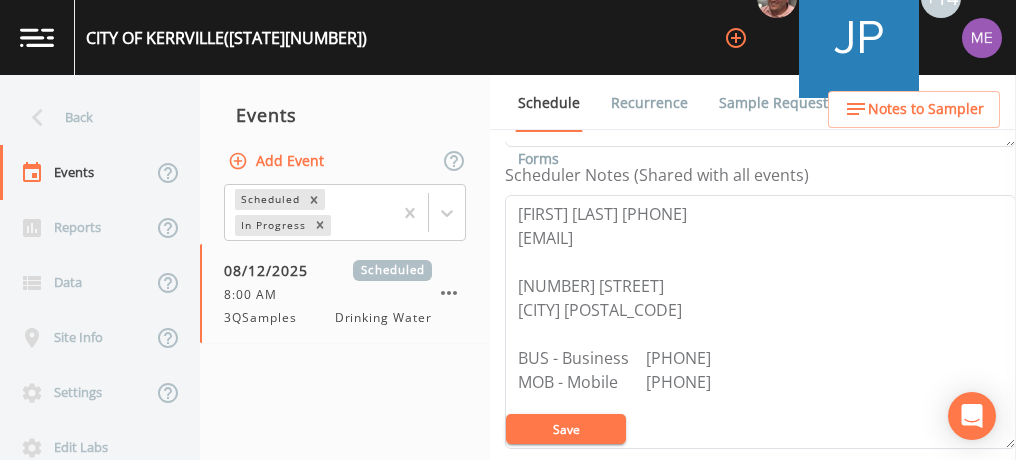 click on "Sample Requests" at bounding box center (777, 103) 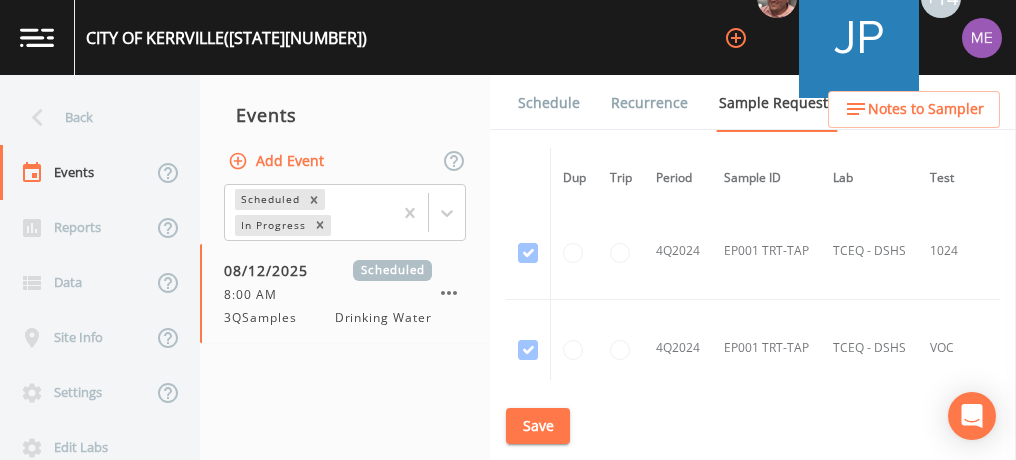 scroll, scrollTop: 6752, scrollLeft: 0, axis: vertical 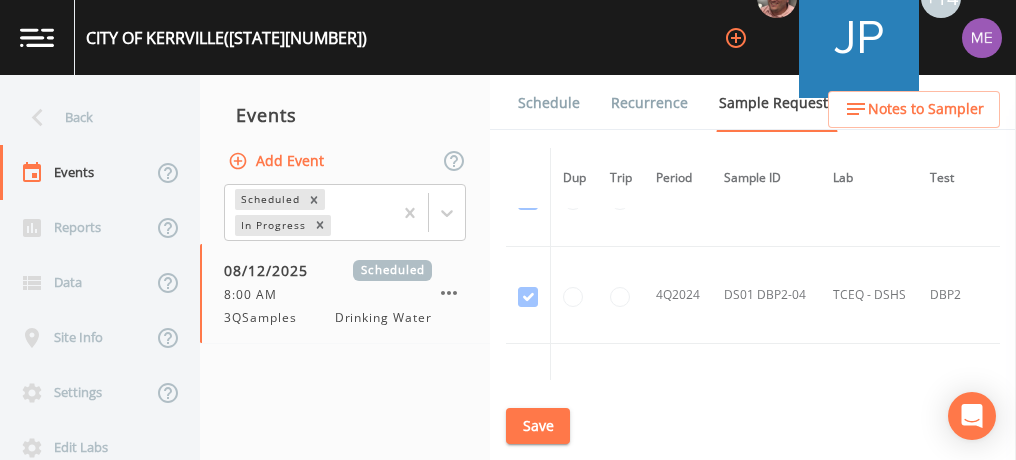 click on "Schedule" at bounding box center [549, 103] 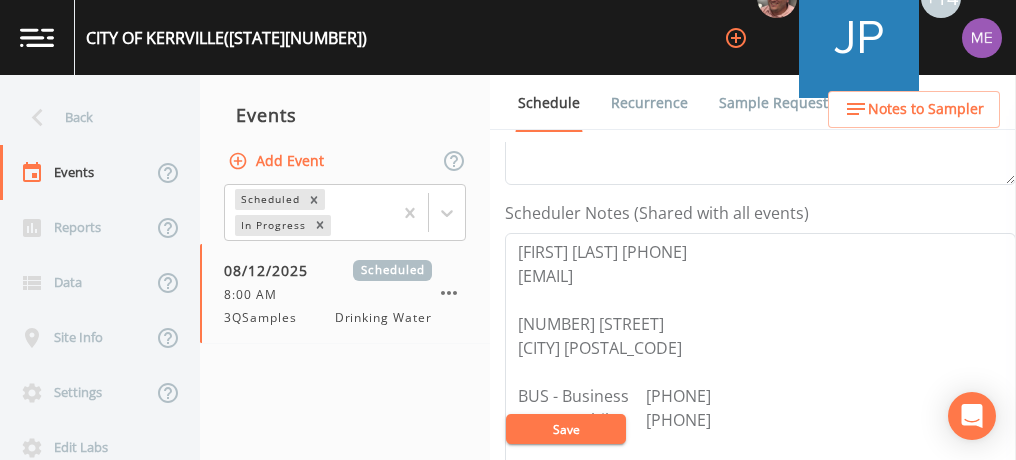 scroll, scrollTop: 508, scrollLeft: 0, axis: vertical 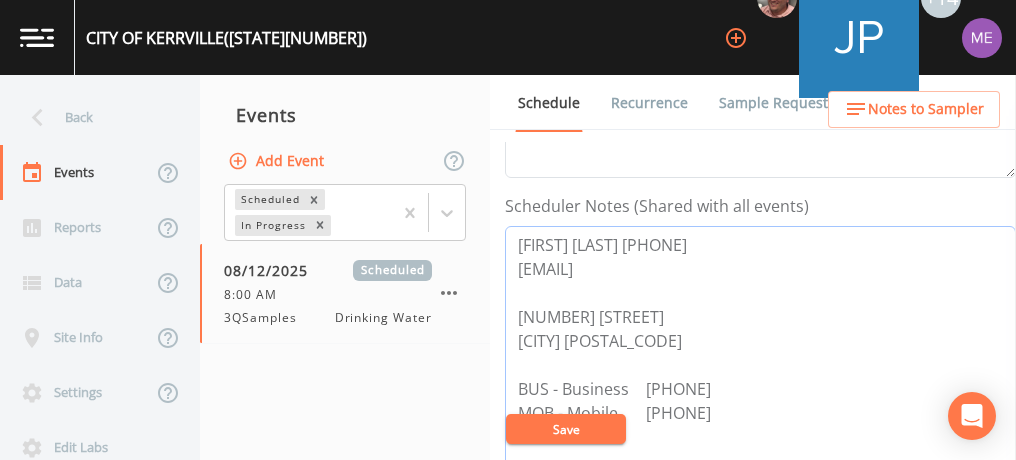click on "Keith Schroeder 830-496-0051
keith.schroeder@kerrvilletx.gov
1000 Thompson Dr
Kerrville 78028" at bounding box center [760, 353] 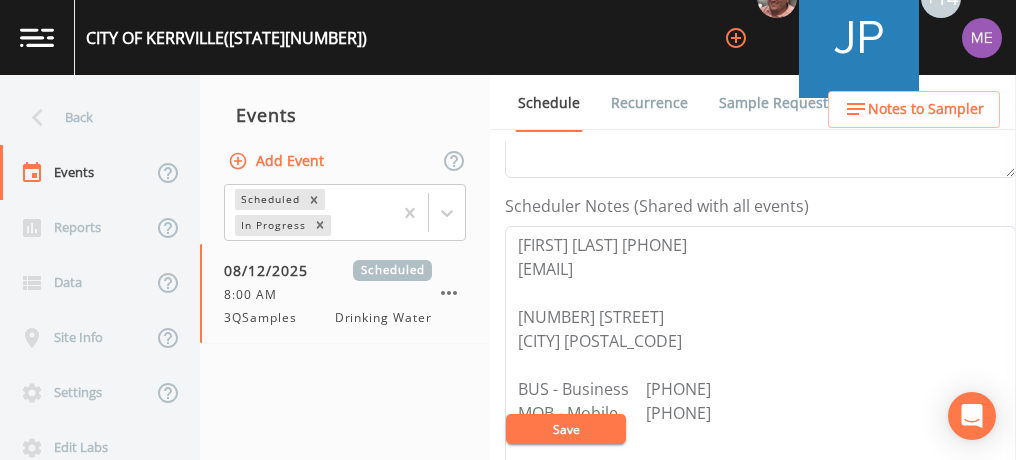 click on "Save" at bounding box center (566, 429) 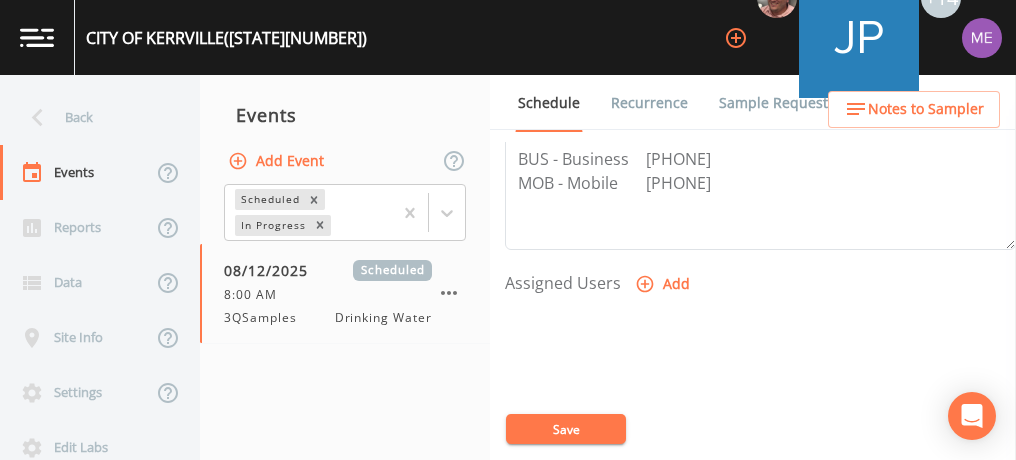 scroll, scrollTop: 739, scrollLeft: 0, axis: vertical 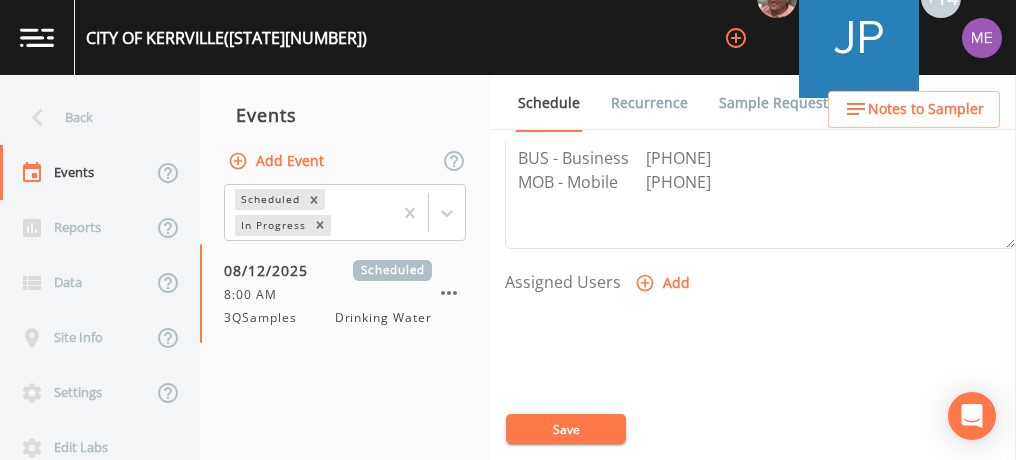 click 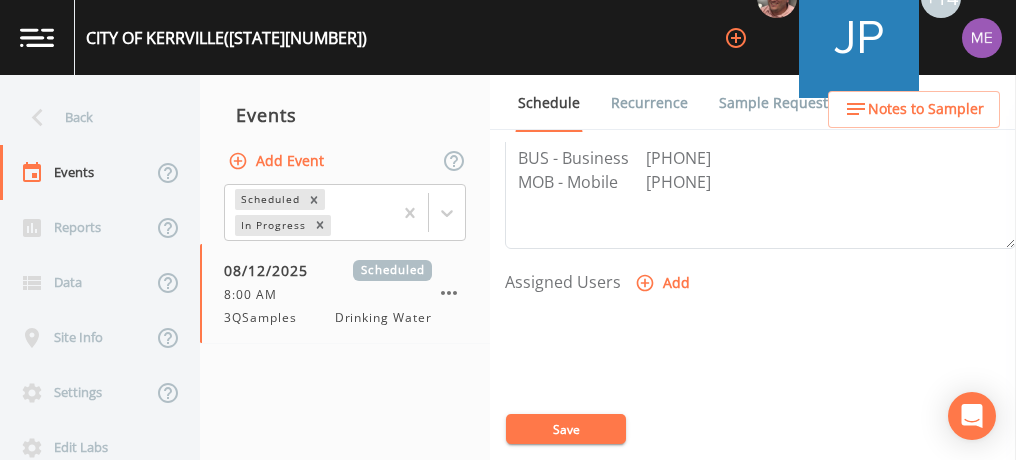 click on "Select User Mike  Franklin Joshua gere  Paul Lauren  Saenz David  Weber Zachary  Evans Stafford  Johnson Sloan  Rigamonti Annie  Huebner chrisb@sitexsolutions.com Miriaha  Caddie Brandon  Fox Stan  Porter Melissa  Coleman Rodolfo  Ramirez Charles  Medina Mikeh@sitexsolutions.com" at bounding box center (508, 523) 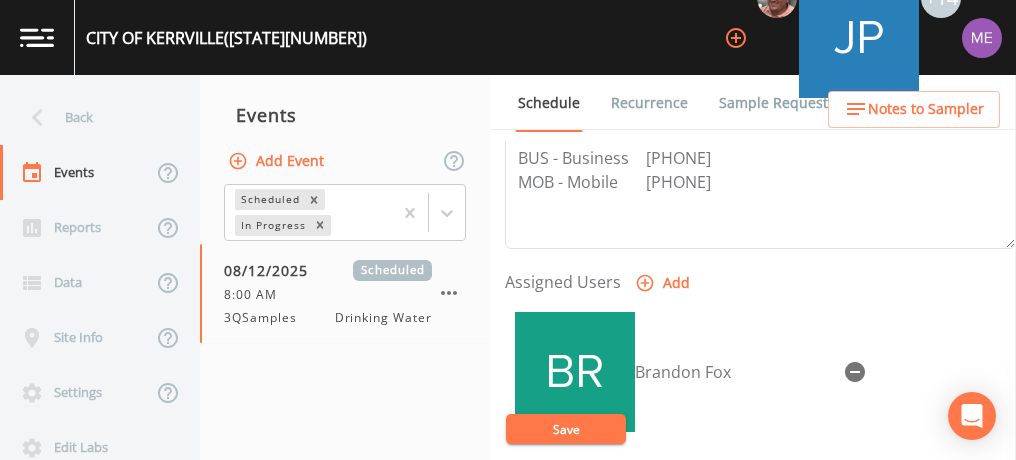 click on "Save" at bounding box center (566, 429) 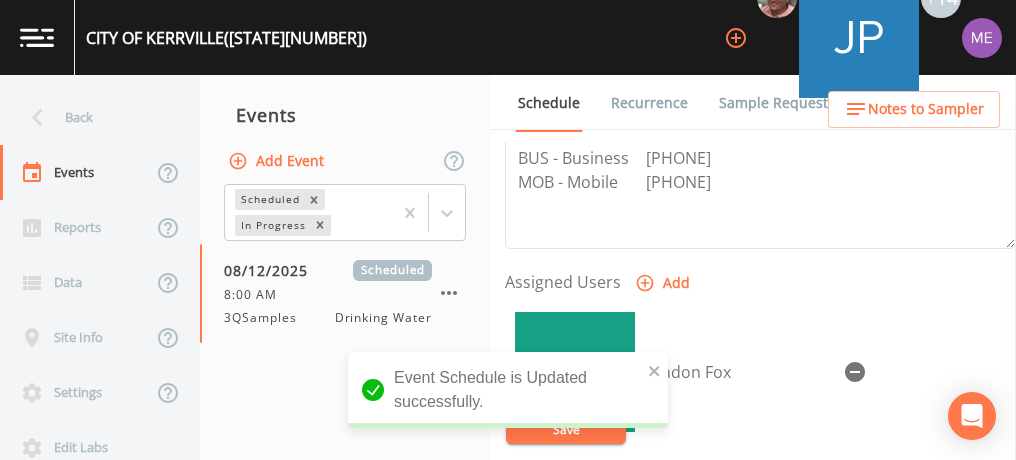 click on "Sample Requests" at bounding box center [777, 103] 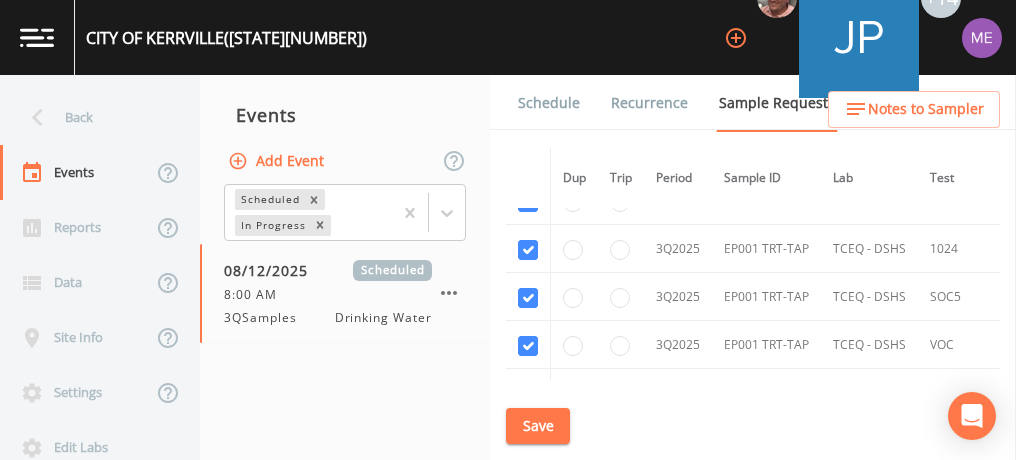scroll, scrollTop: 13449, scrollLeft: 0, axis: vertical 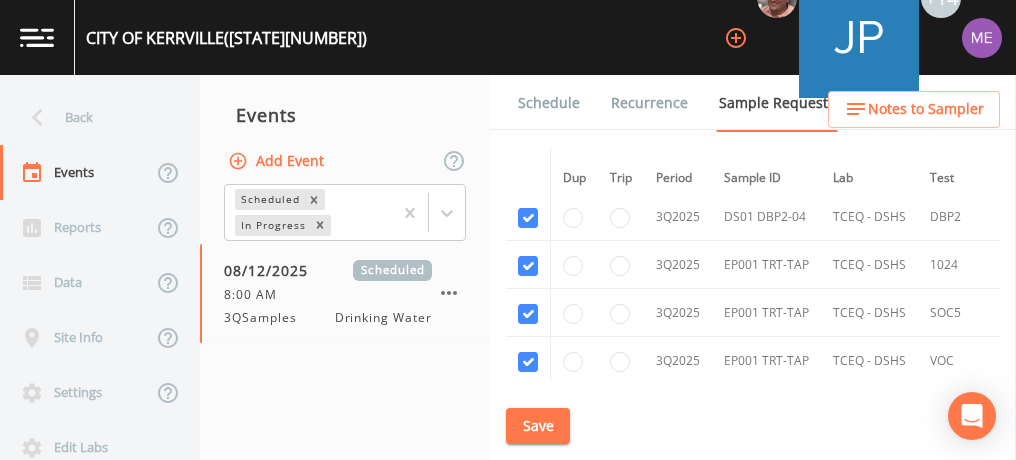 click at bounding box center [528, -12802] 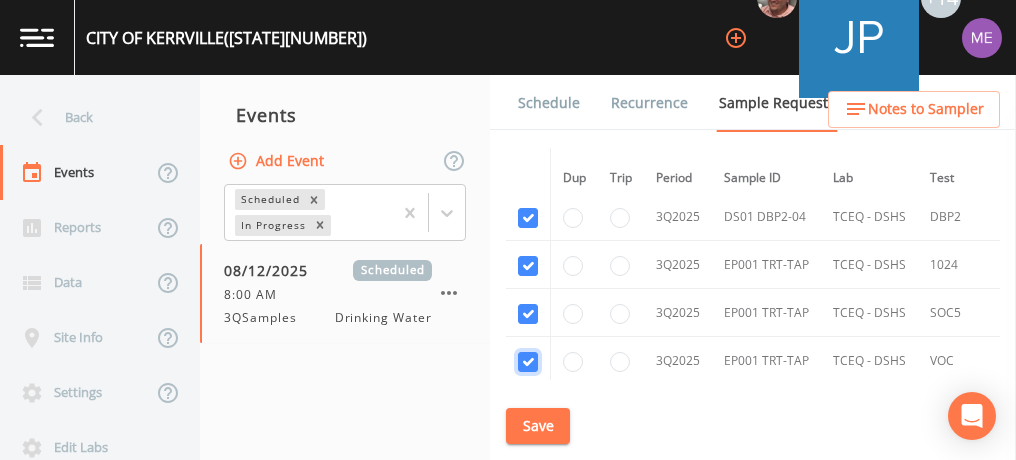 click at bounding box center (528, -12899) 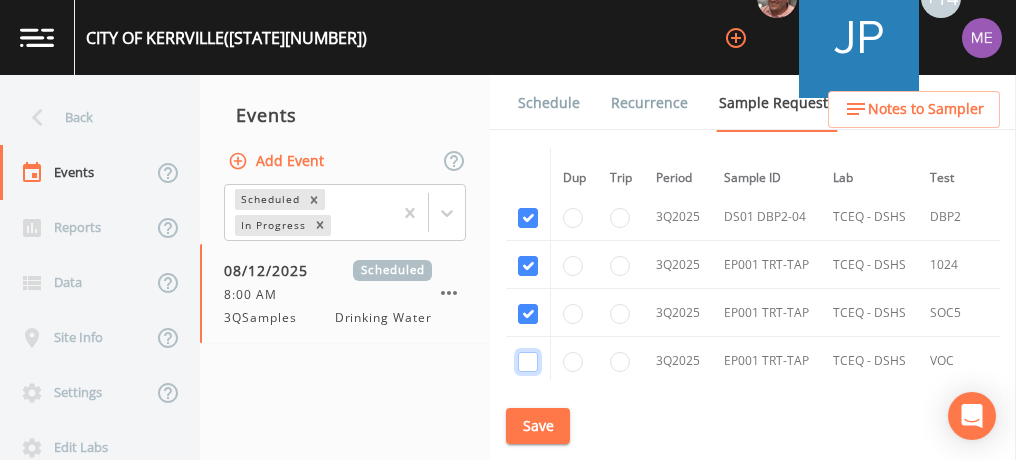 checkbox on "false" 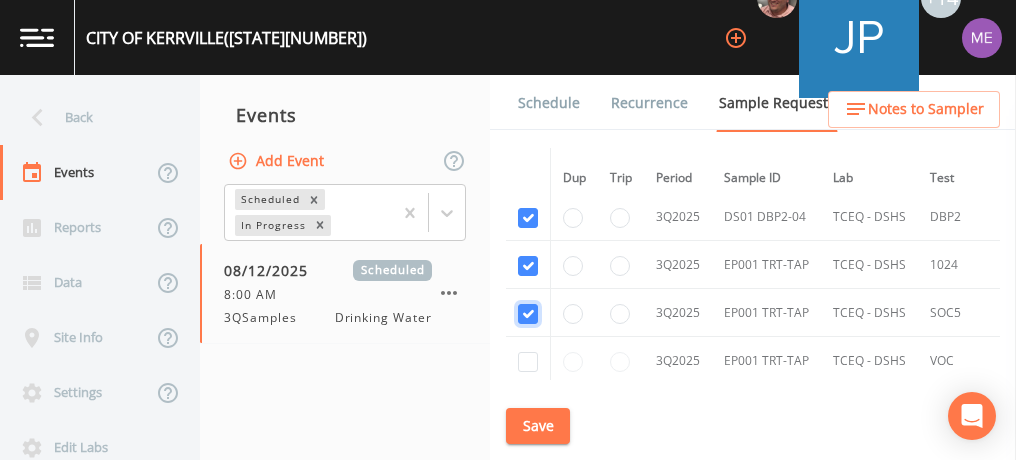 click at bounding box center [528, -12996] 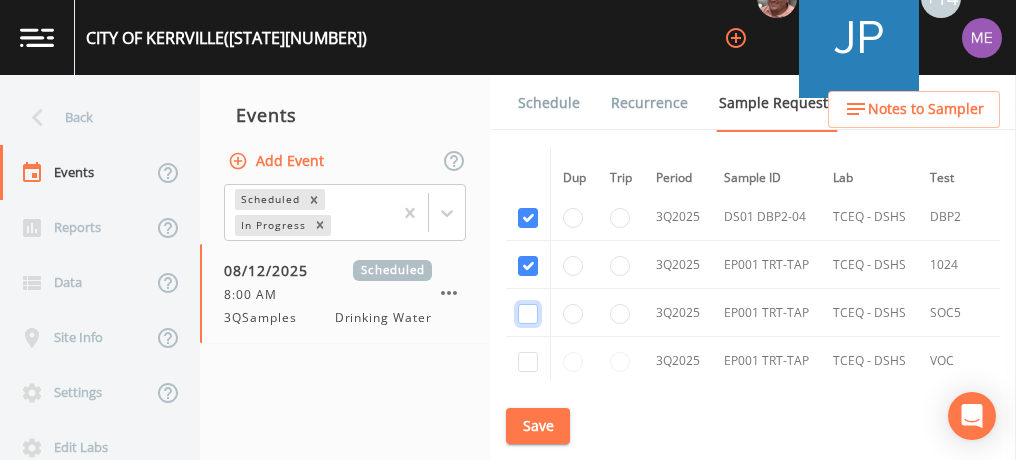 checkbox on "false" 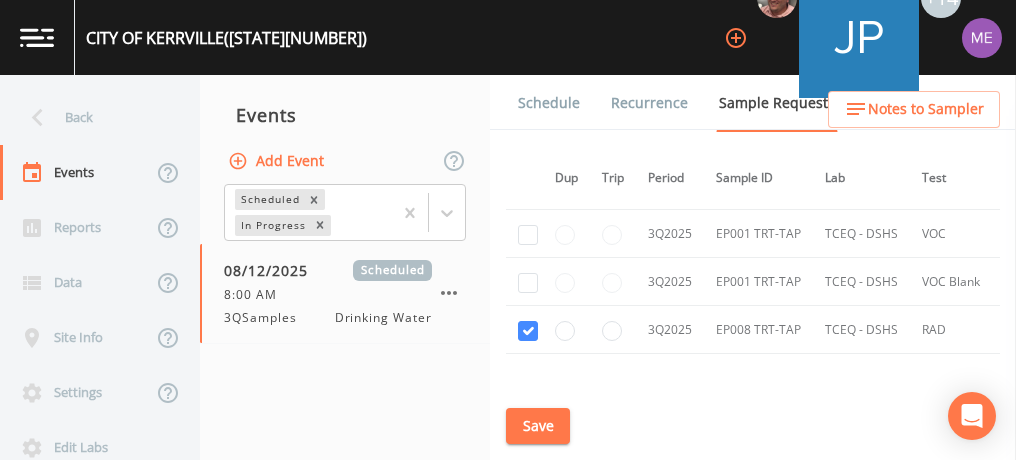 scroll, scrollTop: 13580, scrollLeft: 6, axis: both 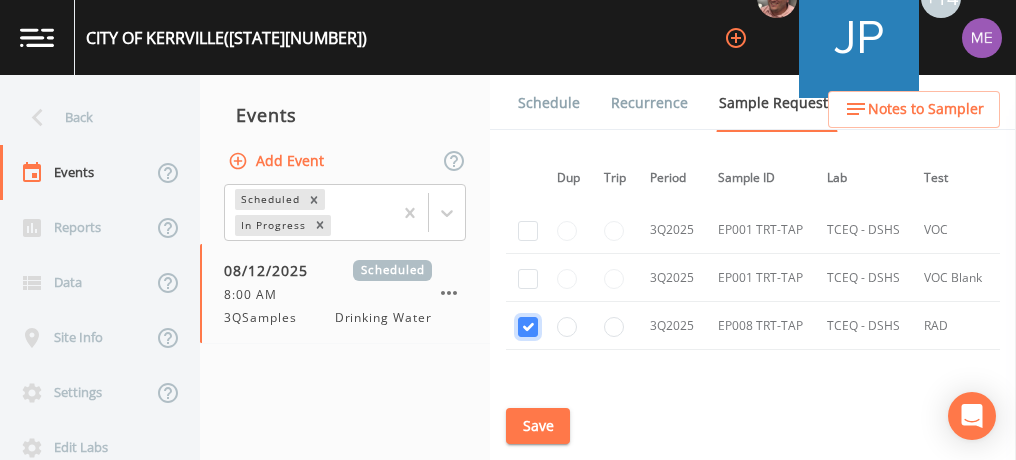 click at bounding box center (528, -7501) 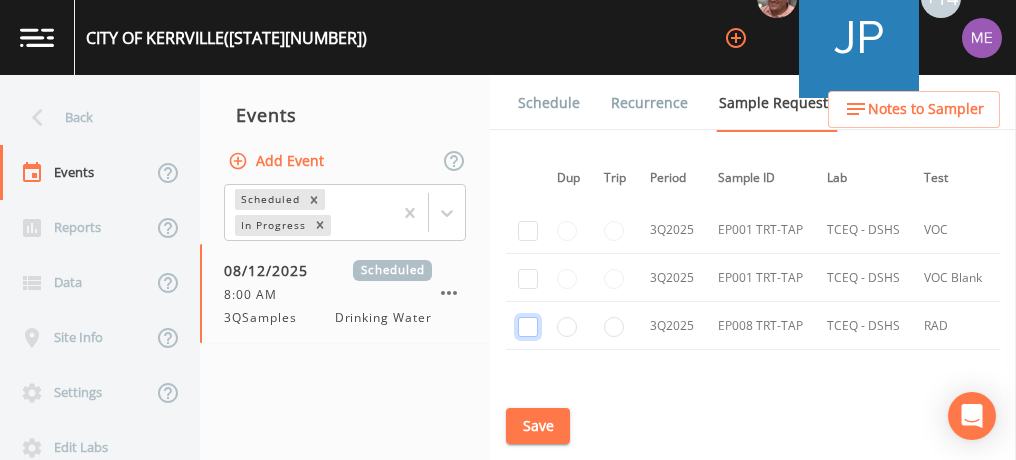checkbox on "false" 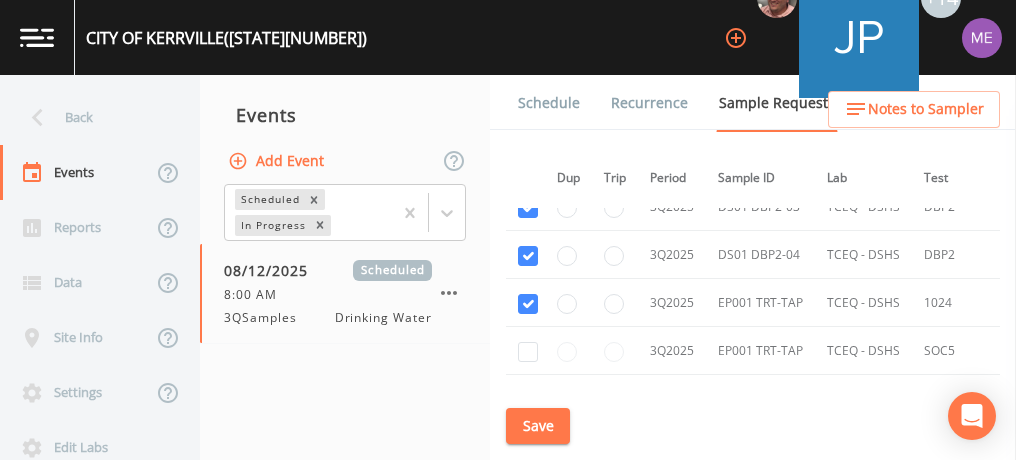 scroll, scrollTop: 13408, scrollLeft: 6, axis: both 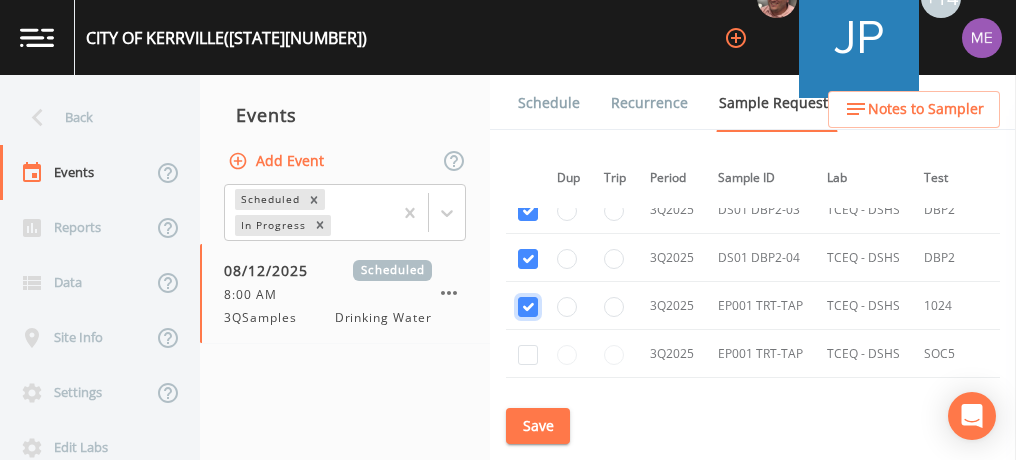 click at bounding box center [528, -7911] 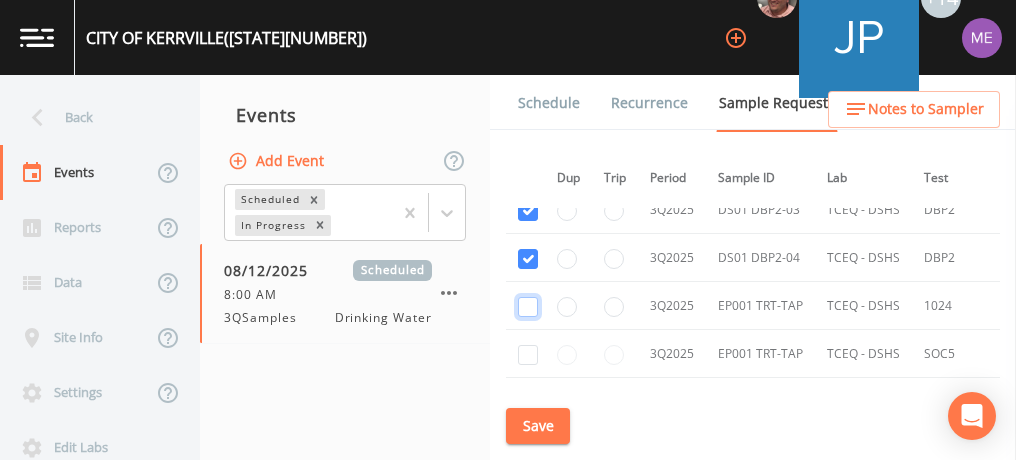 checkbox on "false" 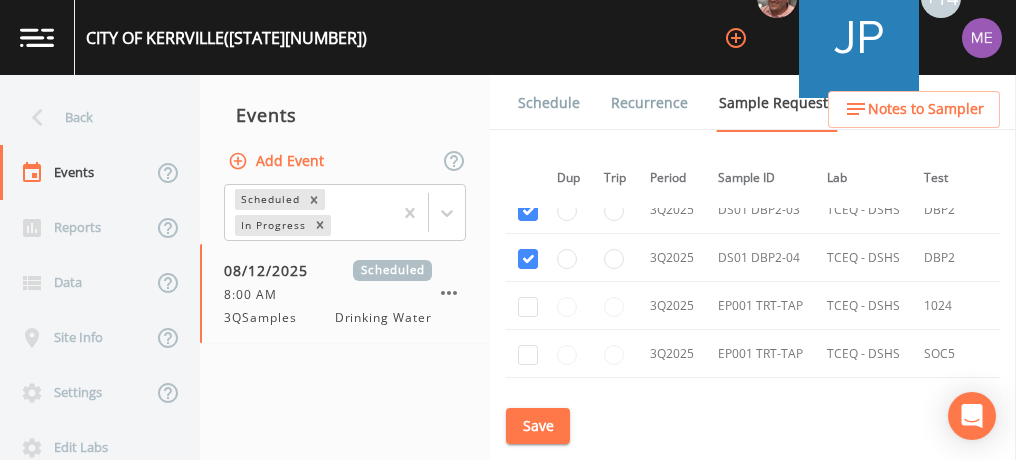 click on "Save" at bounding box center (538, 426) 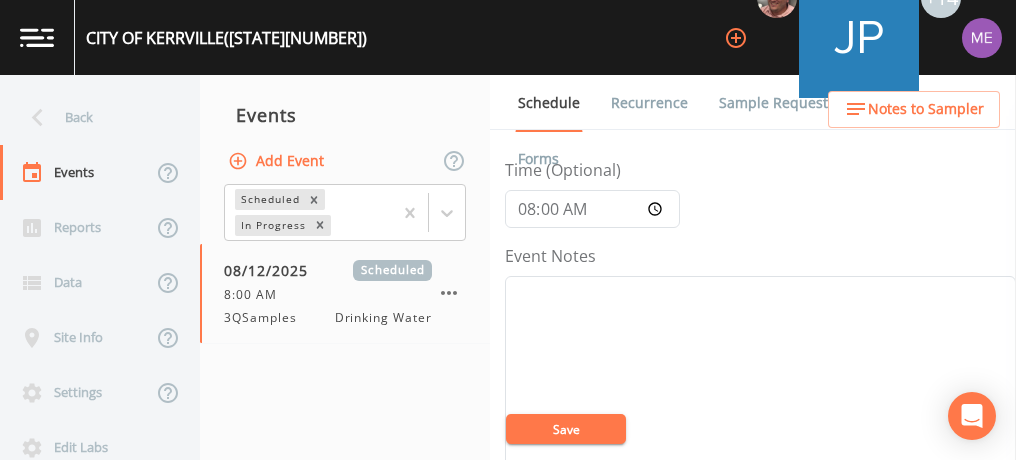 scroll, scrollTop: 163, scrollLeft: 0, axis: vertical 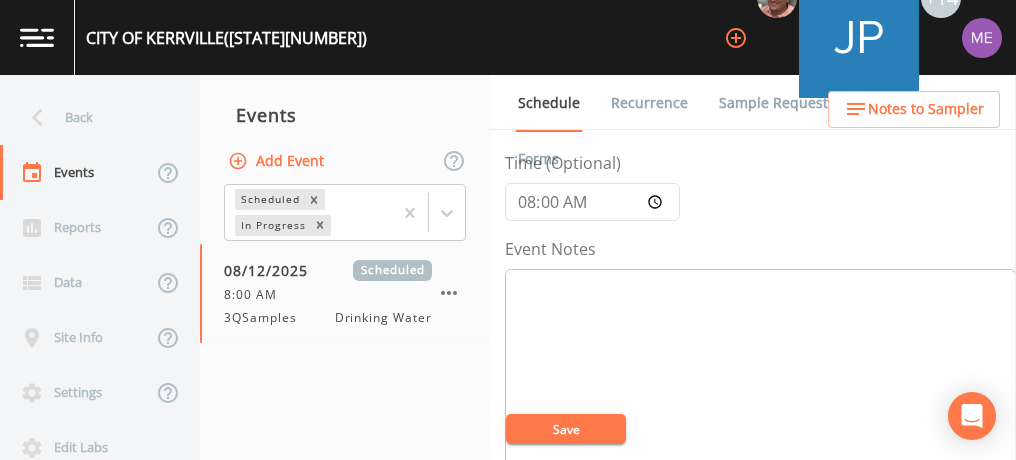 click on "Event Notes" at bounding box center [760, 396] 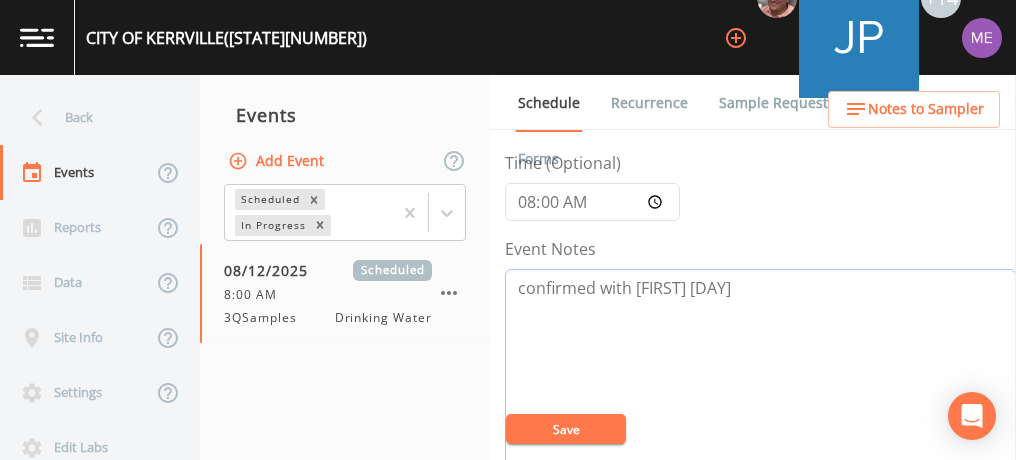 type on "confirmed with keith 8/7" 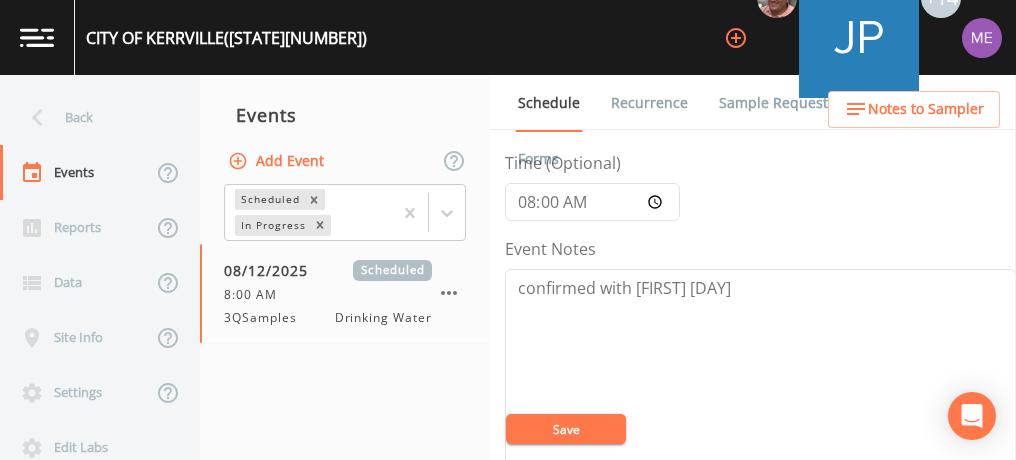 click on "Save" at bounding box center [566, 429] 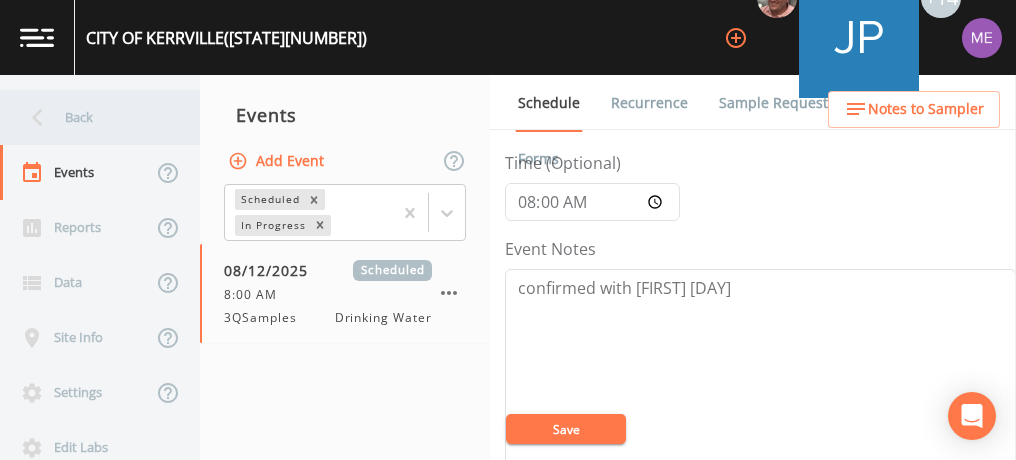 click on "Back" at bounding box center (90, 117) 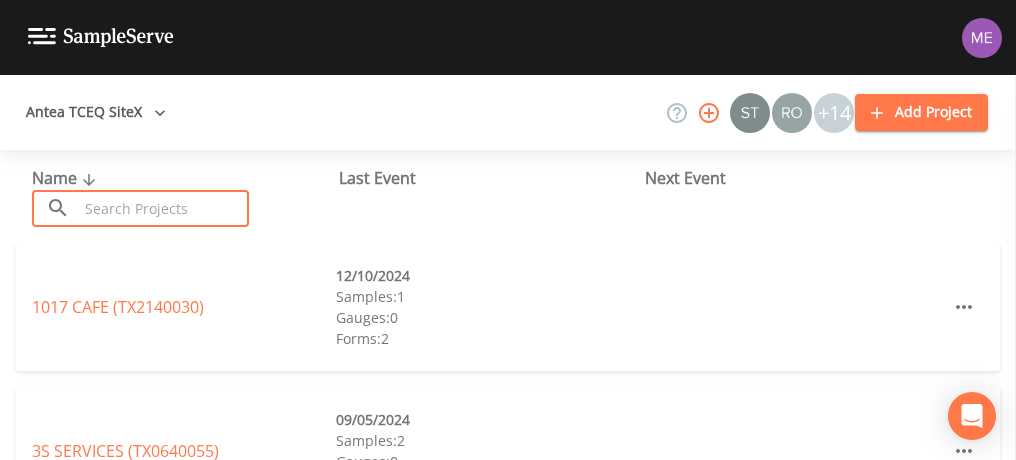 click at bounding box center (163, 208) 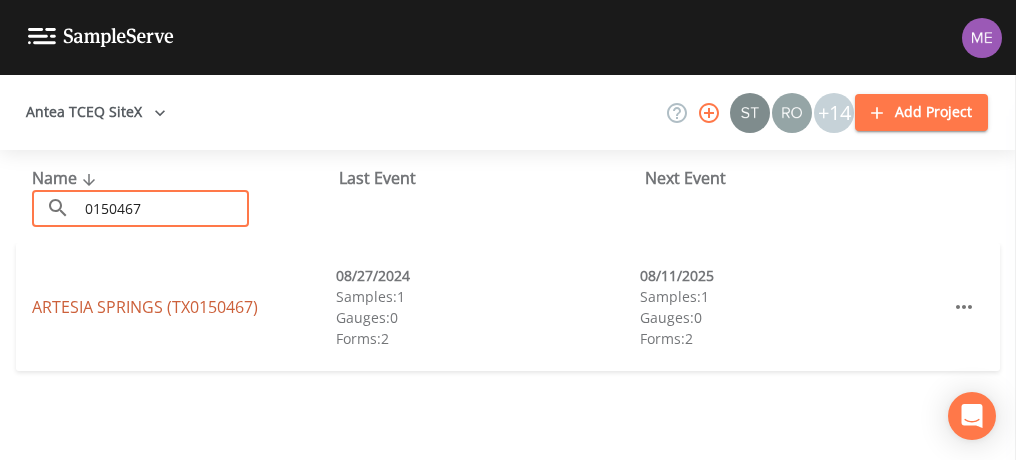 type on "0150467" 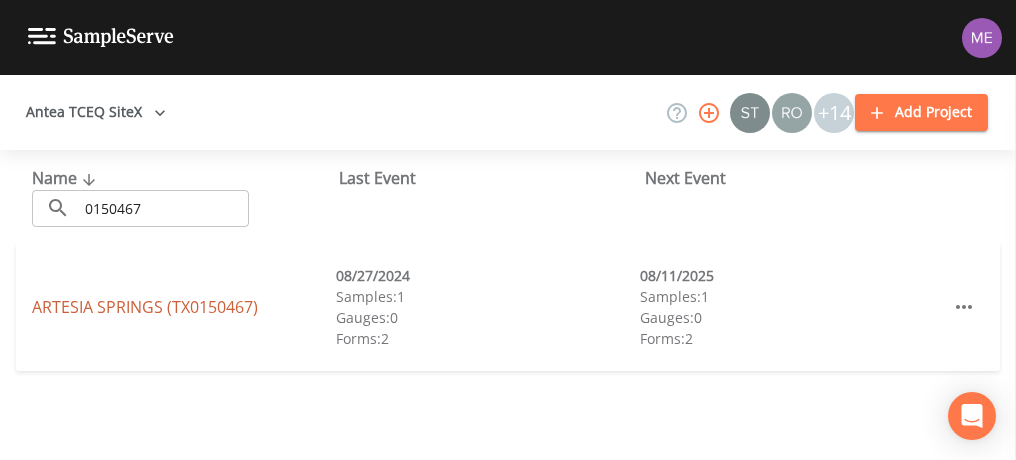 click on "ARTESIA SPRINGS   (TX0150467)" at bounding box center (145, 307) 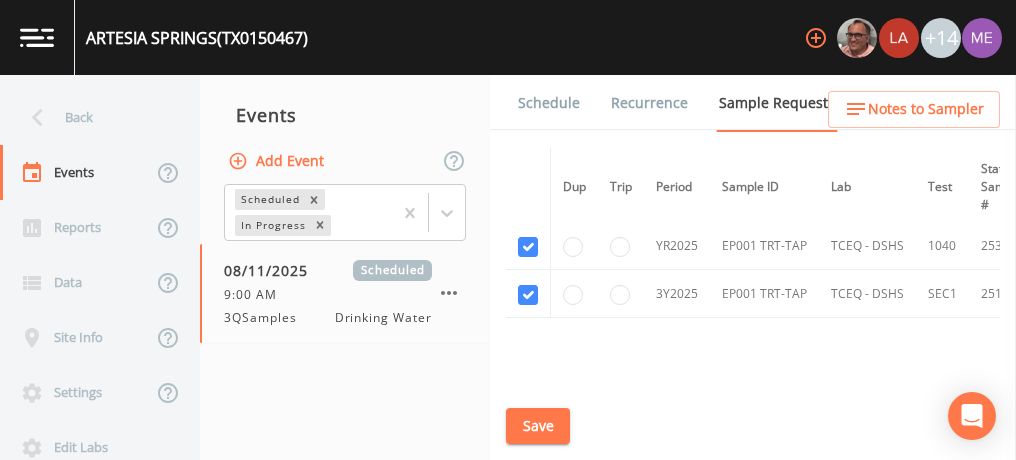 scroll, scrollTop: 116, scrollLeft: 0, axis: vertical 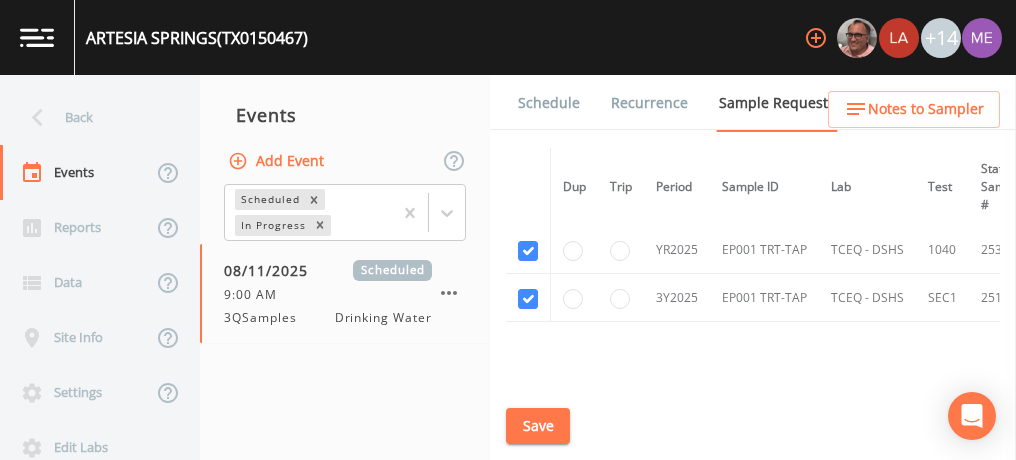 click on "Save" at bounding box center (538, 426) 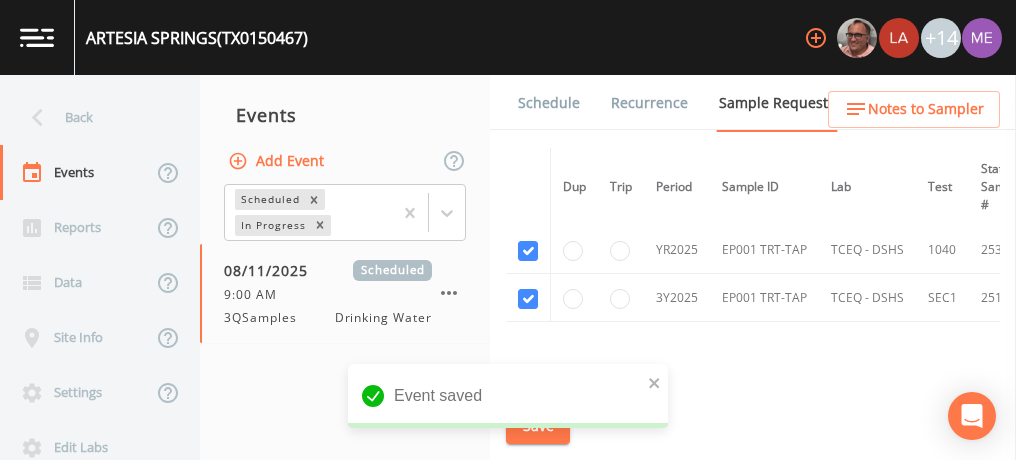click on "Schedule" at bounding box center (549, 103) 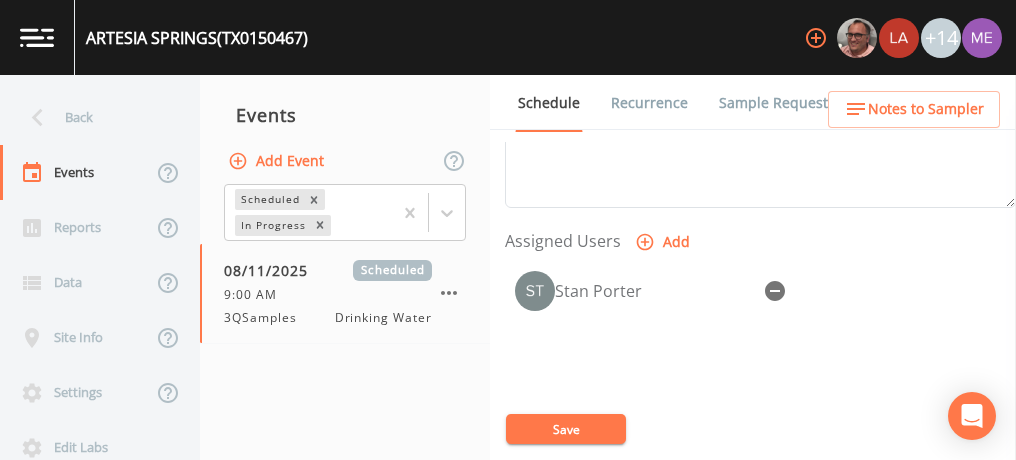 scroll, scrollTop: 782, scrollLeft: 0, axis: vertical 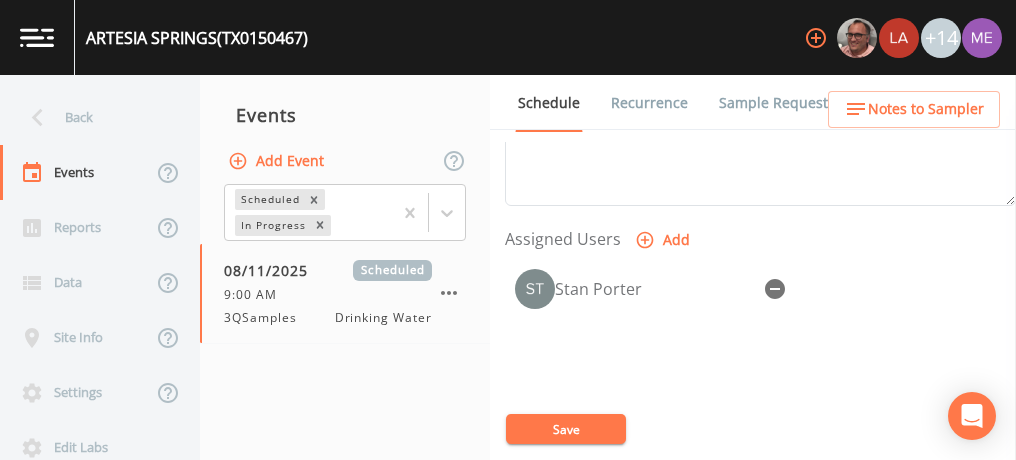click 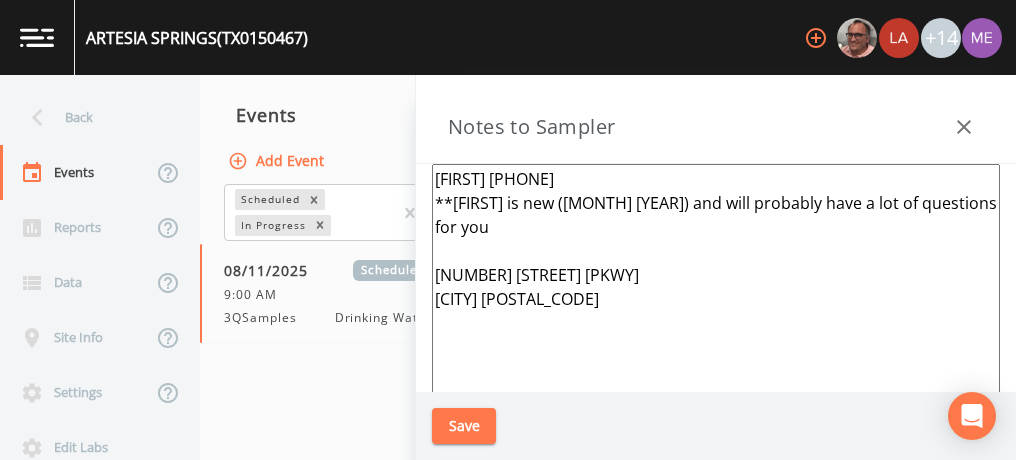 click on "Save" at bounding box center (464, 426) 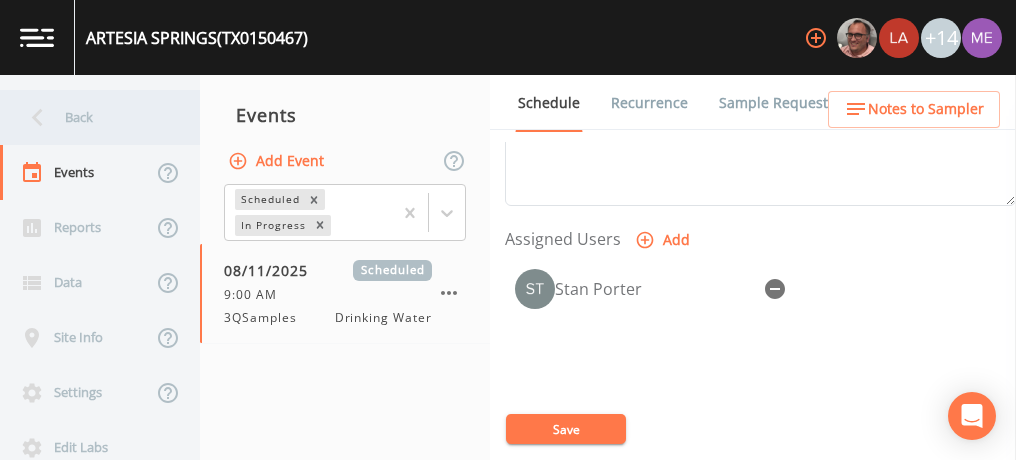 click on "Back" at bounding box center [90, 117] 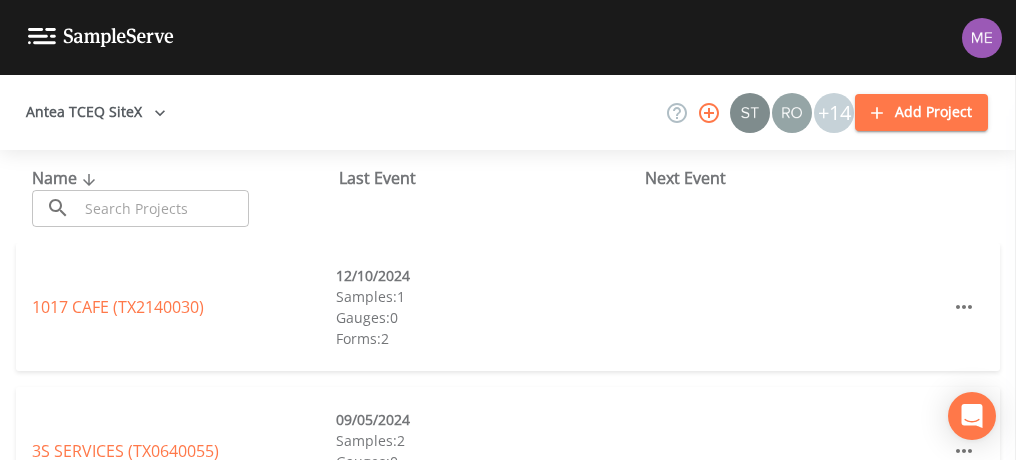 click at bounding box center (163, 208) 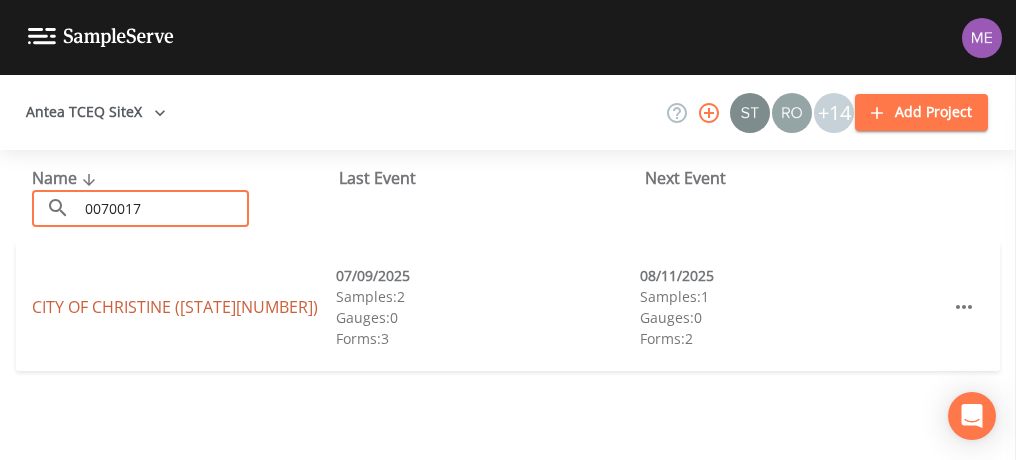 type on "0070017" 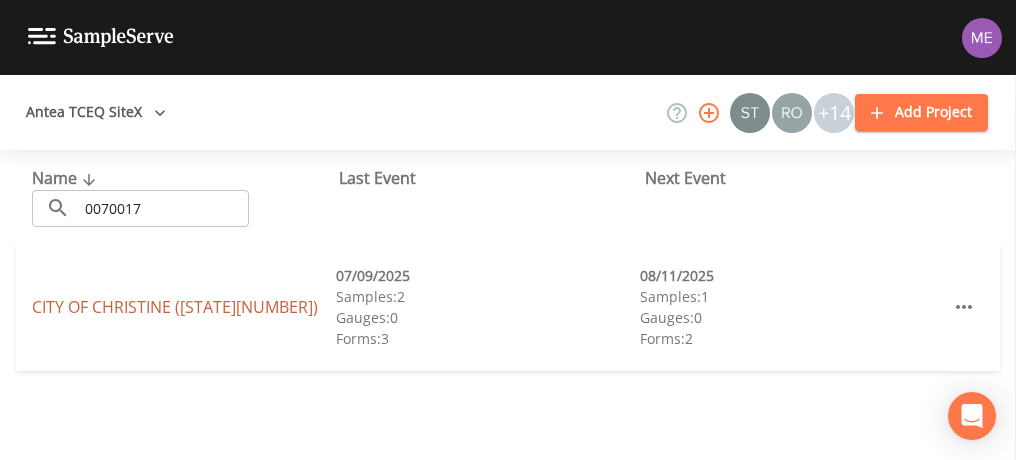 click on "CITY OF CHRISTINE   (TX0070017)" at bounding box center [175, 307] 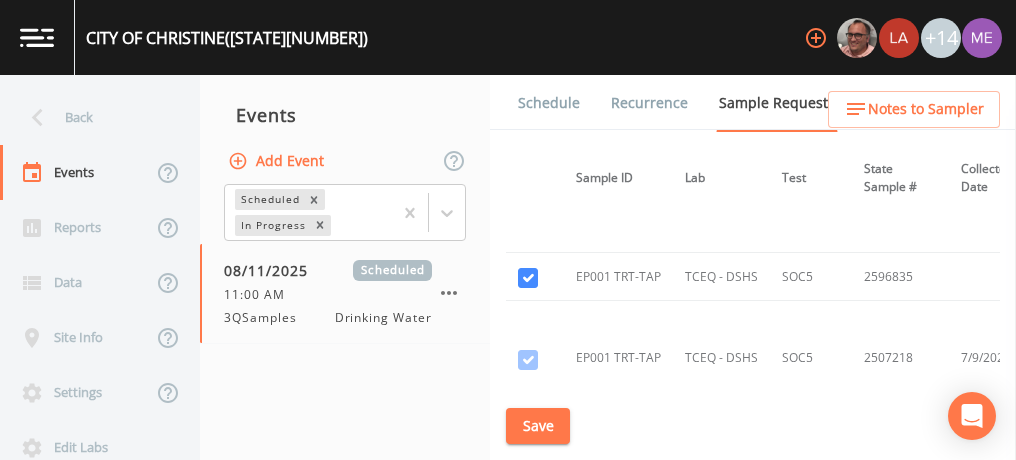 scroll, scrollTop: 2332, scrollLeft: 148, axis: both 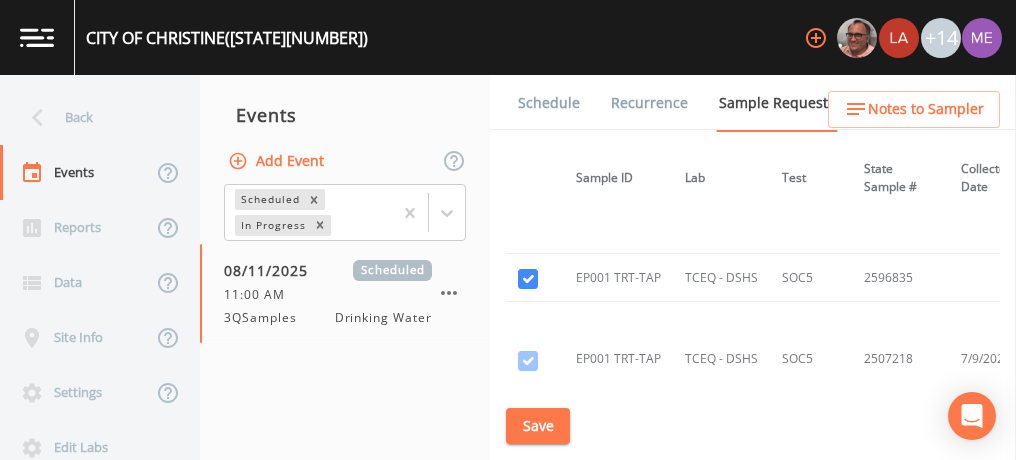click on "Save" at bounding box center [538, 426] 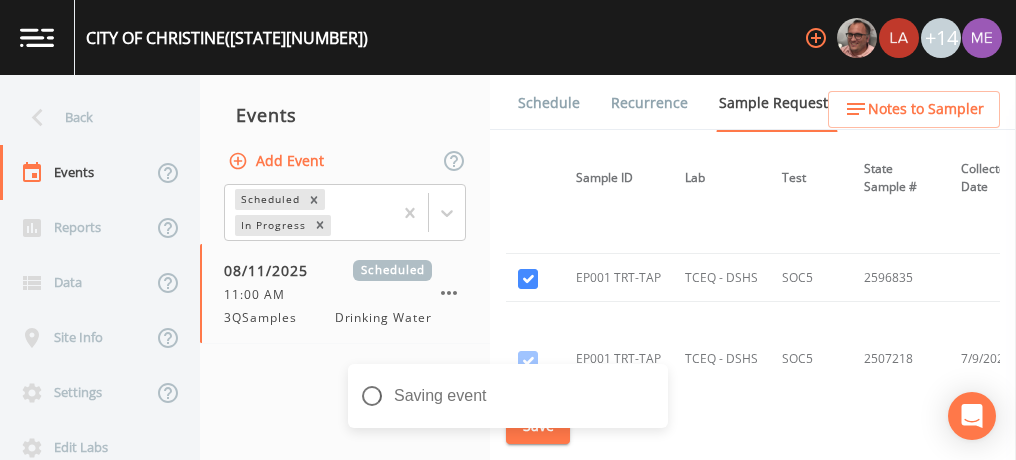 click on "Schedule" at bounding box center (549, 103) 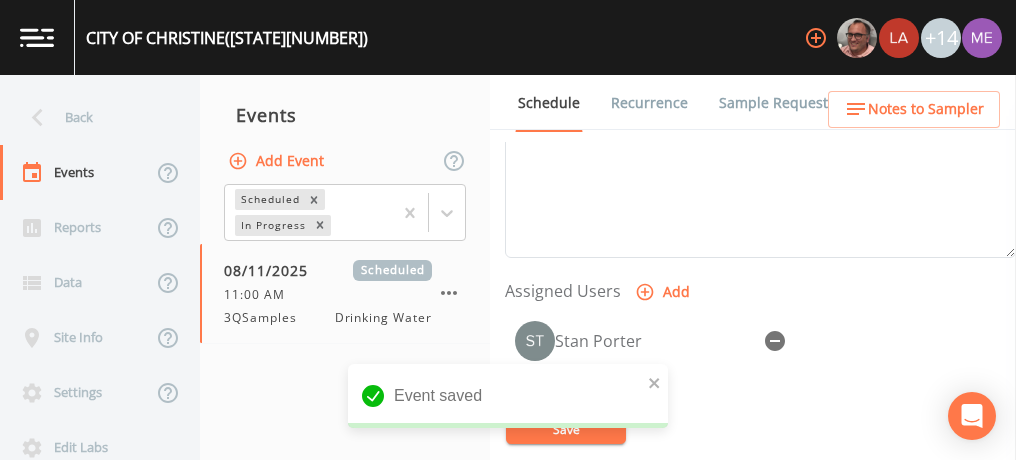scroll, scrollTop: 755, scrollLeft: 0, axis: vertical 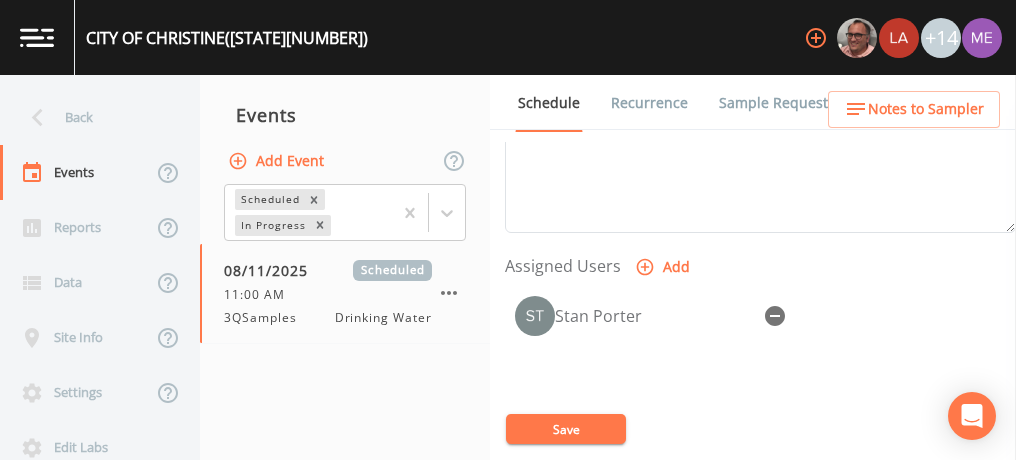 click on "Notes to Sampler" at bounding box center (926, 109) 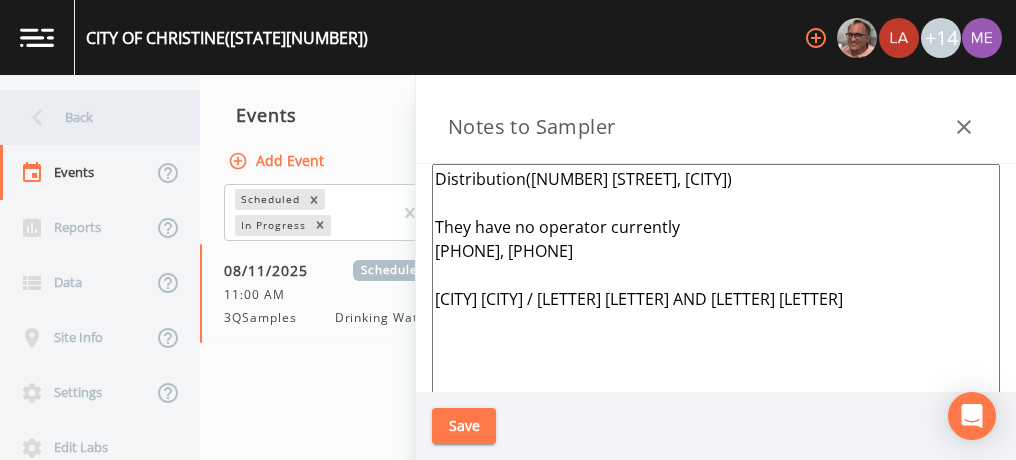 click on "Back" at bounding box center [90, 117] 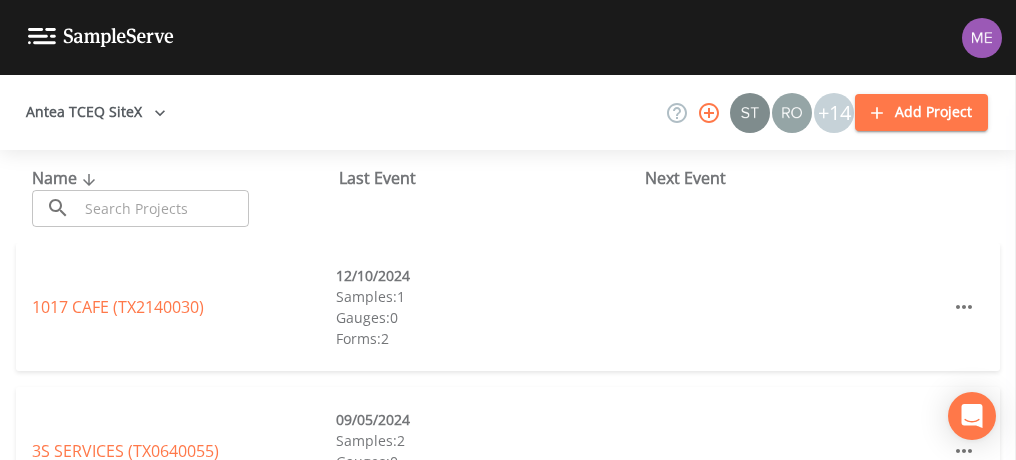 click at bounding box center [163, 208] 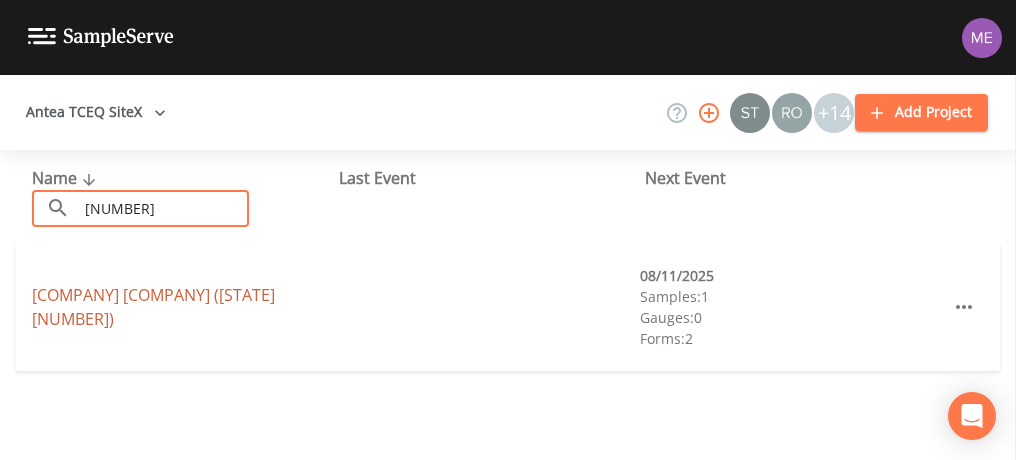 type on "0150370" 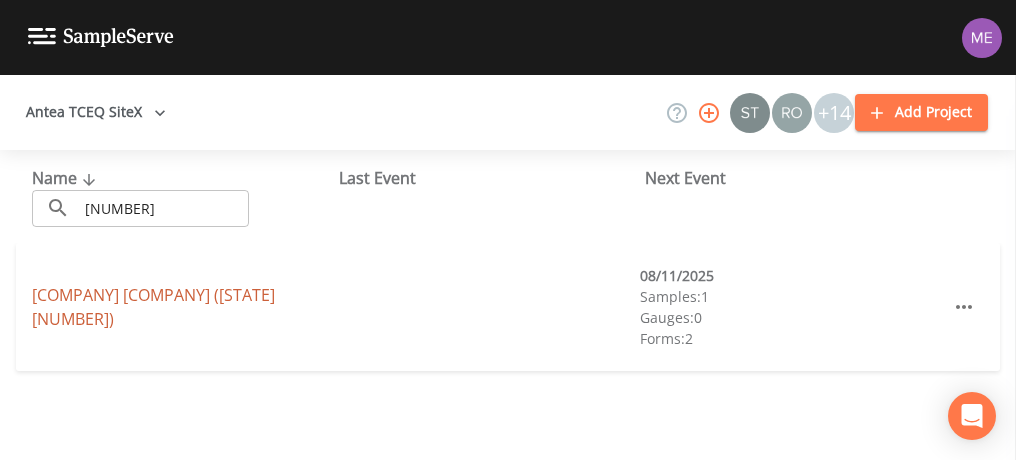 click on "HOUSTON FRUITLAND   (TX0150370)" at bounding box center (153, 307) 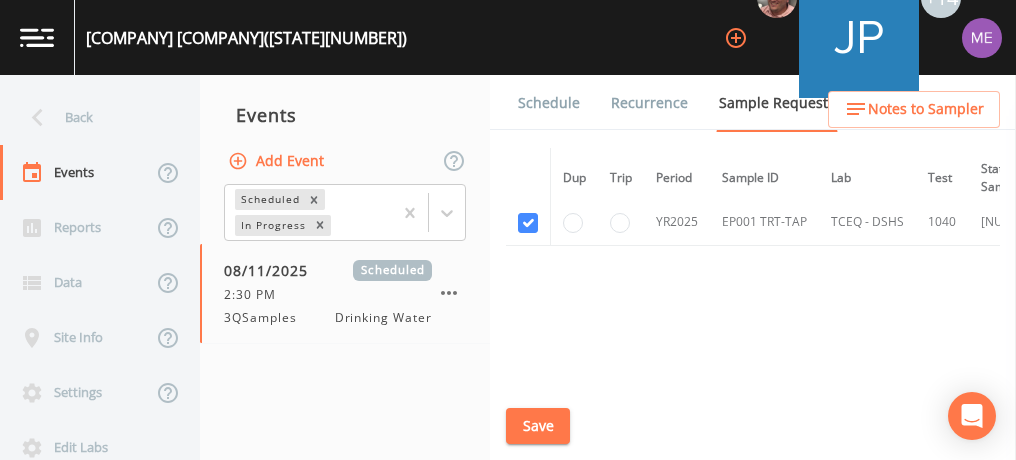 scroll, scrollTop: 243, scrollLeft: 0, axis: vertical 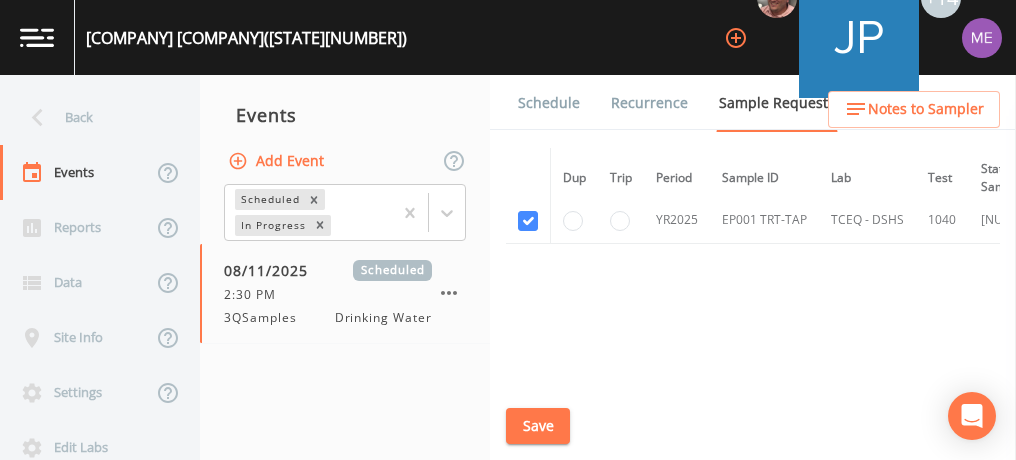 click on "Schedule" at bounding box center [549, 103] 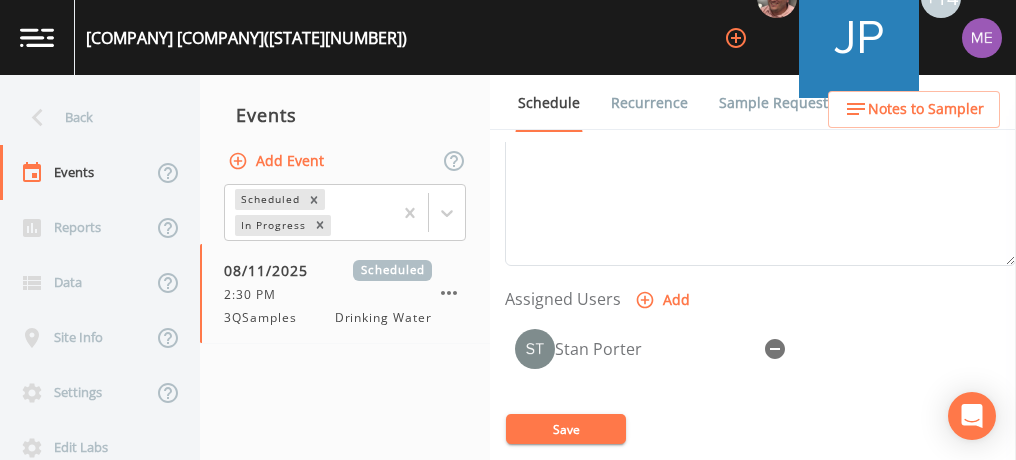 scroll, scrollTop: 723, scrollLeft: 0, axis: vertical 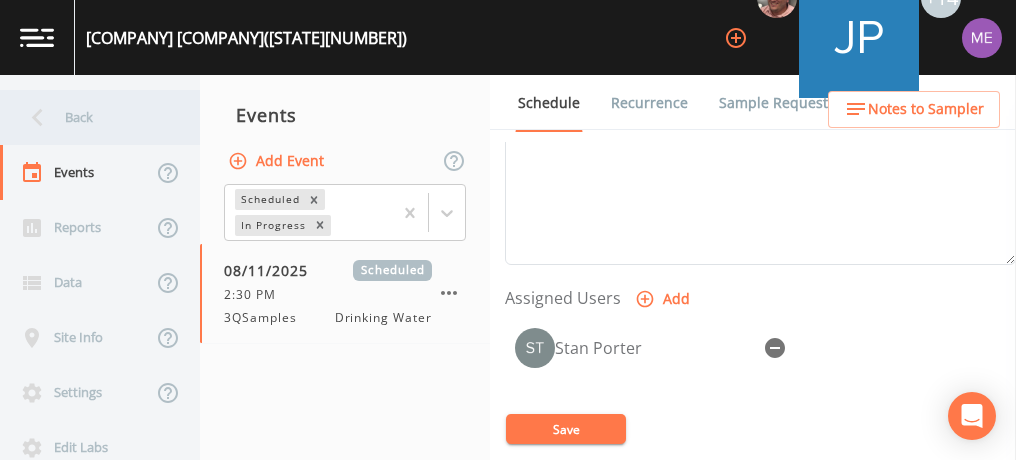 click on "Back" at bounding box center [90, 117] 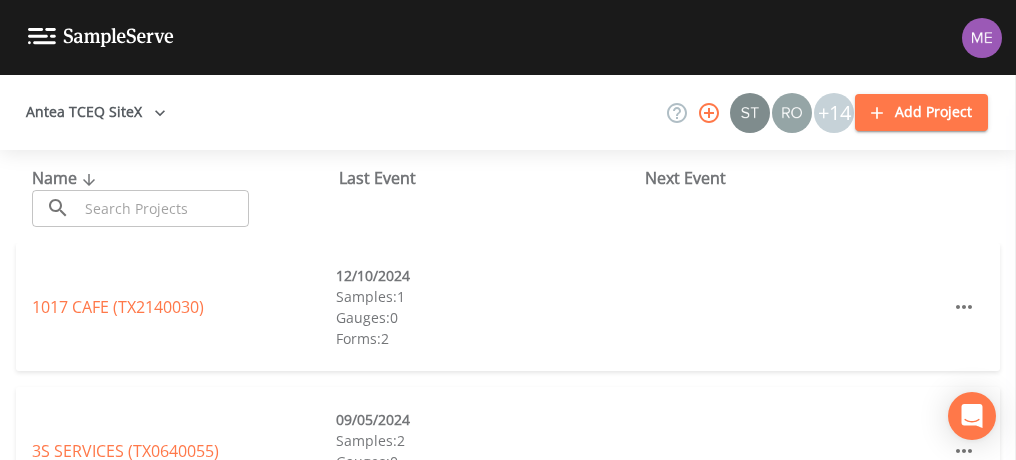 click at bounding box center (163, 208) 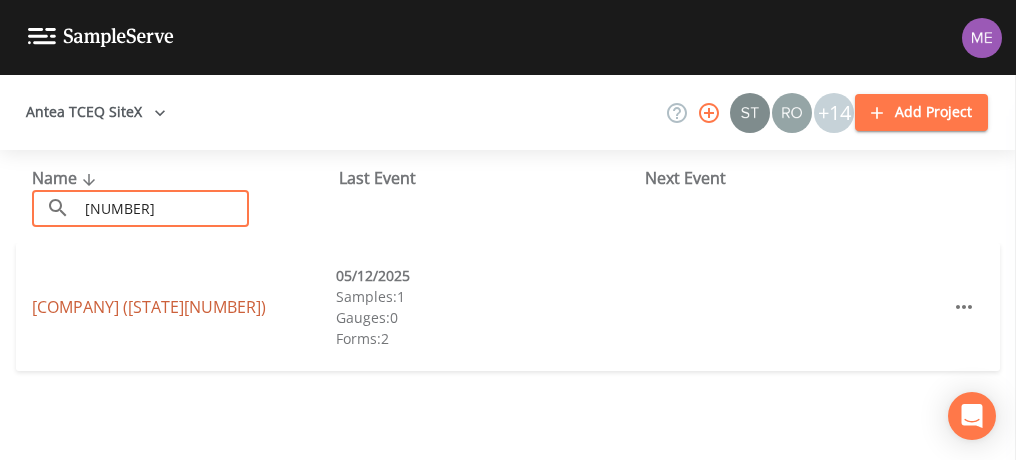 type on "1300051" 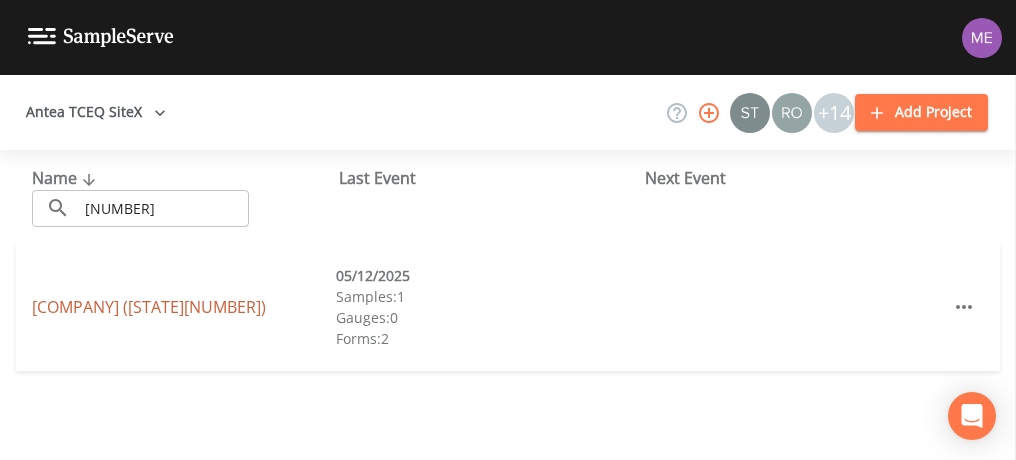 click on "MICHELS PROPERTIES   (TX1300051)" at bounding box center (149, 307) 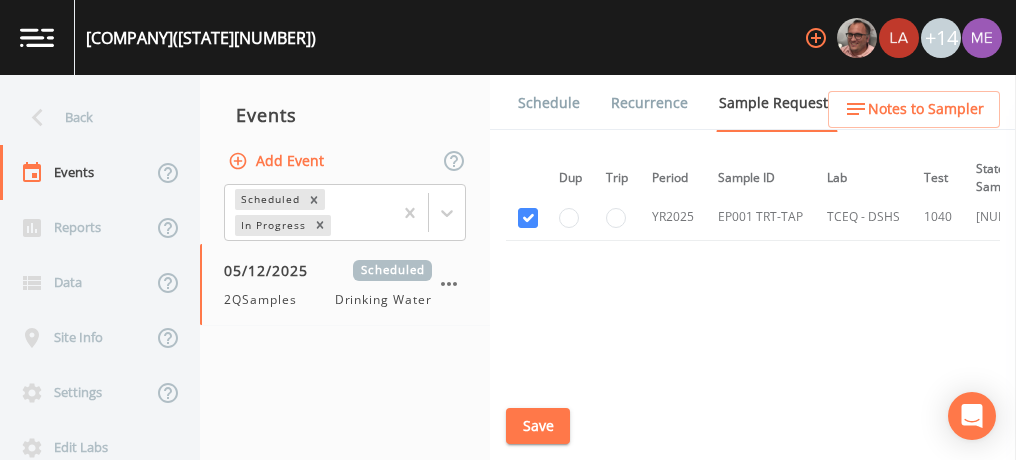 scroll, scrollTop: 137, scrollLeft: 3, axis: both 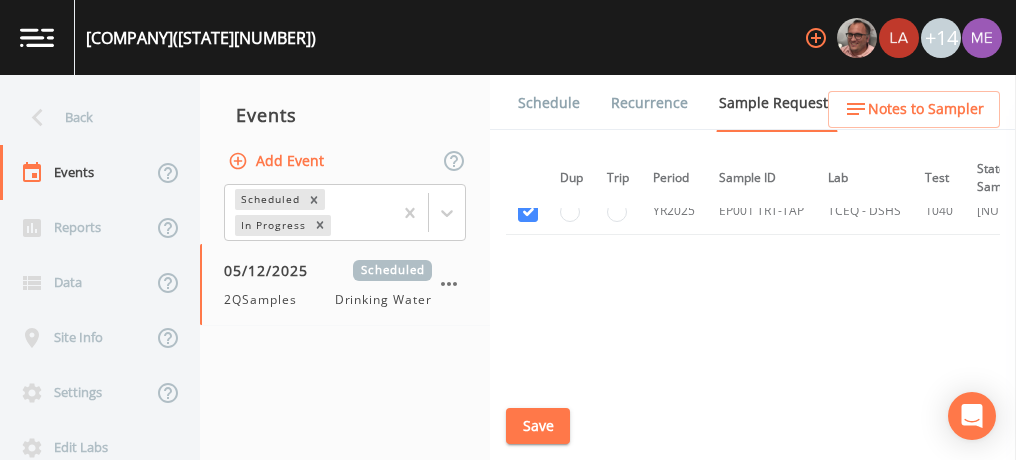 click on "Schedule" at bounding box center (549, 103) 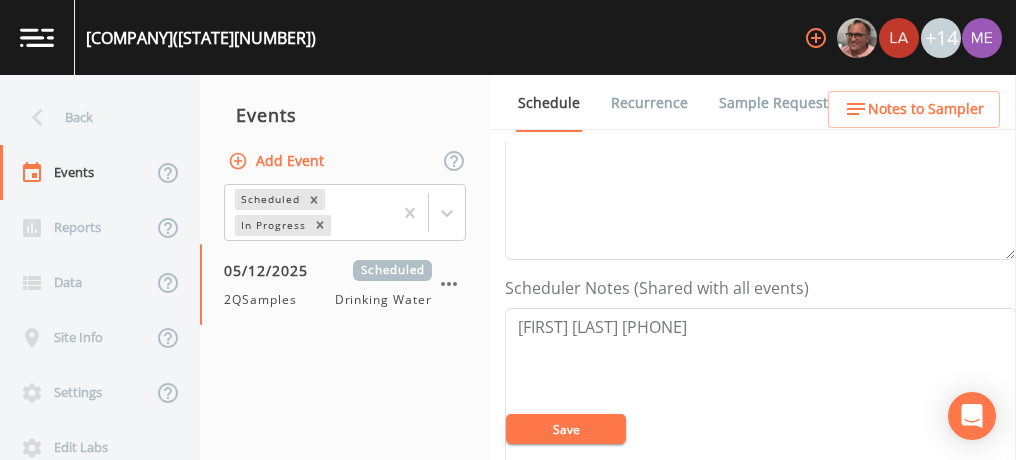 scroll, scrollTop: 427, scrollLeft: 0, axis: vertical 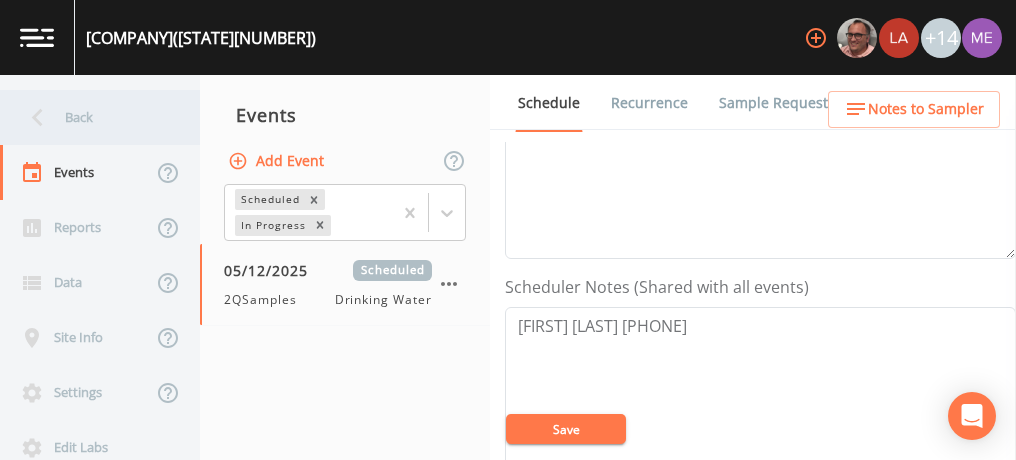 click on "Back" at bounding box center (90, 117) 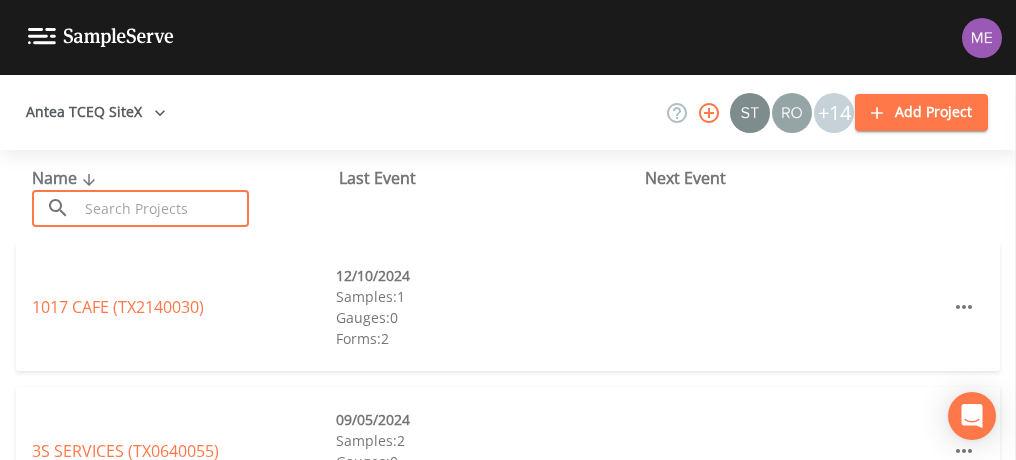 click at bounding box center (163, 208) 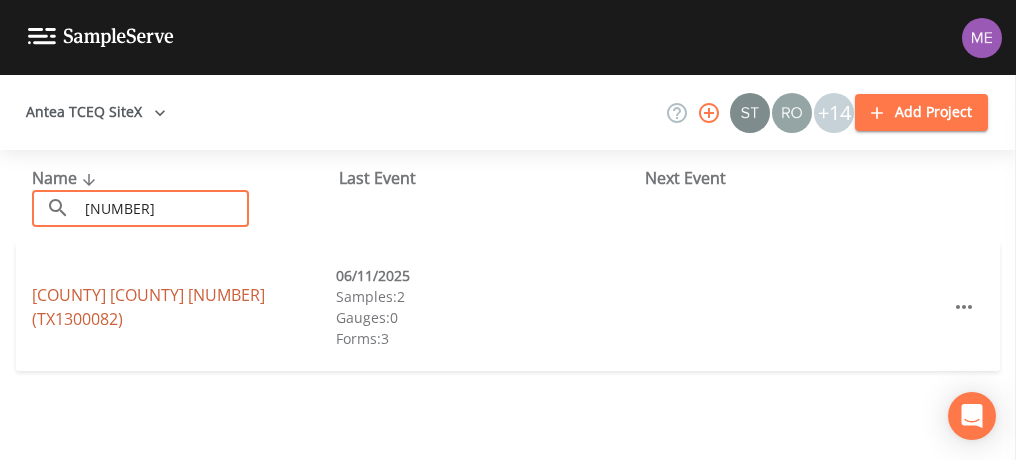 type on "1300082" 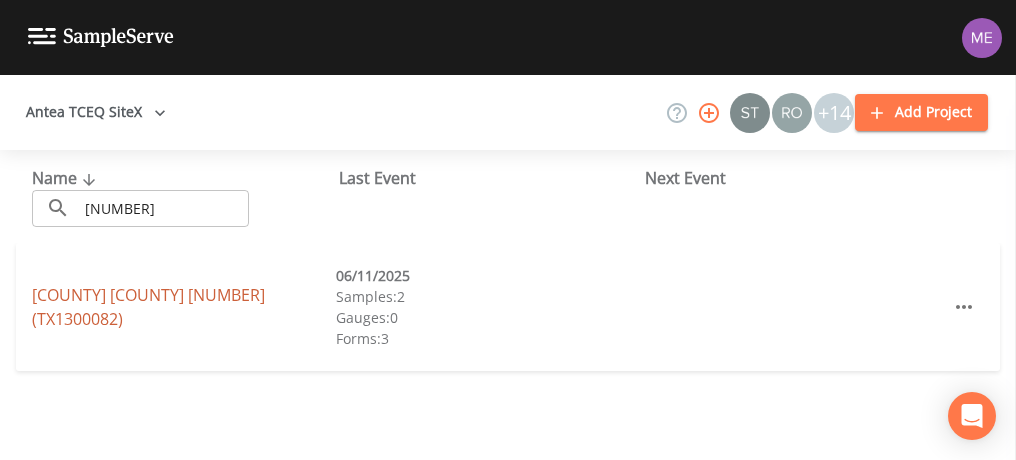 click on "KENDALL COUNTY WCID 3A   (TX1300082)" at bounding box center [148, 307] 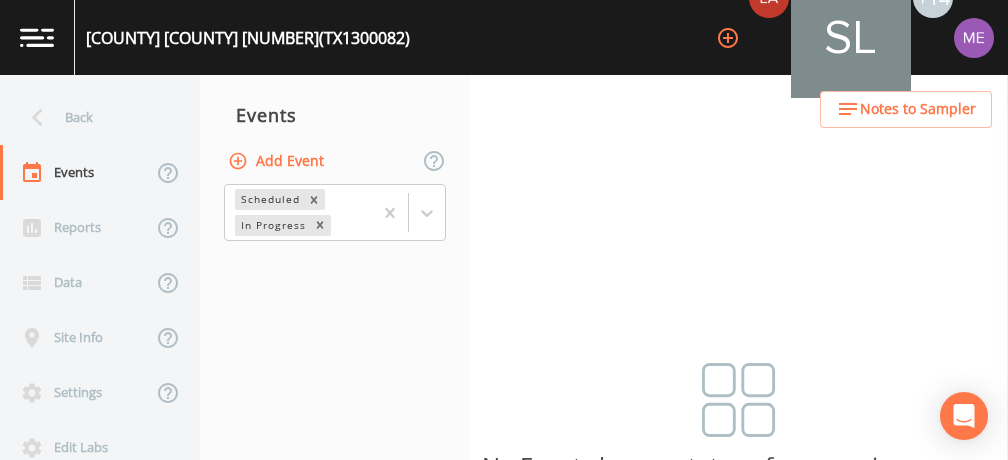 click on "Add Event" at bounding box center (278, 161) 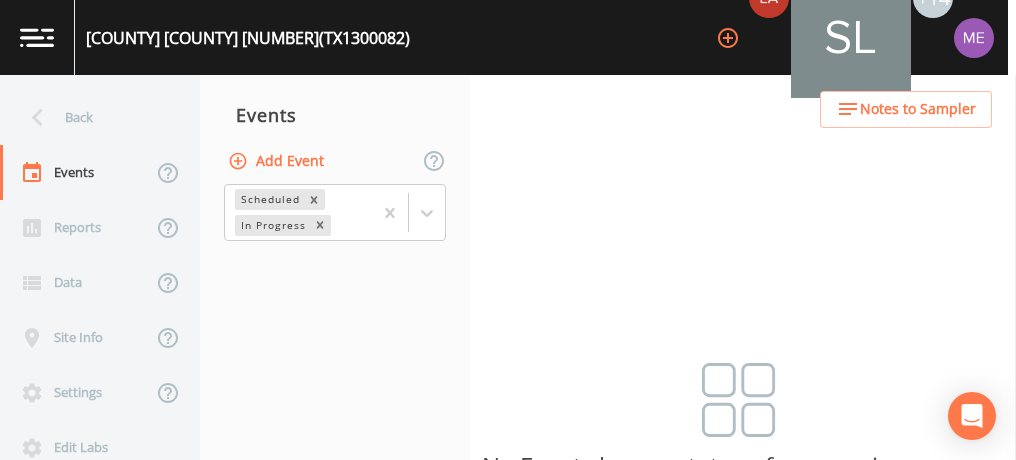 click on "Event Name" at bounding box center [504, 641] 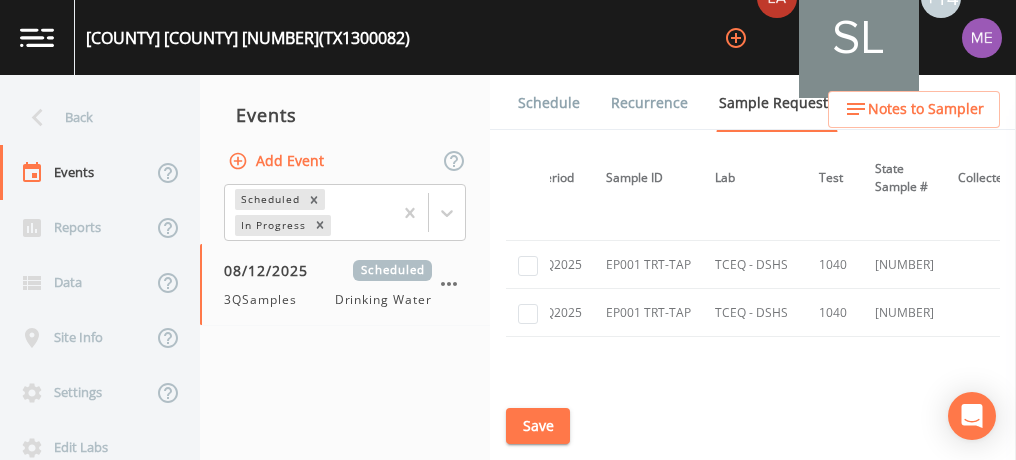 scroll, scrollTop: 773, scrollLeft: 120, axis: both 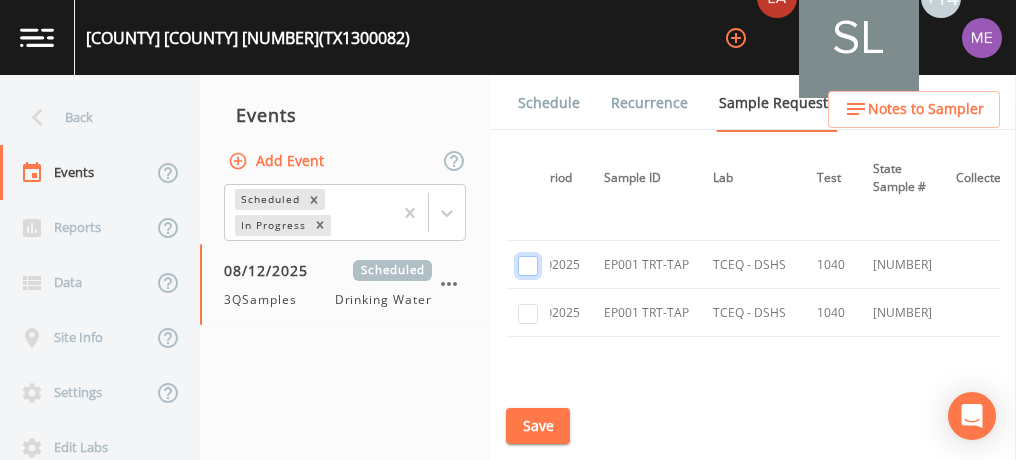 click at bounding box center (528, -160) 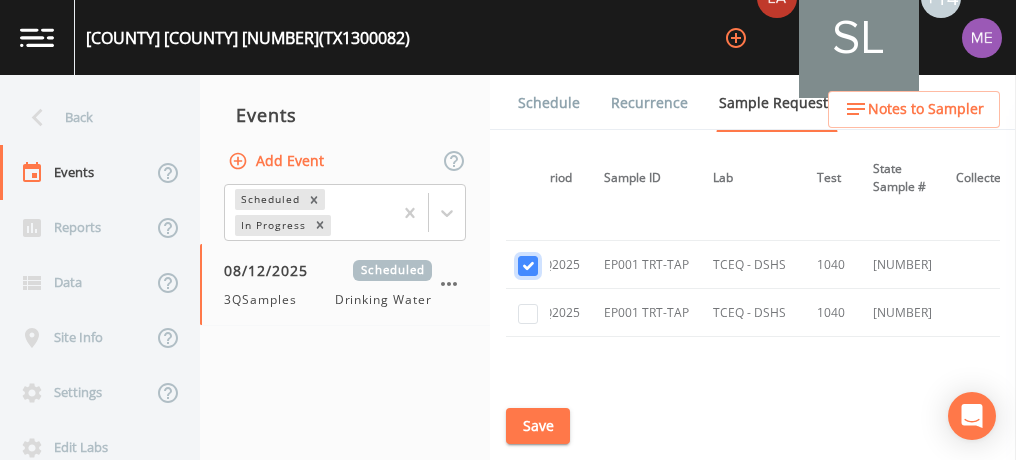 checkbox on "true" 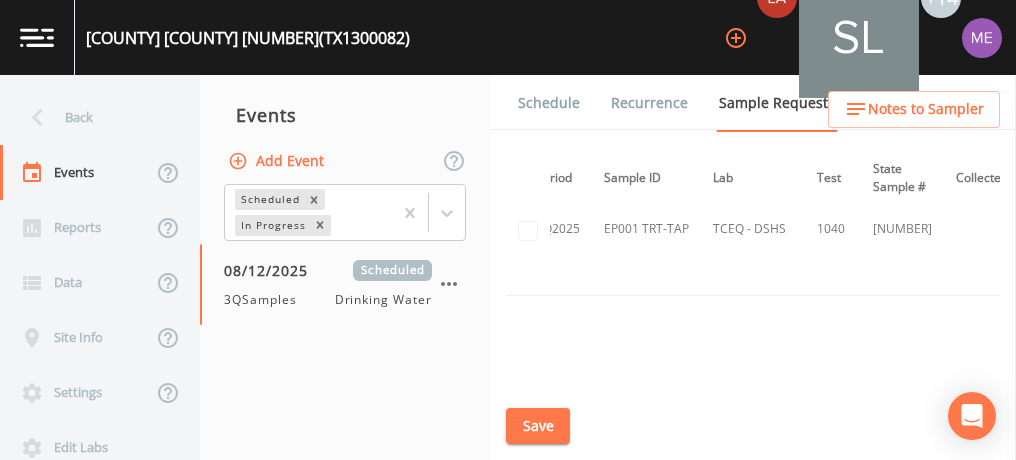 scroll, scrollTop: 656, scrollLeft: 120, axis: both 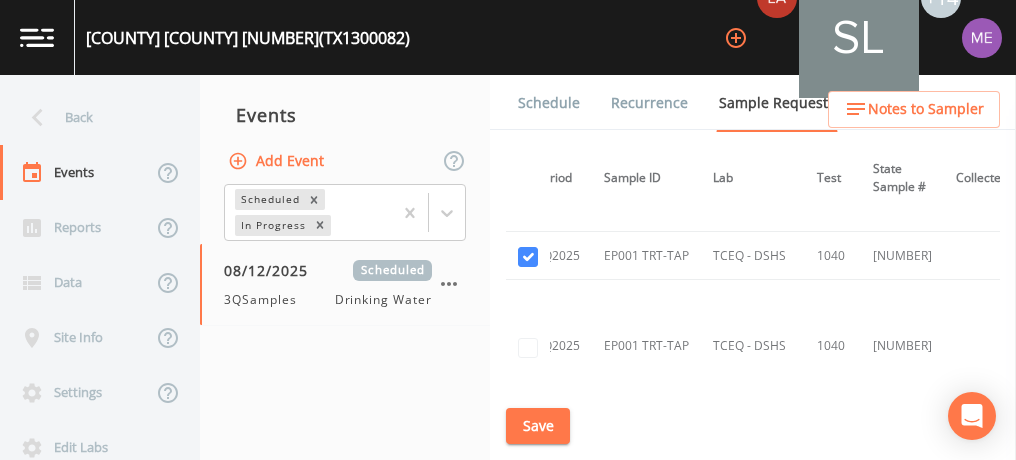 click on "Save" at bounding box center (538, 426) 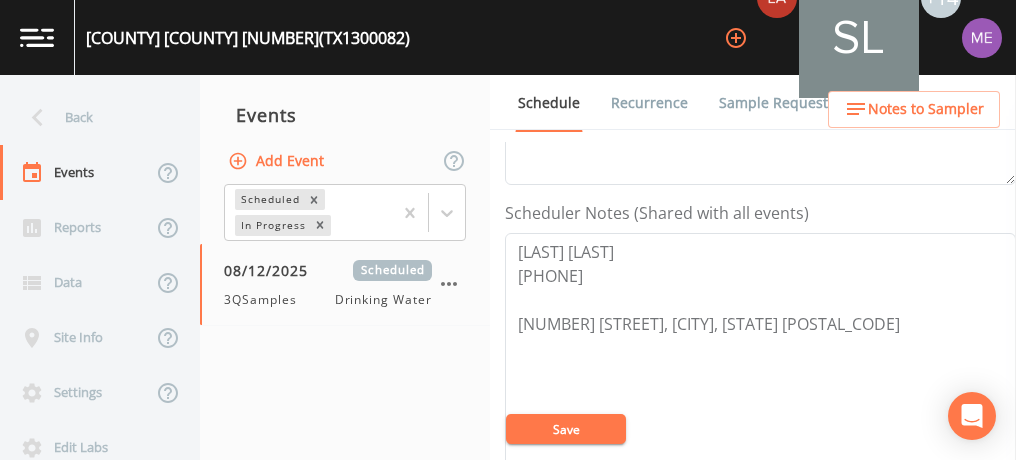 scroll, scrollTop: 505, scrollLeft: 0, axis: vertical 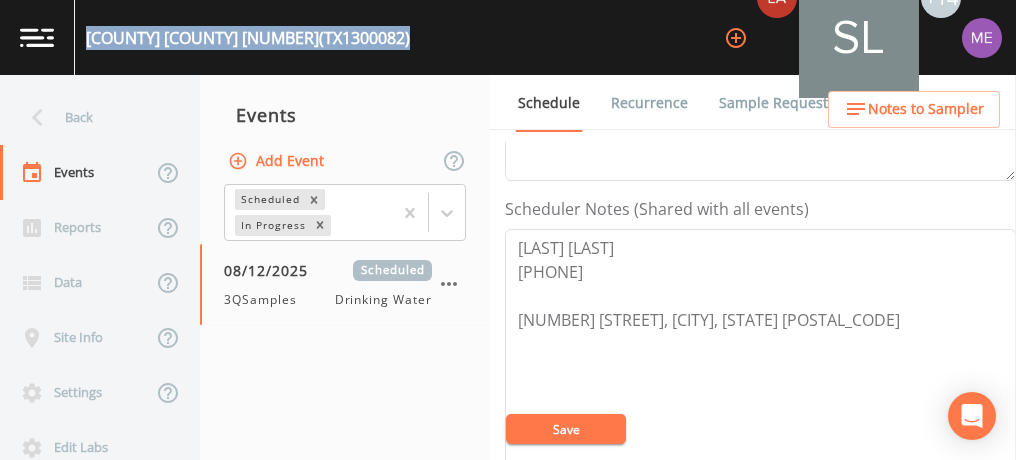 drag, startPoint x: 87, startPoint y: 36, endPoint x: 389, endPoint y: 44, distance: 302.10593 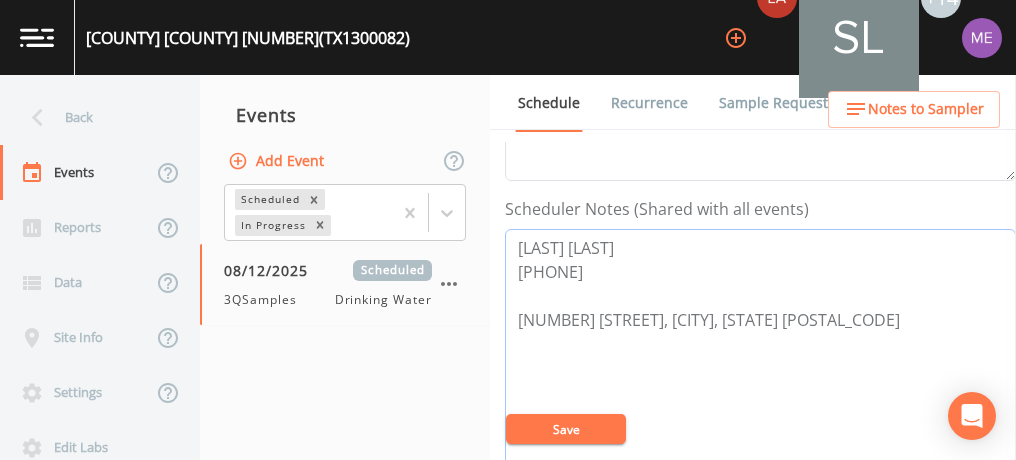 drag, startPoint x: 520, startPoint y: 241, endPoint x: 624, endPoint y: 263, distance: 106.30146 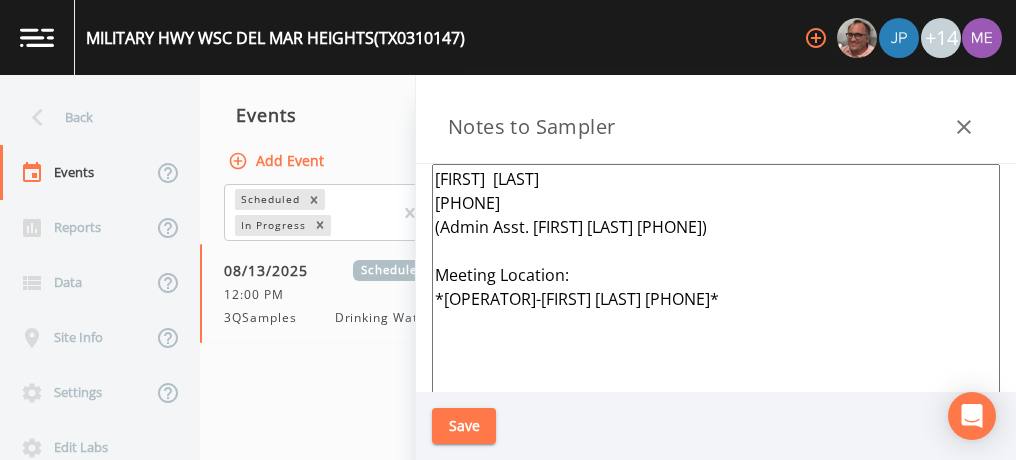 scroll, scrollTop: 0, scrollLeft: 0, axis: both 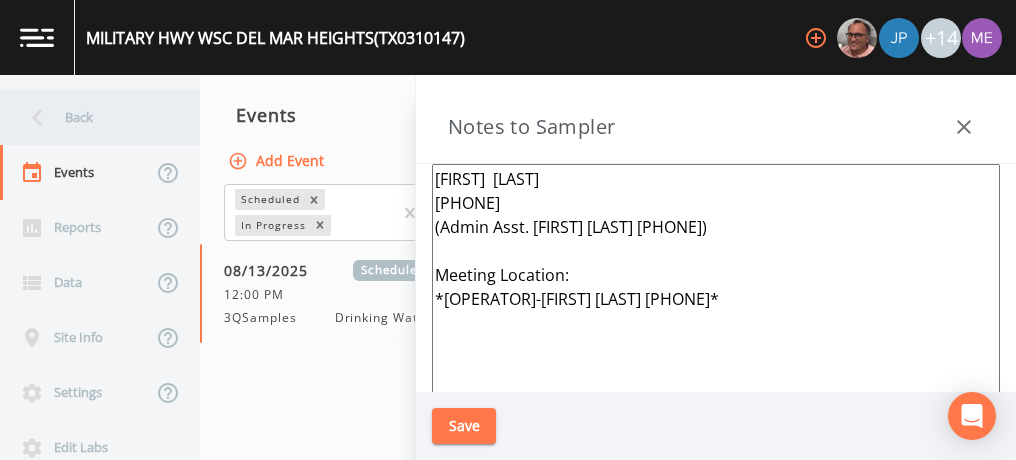 click on "Back" at bounding box center [90, 117] 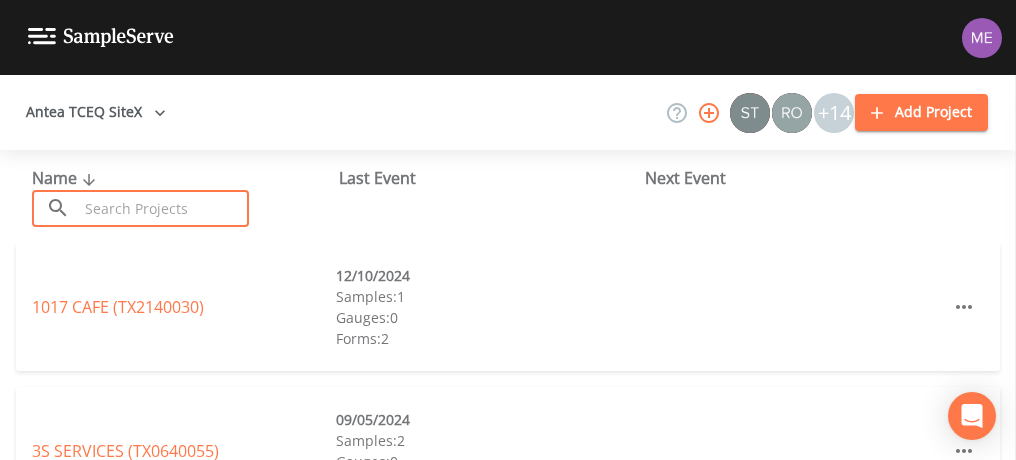click at bounding box center (163, 208) 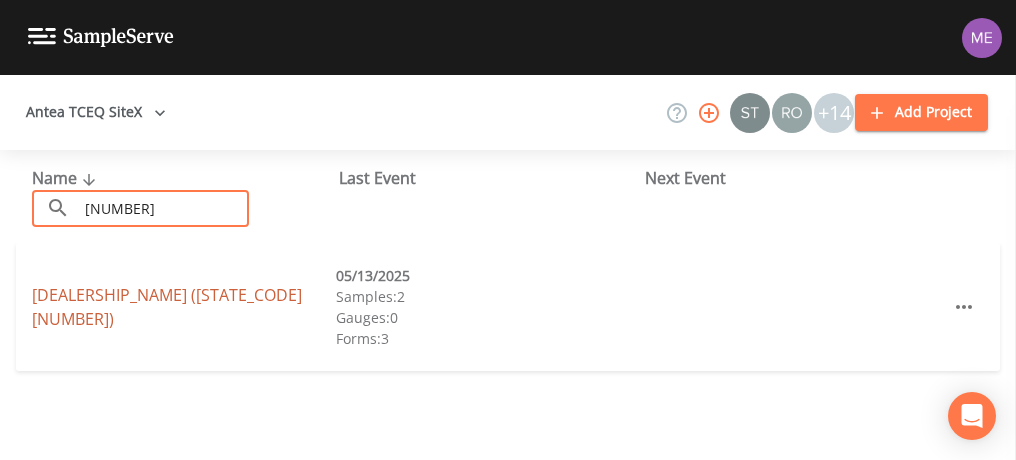 type on "[NUMBER]" 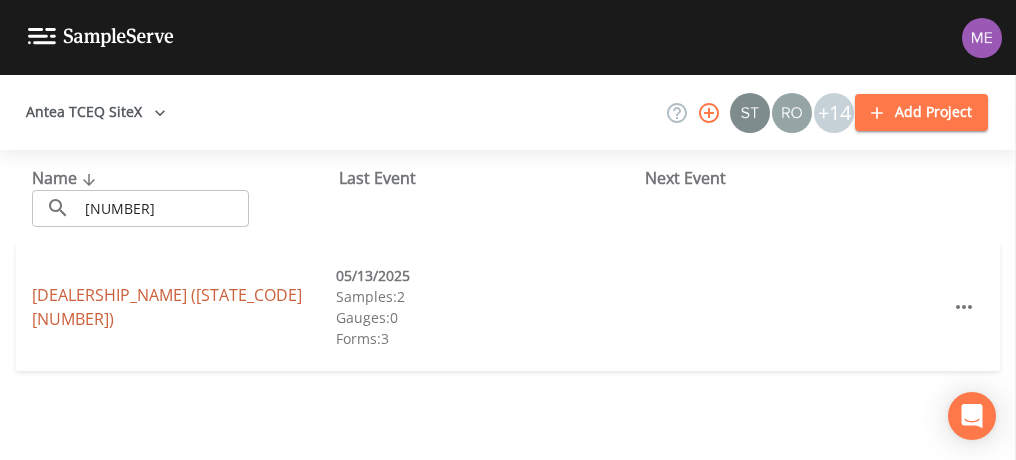 click on "[DEALERSHIP_NAME]   ([STATE_CODE][NUMBER])" at bounding box center (167, 307) 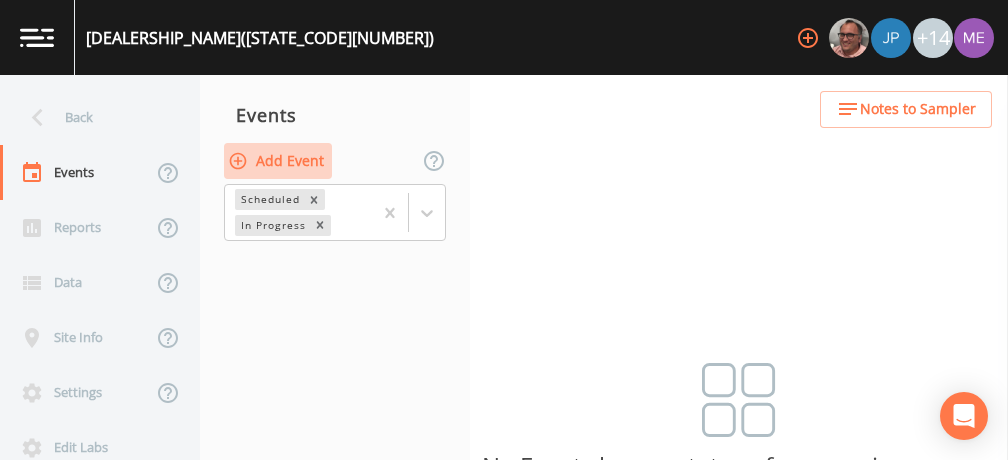 click on "Add Event" at bounding box center (278, 161) 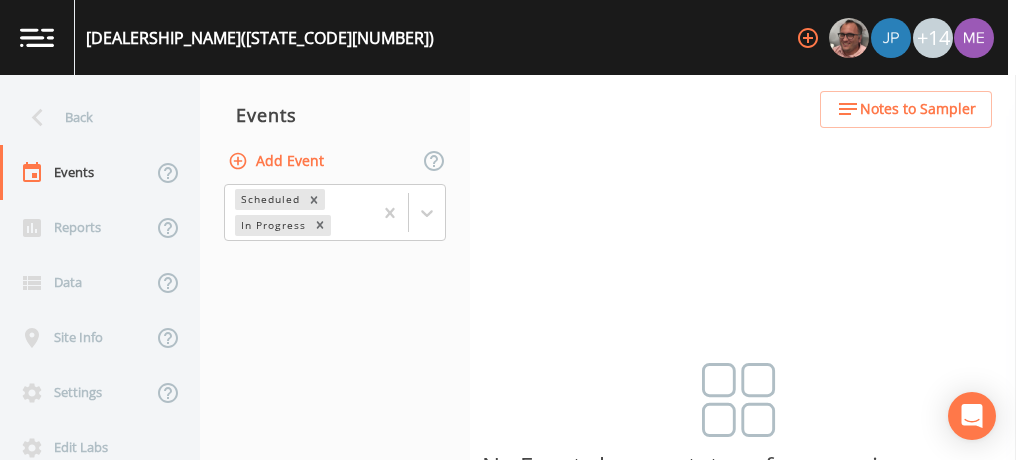 click on "Event Name" at bounding box center (504, 641) 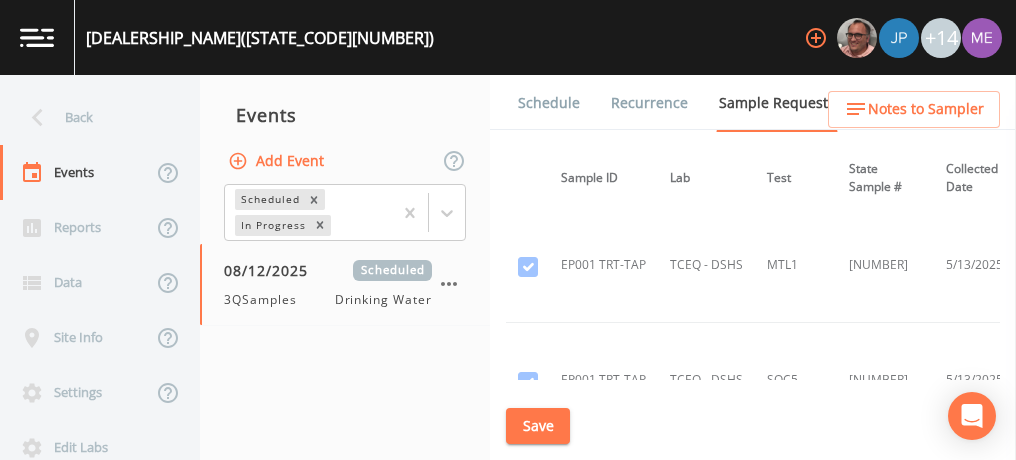 scroll, scrollTop: 1985, scrollLeft: 161, axis: both 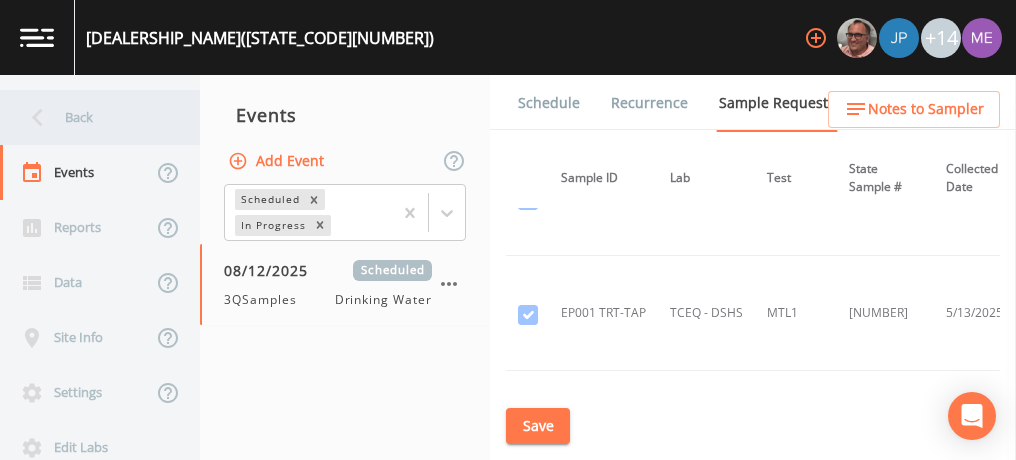 click on "Back" at bounding box center [90, 117] 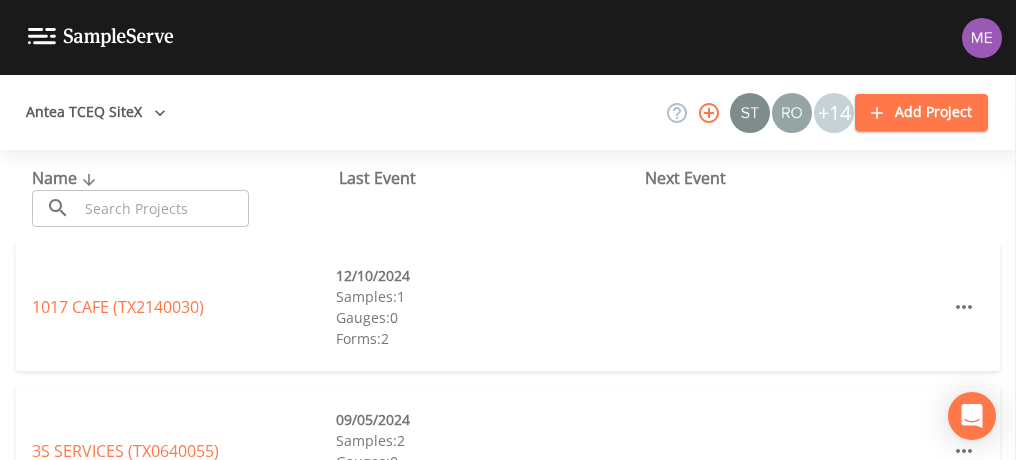 click at bounding box center (163, 208) 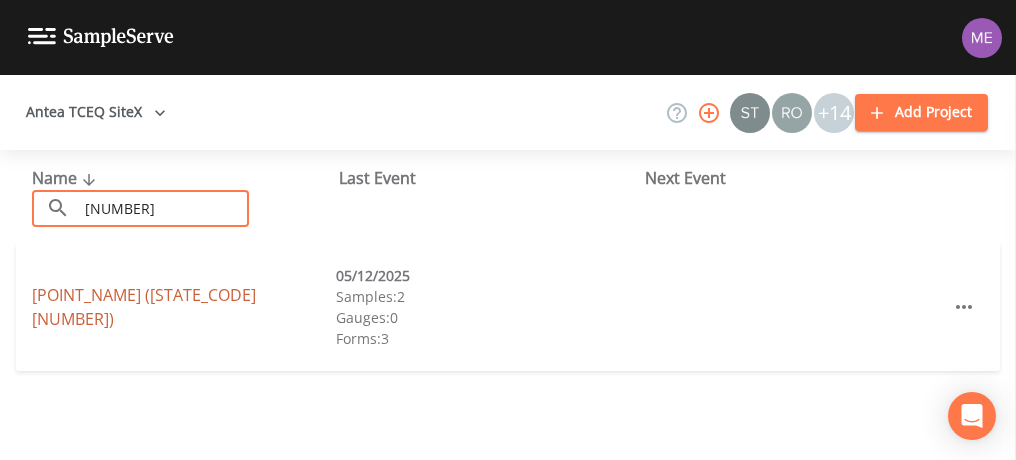 type on "[NUMBER]" 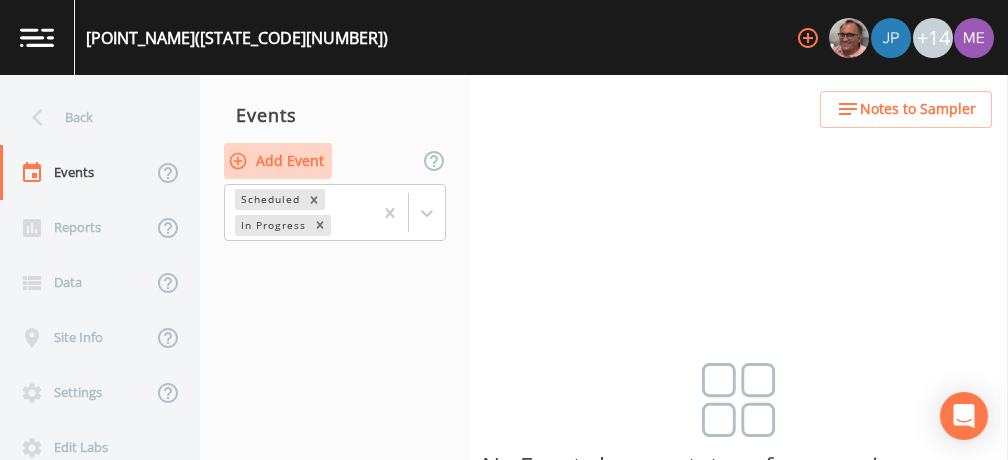 click on "Add Event" at bounding box center (278, 161) 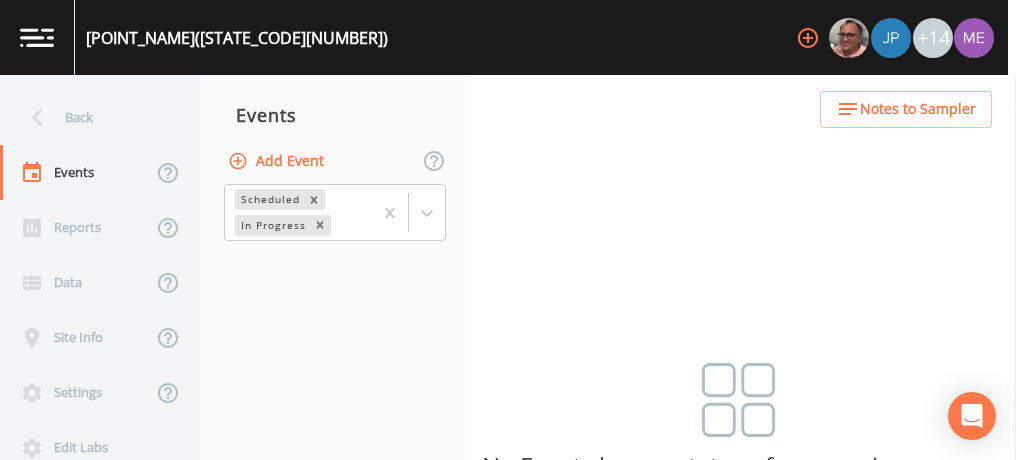 click on "Event Name" at bounding box center (504, 641) 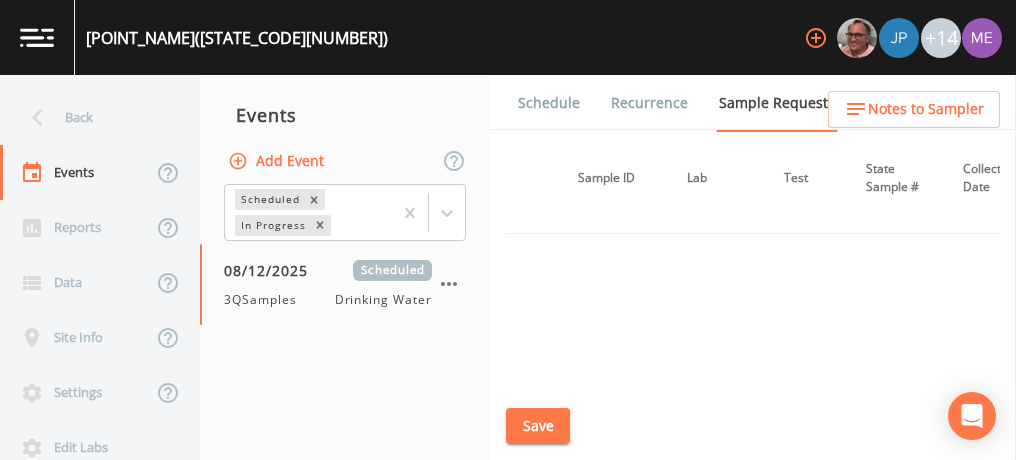 scroll, scrollTop: 2244, scrollLeft: 144, axis: both 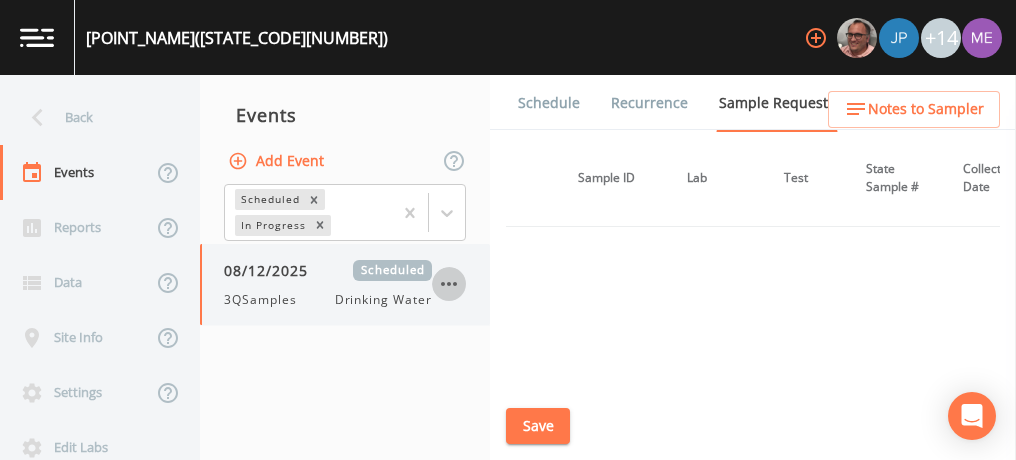 click 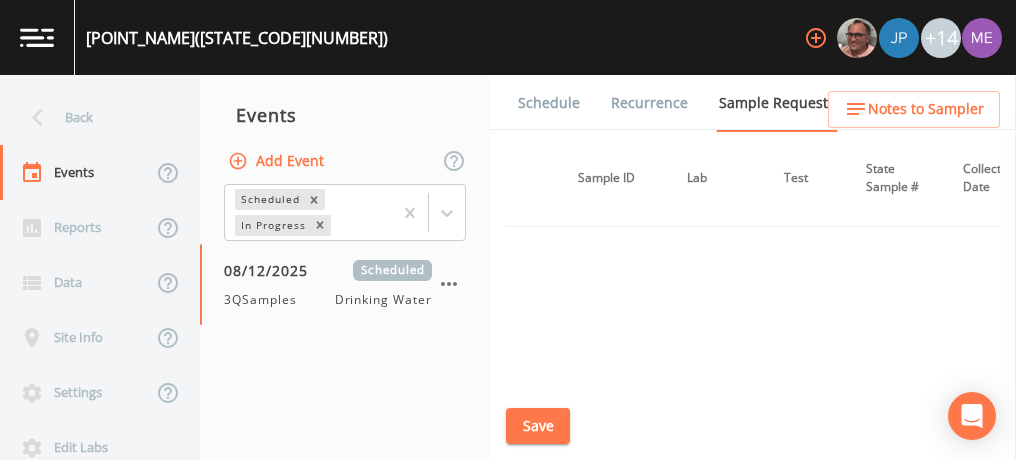 click on "Delete" at bounding box center (524, 4478) 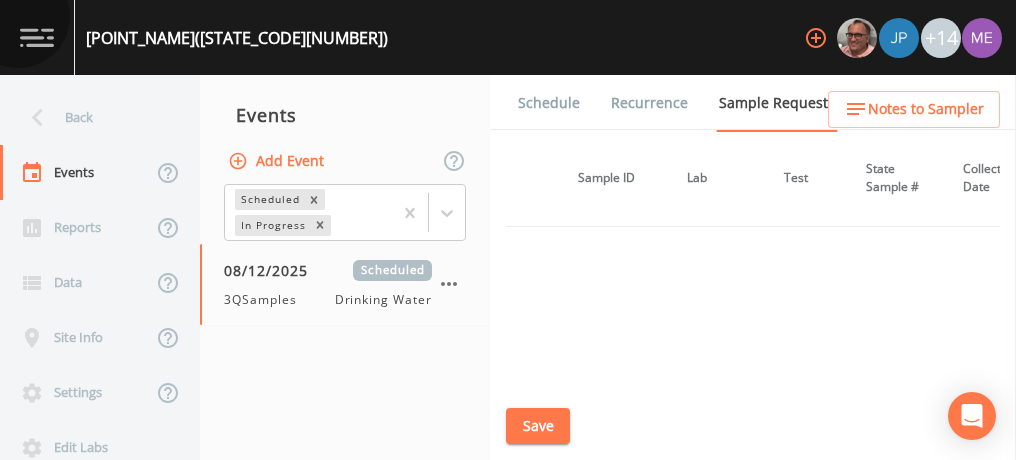 click on "Yes" at bounding box center [85, 521] 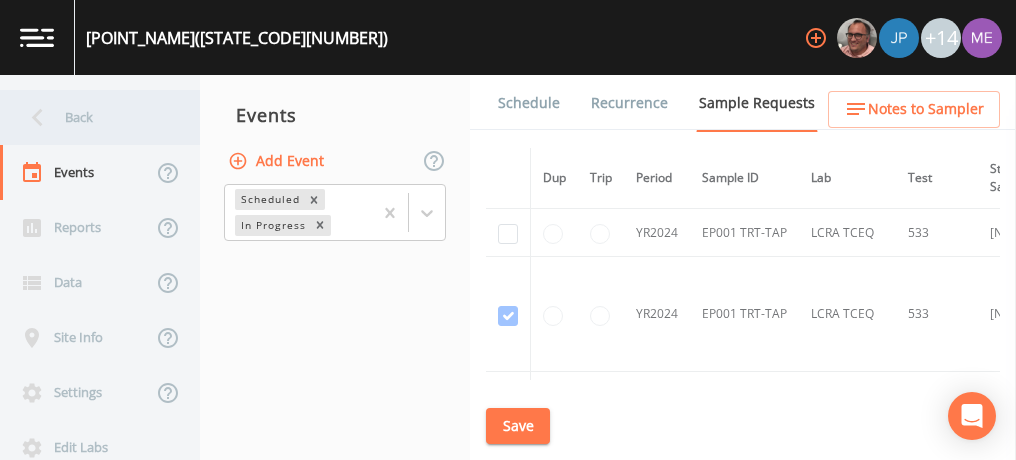 click on "Back" at bounding box center (90, 117) 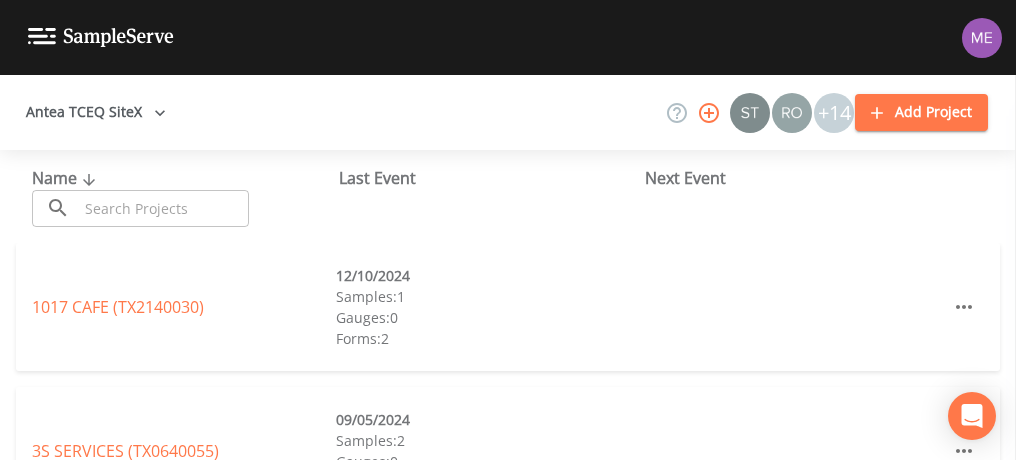 click at bounding box center (163, 208) 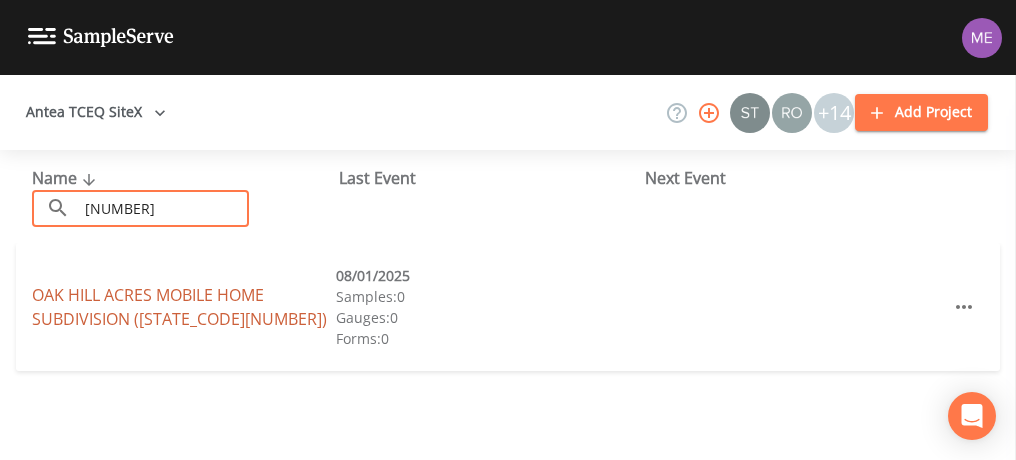 type on "[NUMBER]" 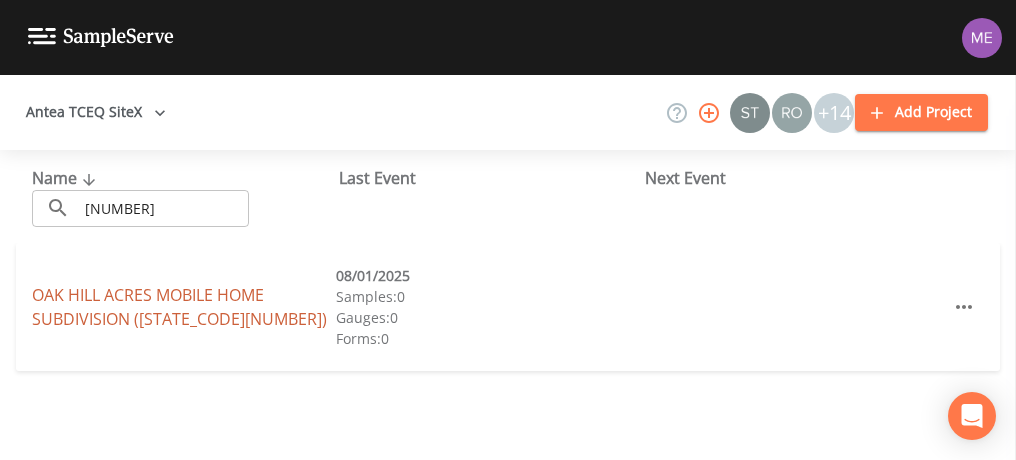 click on "[SUBDIVISION_NAME]   ([STATE_CODE][NUMBER])" at bounding box center (179, 307) 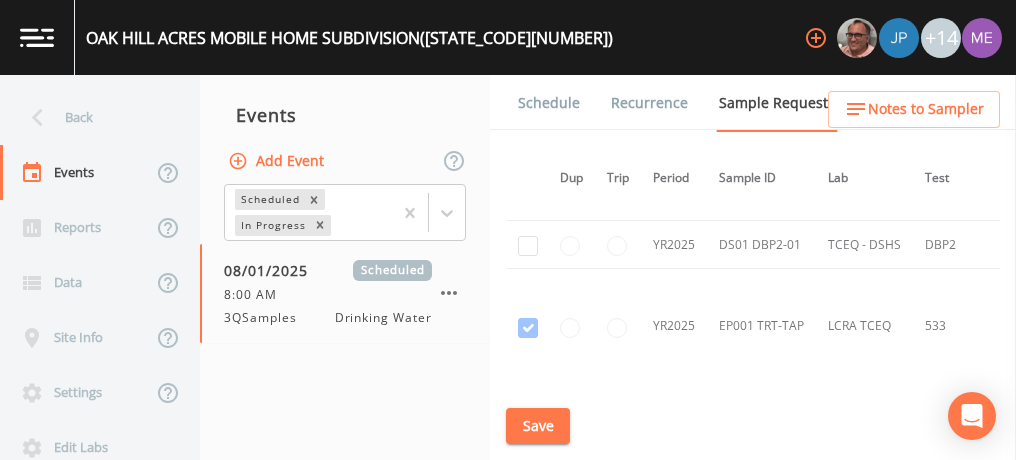 scroll, scrollTop: 683, scrollLeft: 0, axis: vertical 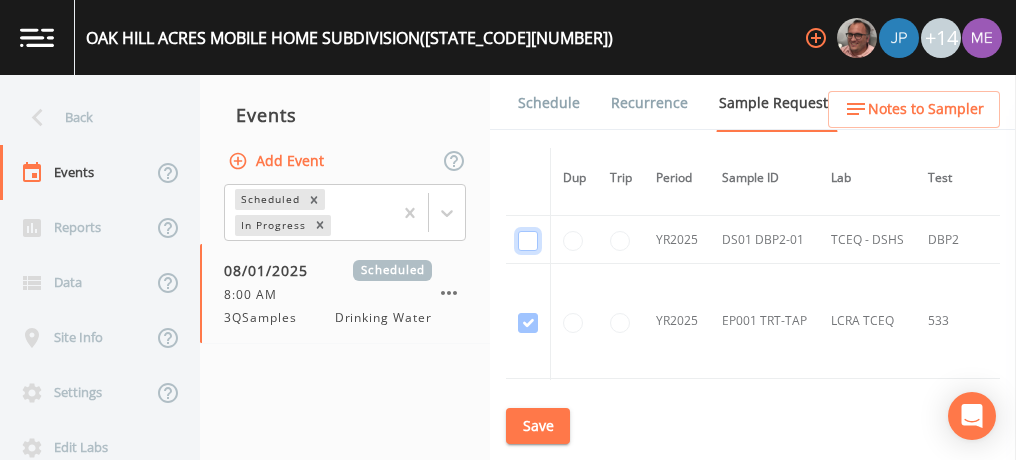 click at bounding box center (528, 241) 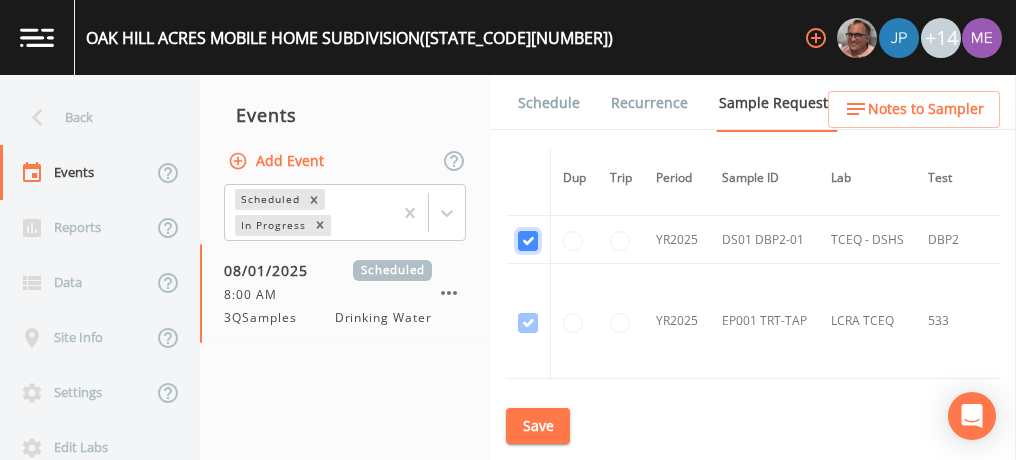 checkbox on "true" 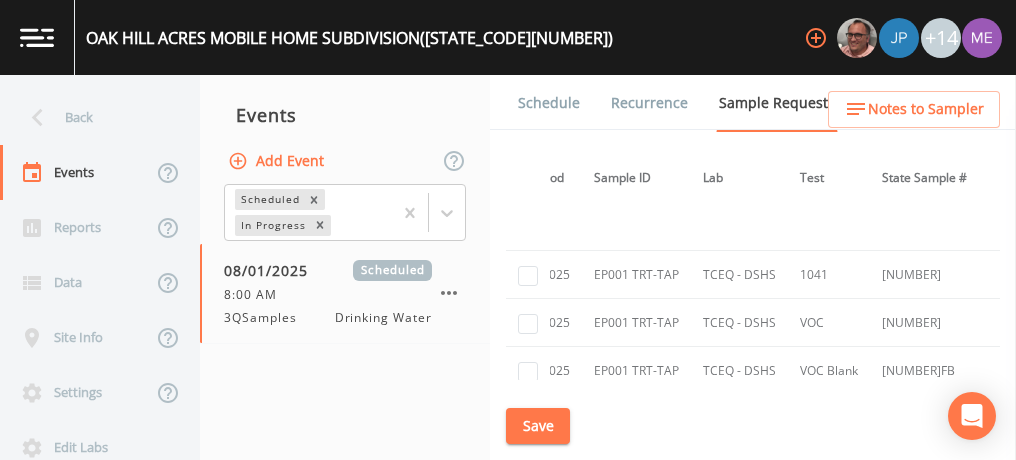 scroll, scrollTop: 1170, scrollLeft: 128, axis: both 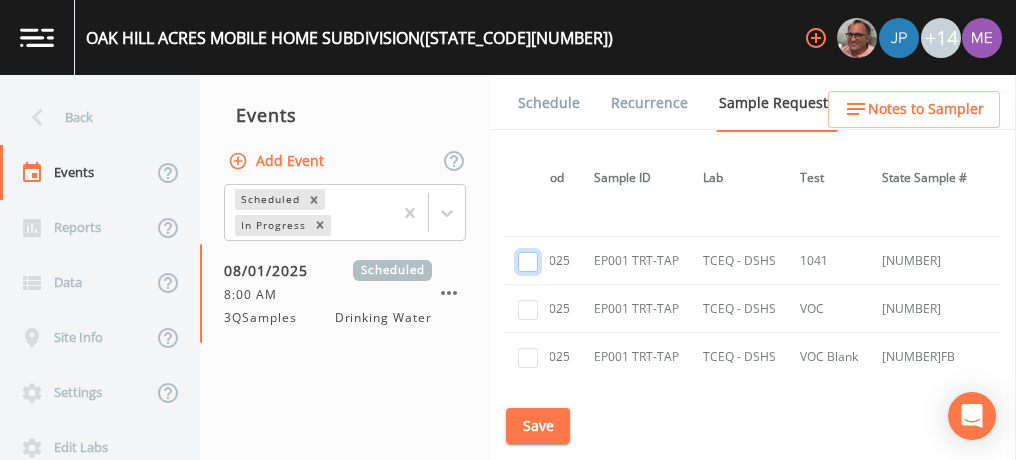 click at bounding box center (528, -787) 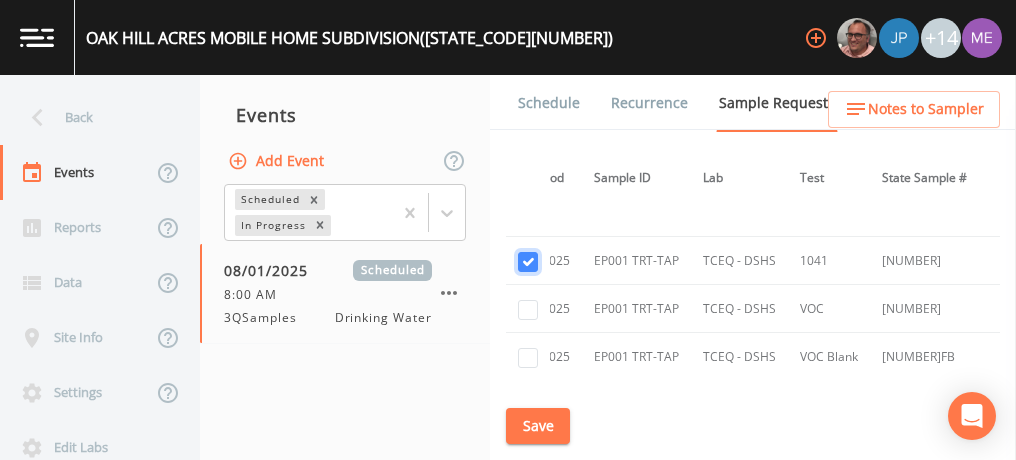 checkbox on "true" 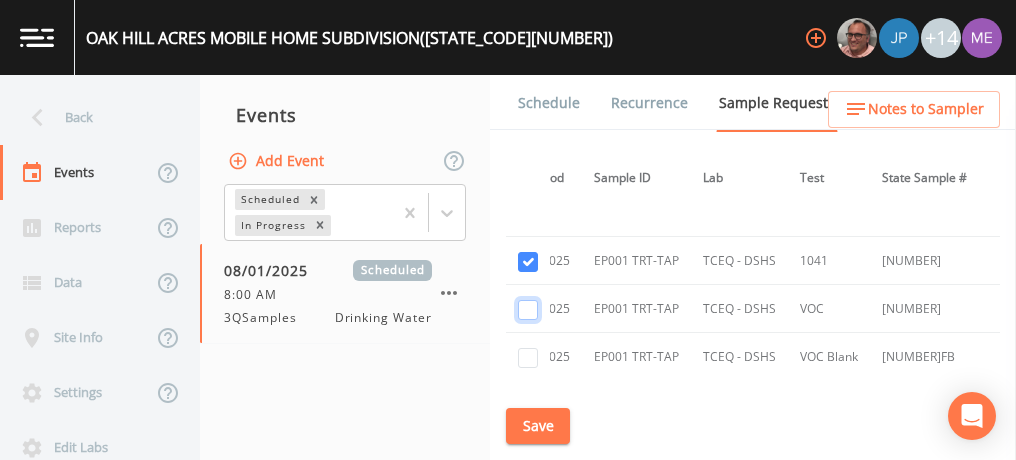 click at bounding box center (528, -557) 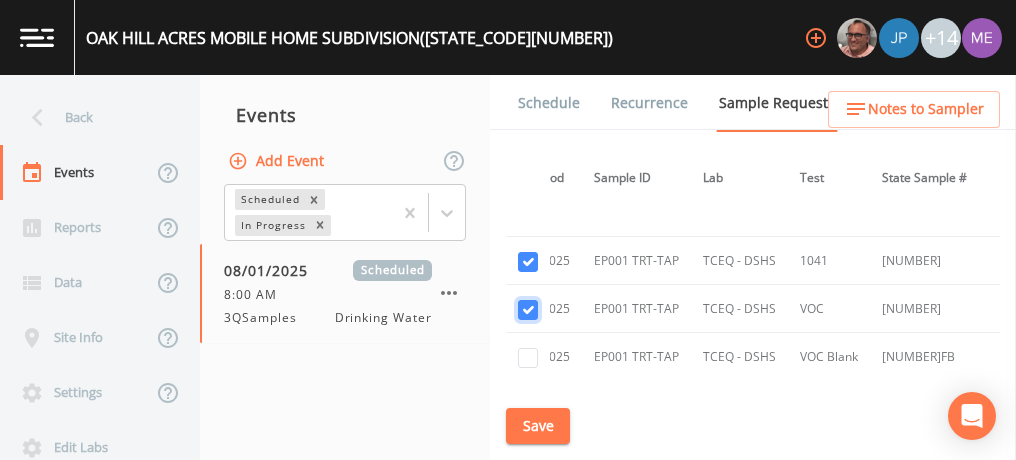 checkbox on "true" 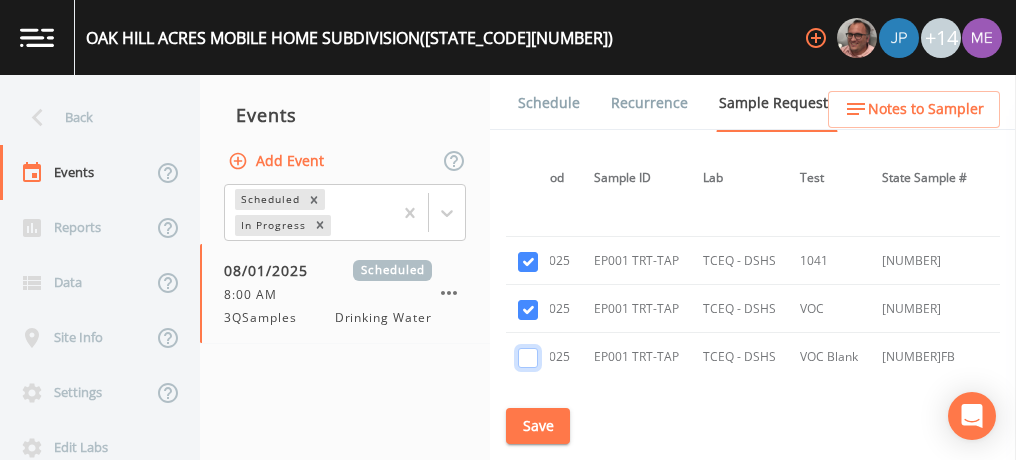 click at bounding box center (528, -442) 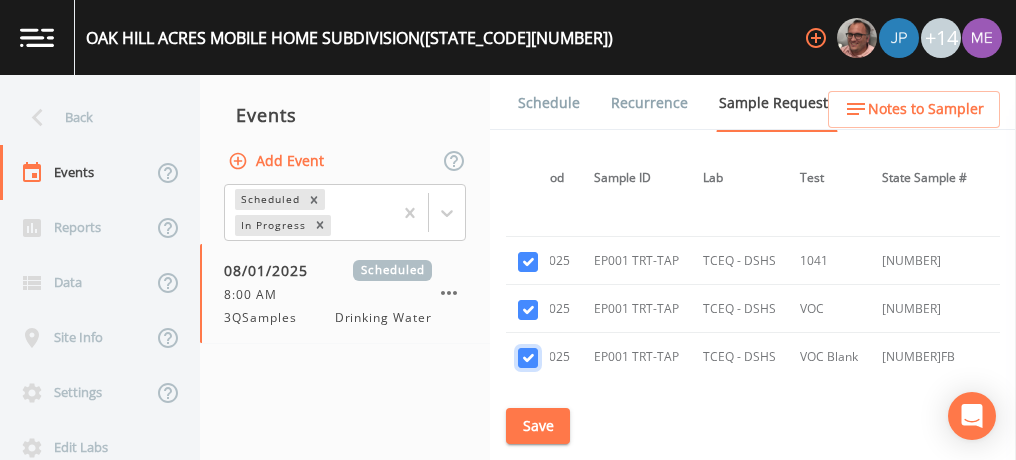 checkbox on "true" 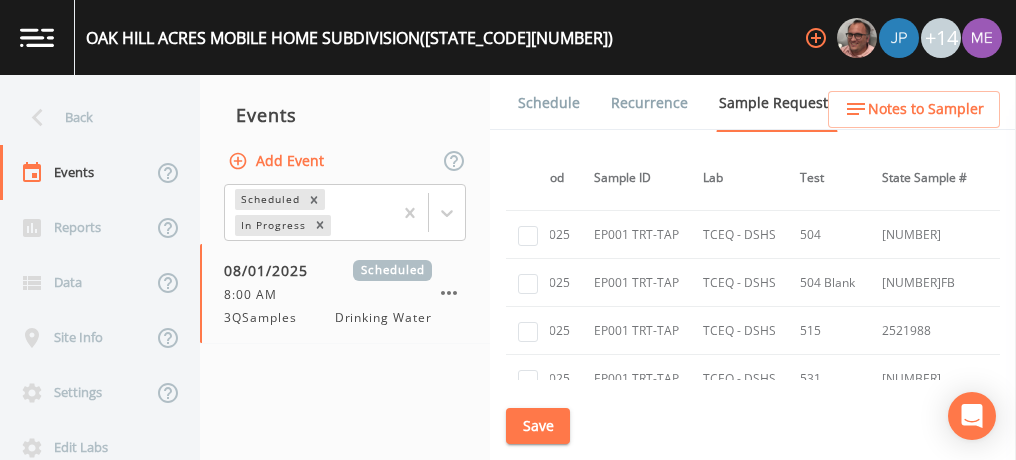 scroll, scrollTop: 1347, scrollLeft: 128, axis: both 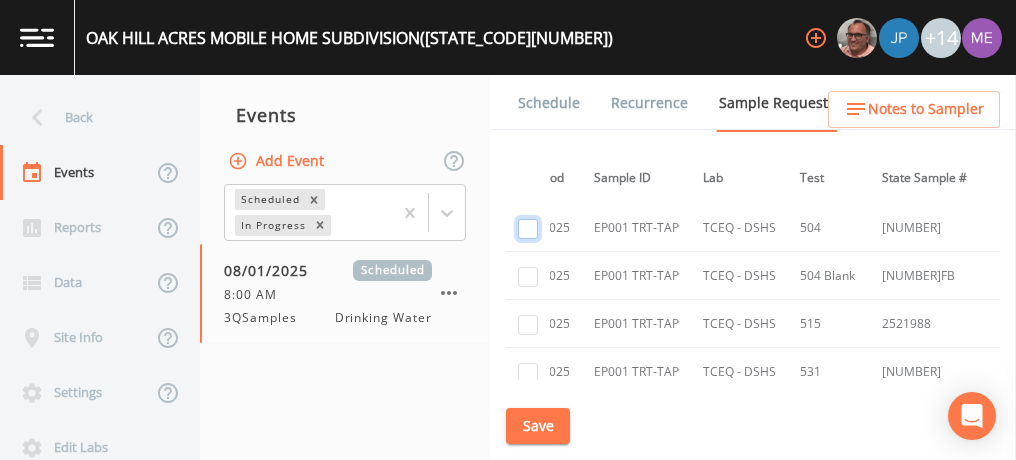 click at bounding box center (528, 229) 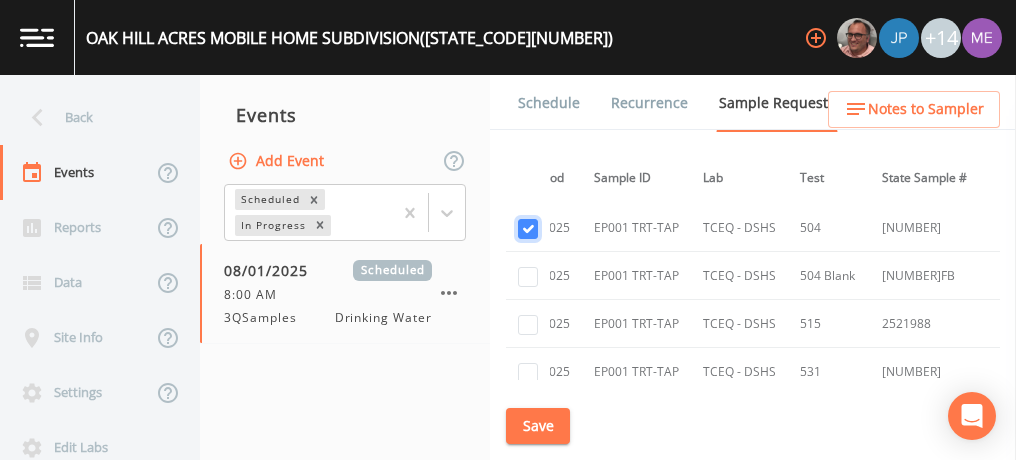 checkbox on "true" 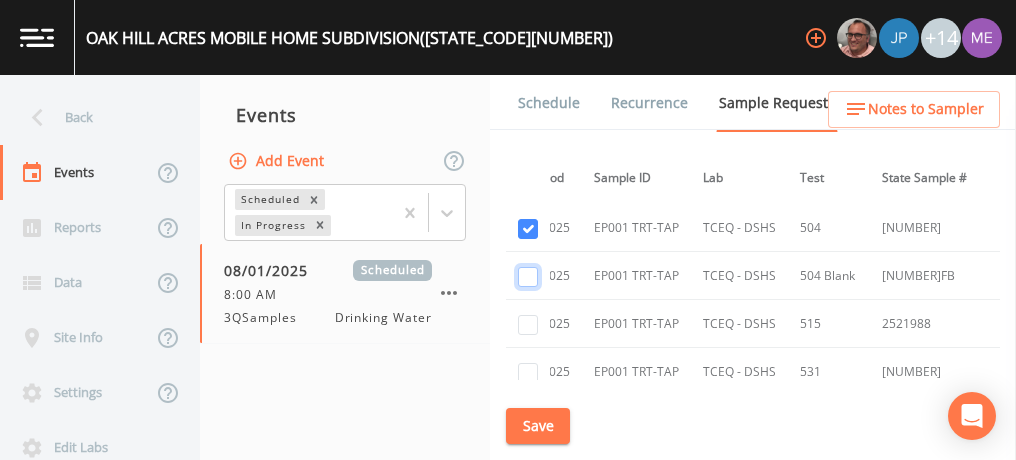 click at bounding box center (528, 277) 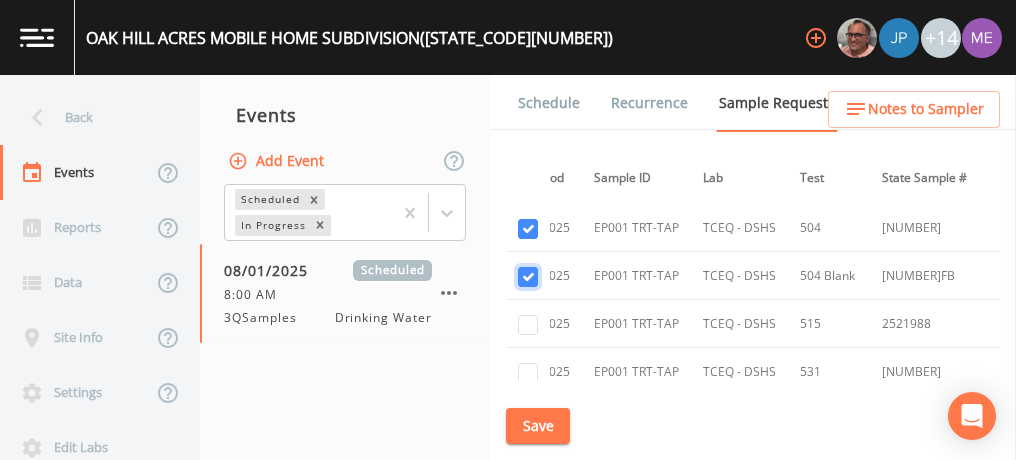 checkbox on "true" 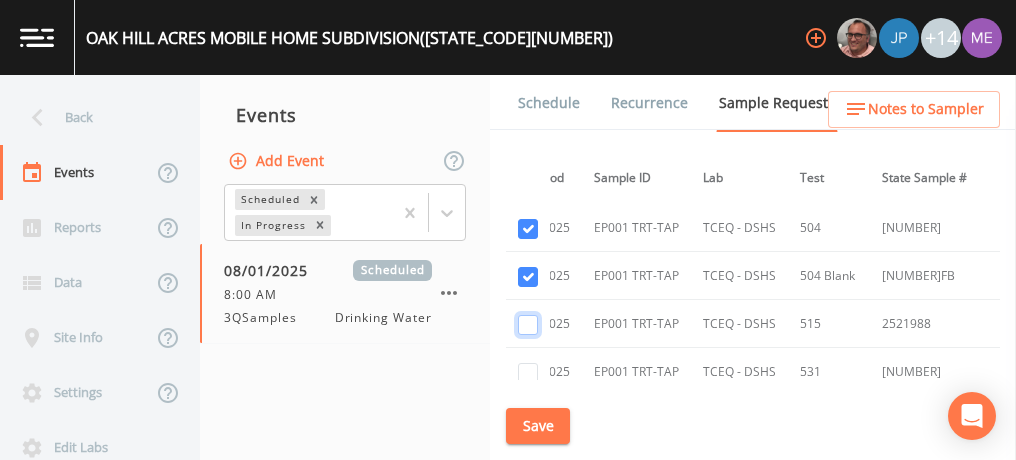 click at bounding box center (528, 325) 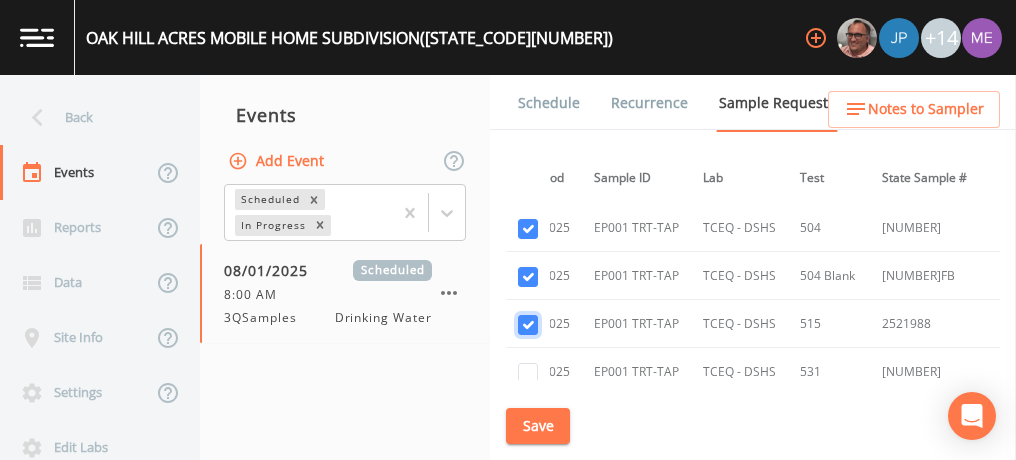 checkbox on "true" 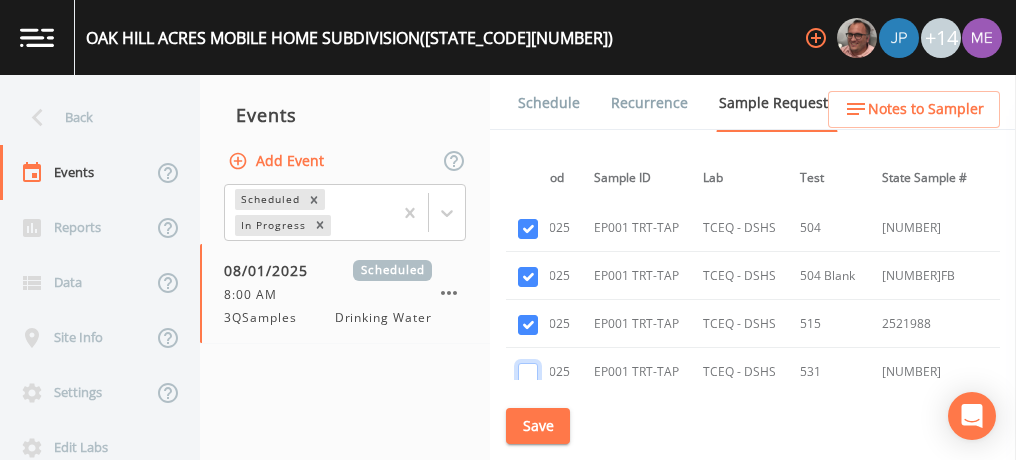 click at bounding box center (528, 373) 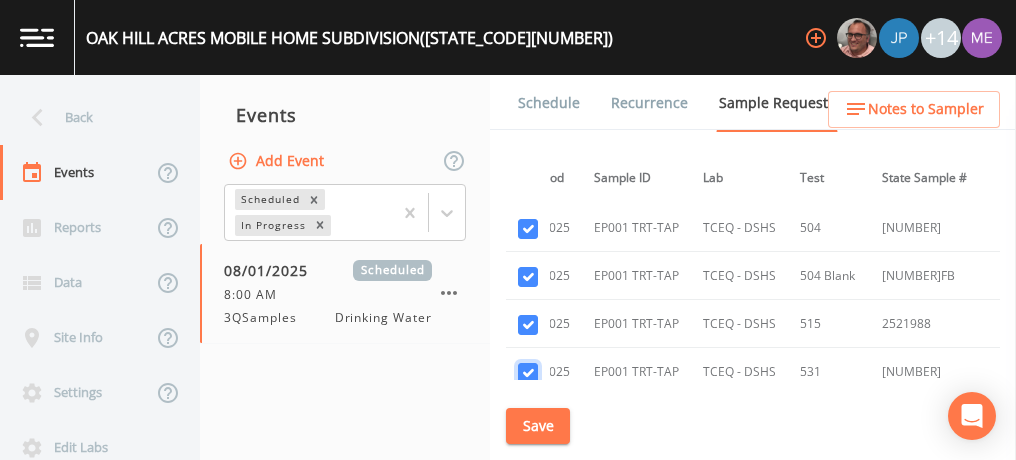 checkbox on "true" 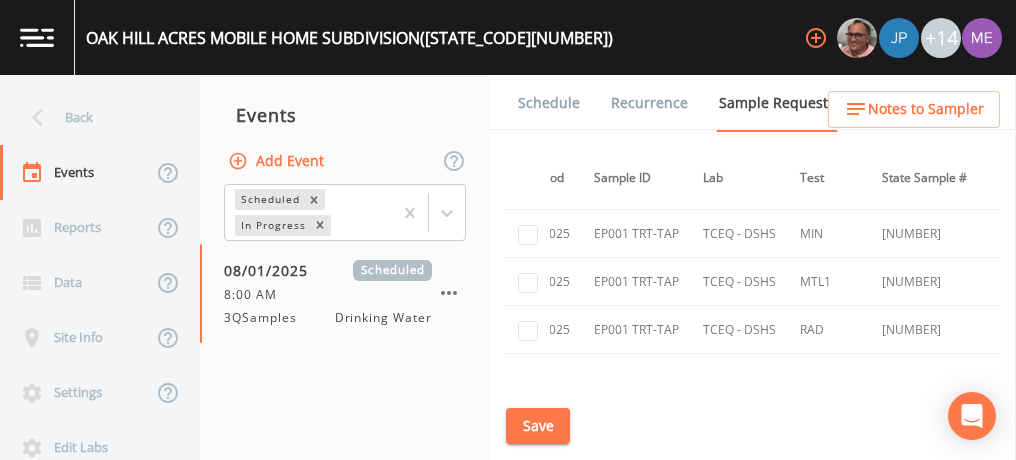 scroll, scrollTop: 1534, scrollLeft: 128, axis: both 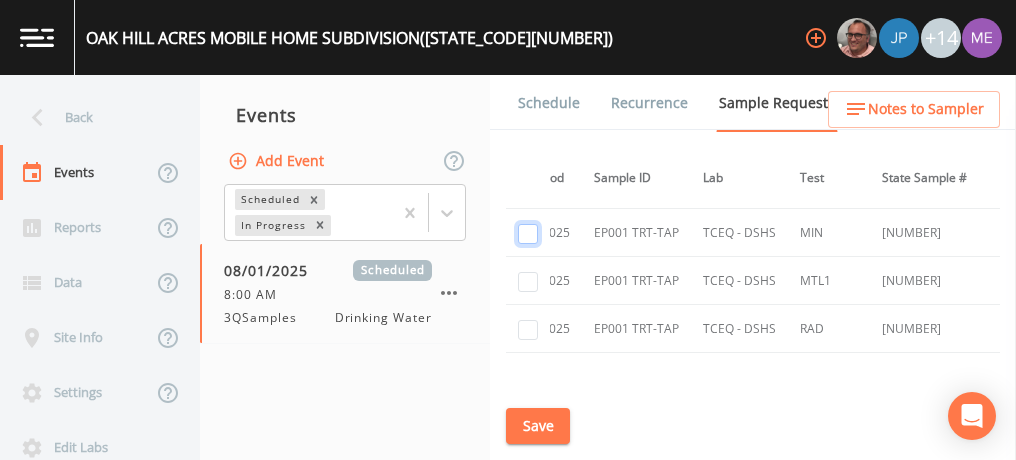 click at bounding box center [528, 234] 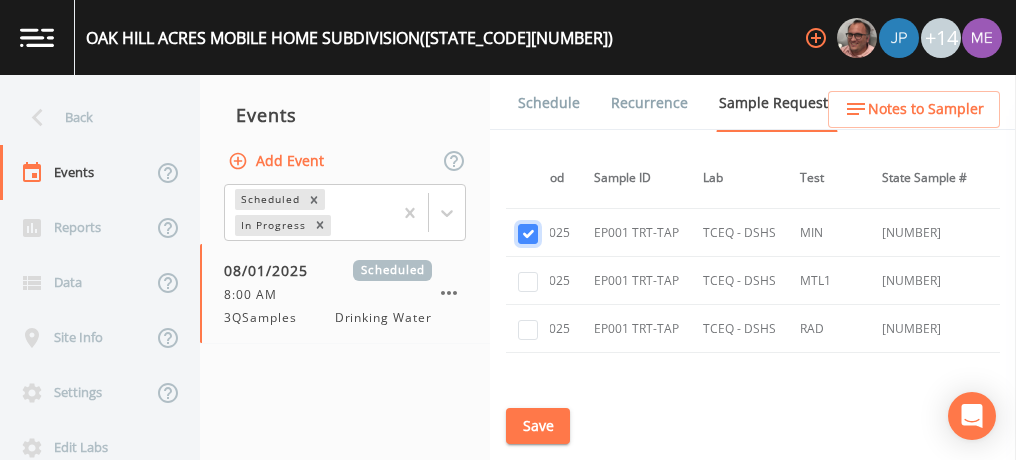 checkbox on "true" 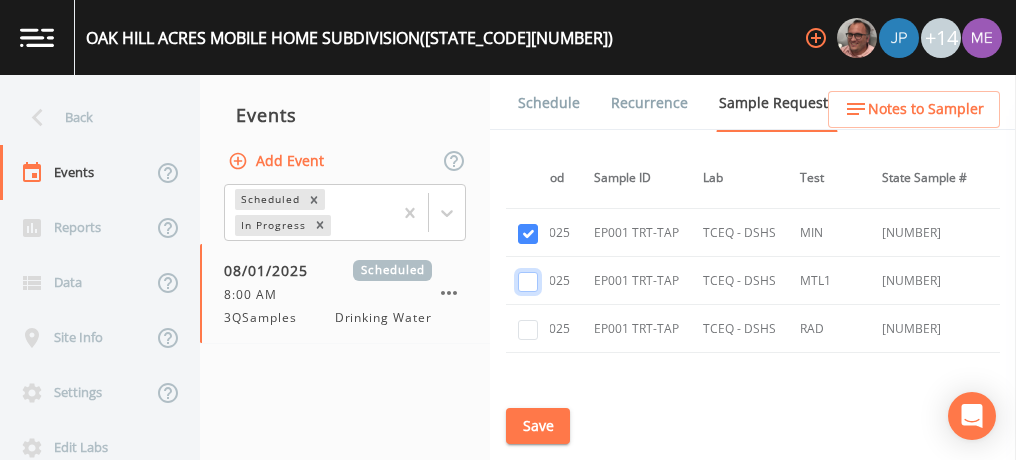 click at bounding box center [528, 282] 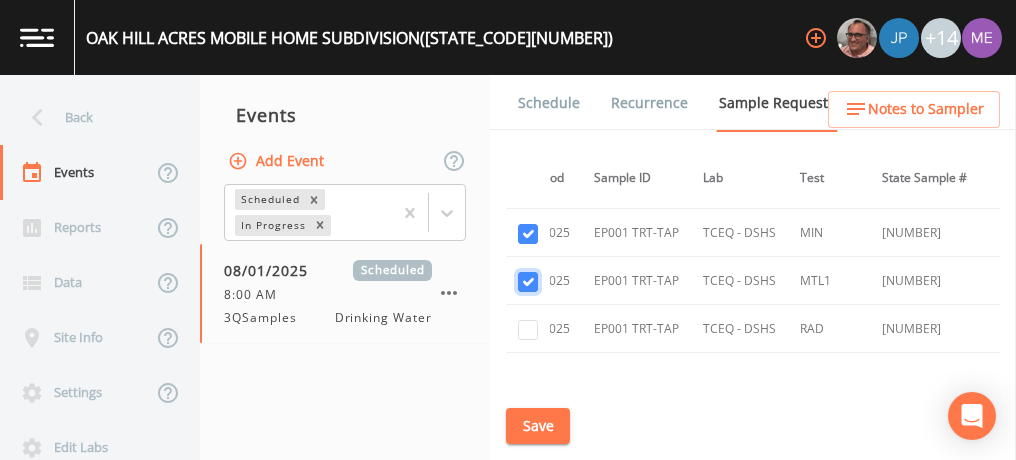 checkbox on "true" 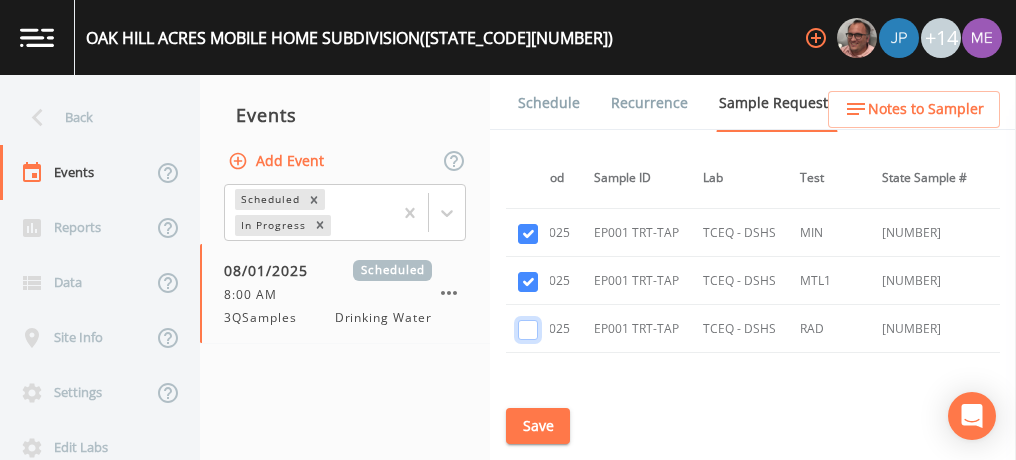 click at bounding box center (528, 330) 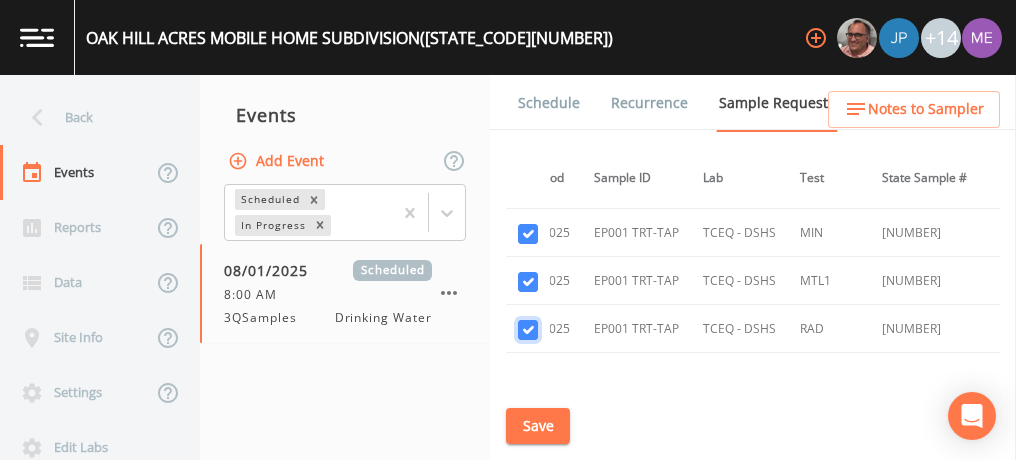 checkbox on "true" 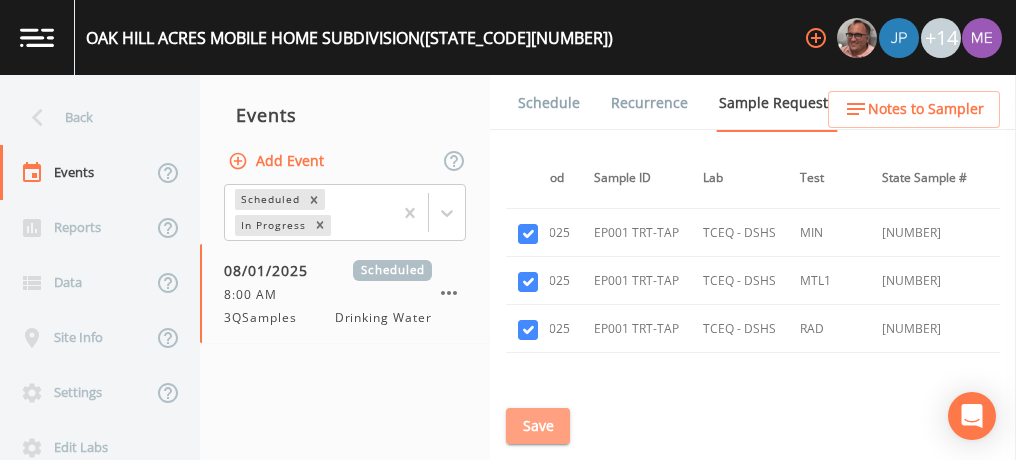 click on "Save" at bounding box center (538, 426) 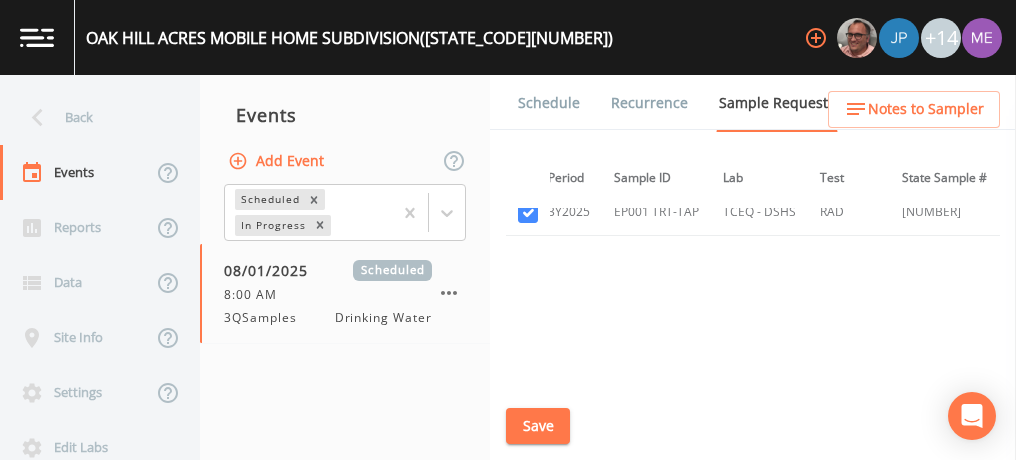 scroll, scrollTop: 1652, scrollLeft: 108, axis: both 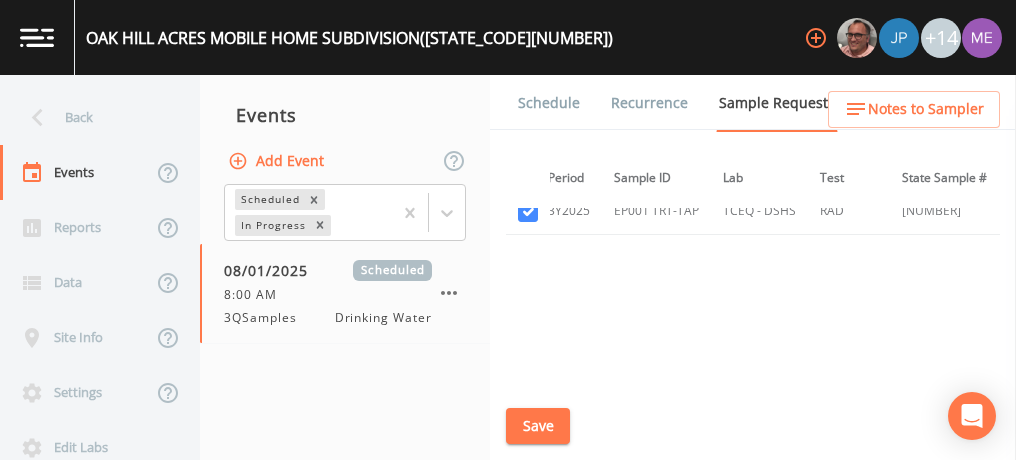 click on "Schedule" at bounding box center [549, 103] 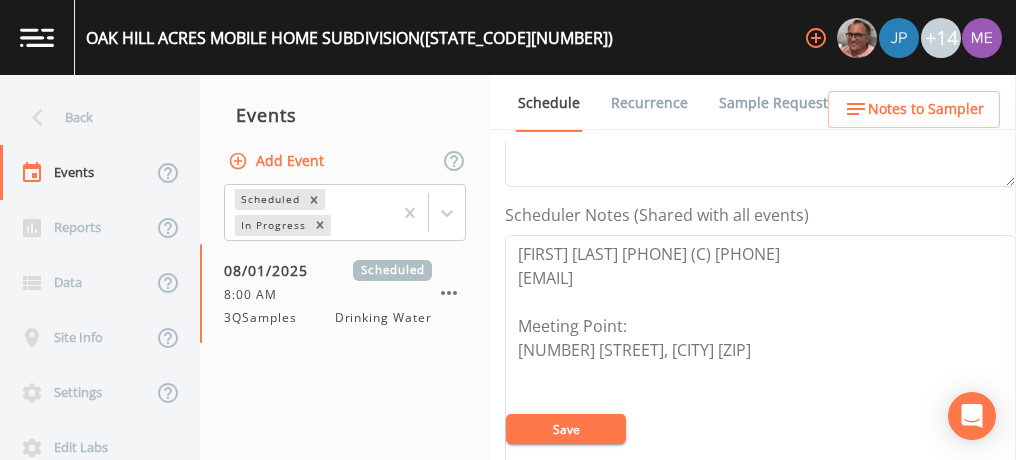 scroll, scrollTop: 497, scrollLeft: 0, axis: vertical 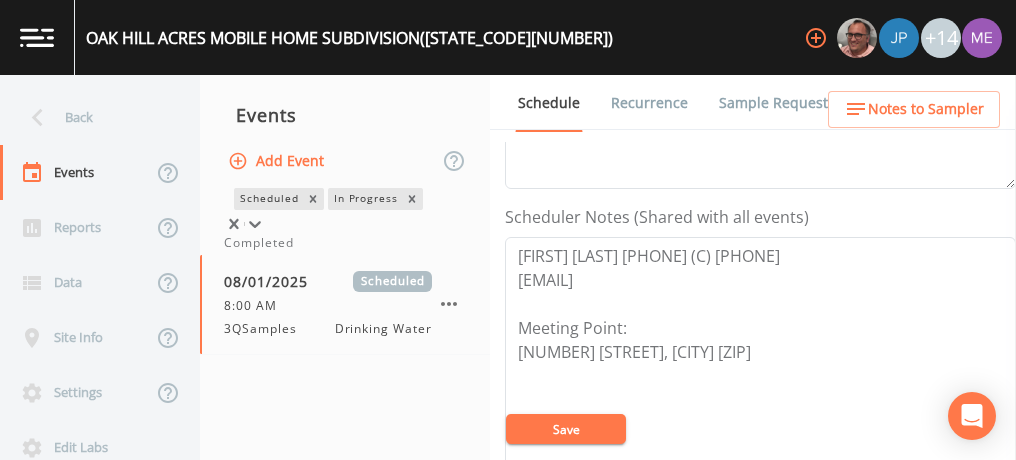 click 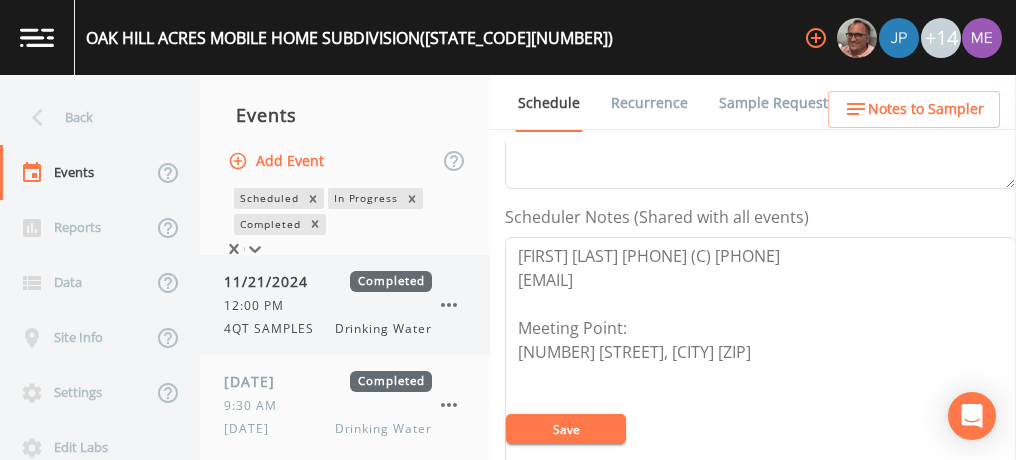 click on "12:00 PM" at bounding box center [328, 306] 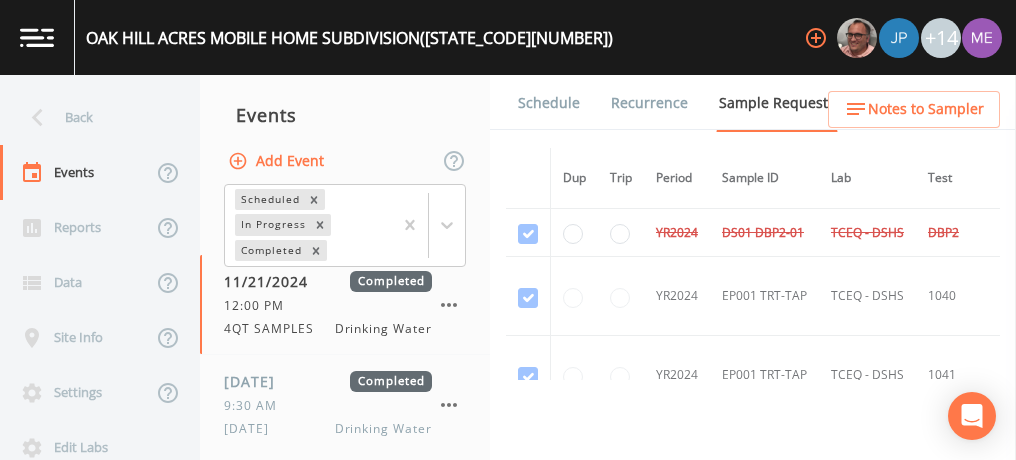 click on "Schedule" at bounding box center [549, 103] 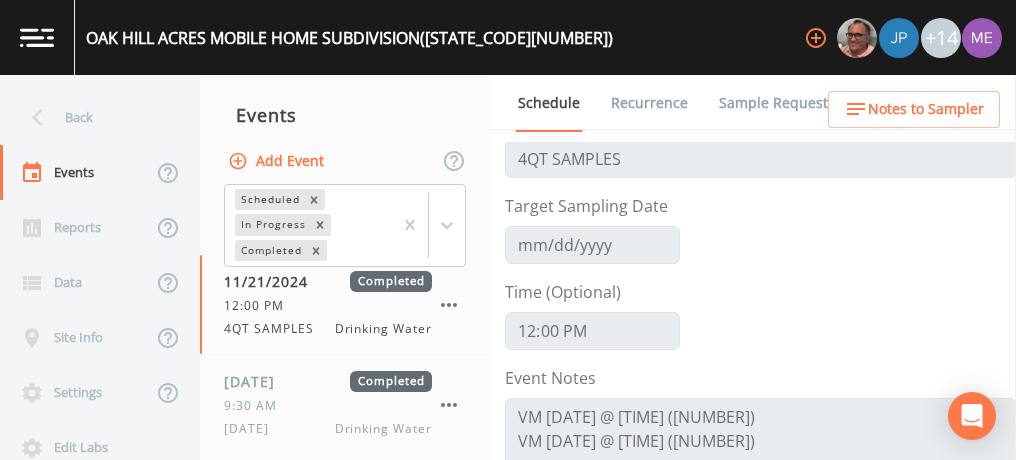 scroll, scrollTop: 0, scrollLeft: 0, axis: both 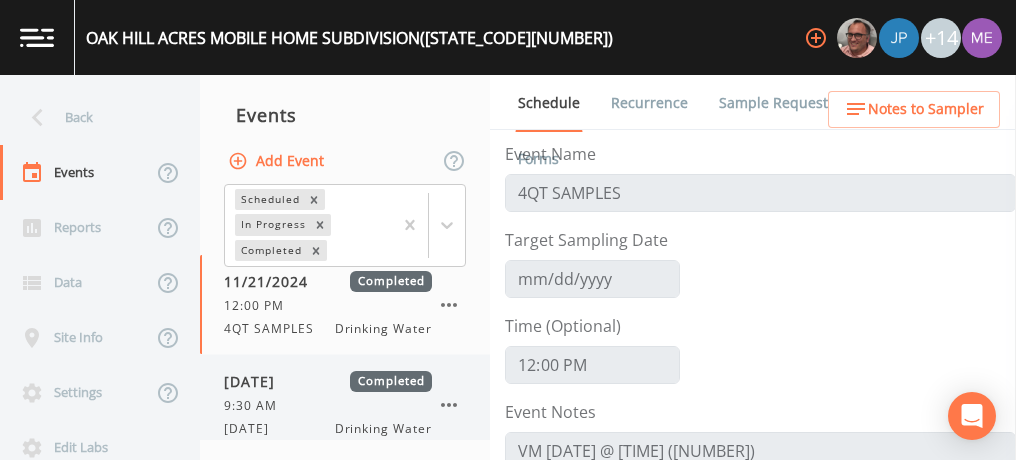 click on "[DATE]" at bounding box center (256, 381) 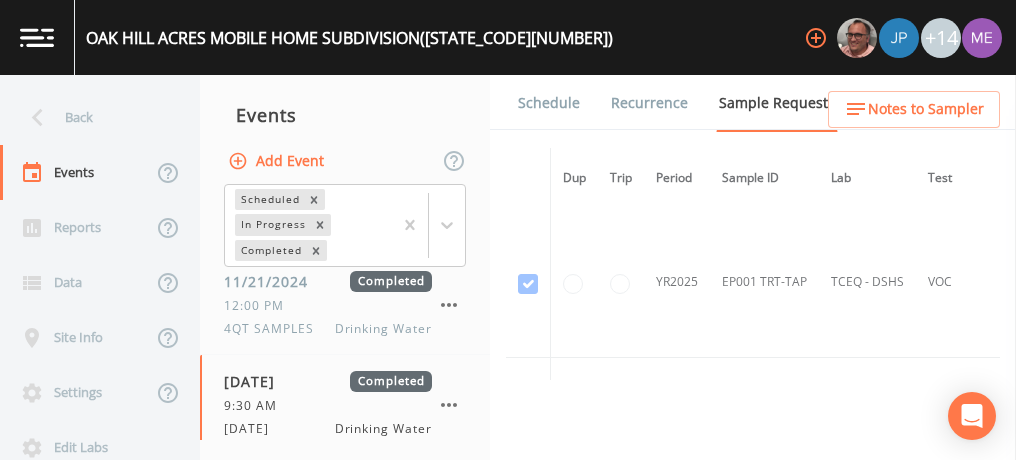 scroll, scrollTop: 1188, scrollLeft: 0, axis: vertical 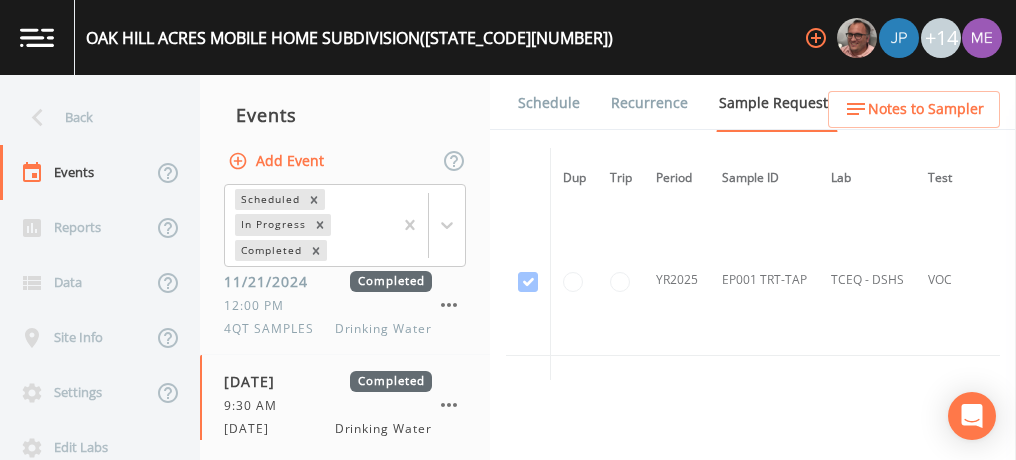 click on "Schedule" at bounding box center [549, 103] 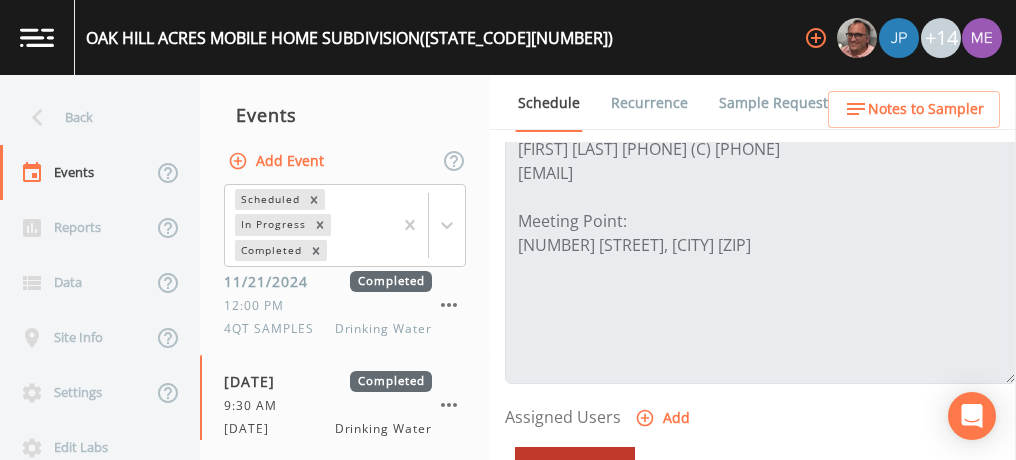 scroll, scrollTop: 642, scrollLeft: 0, axis: vertical 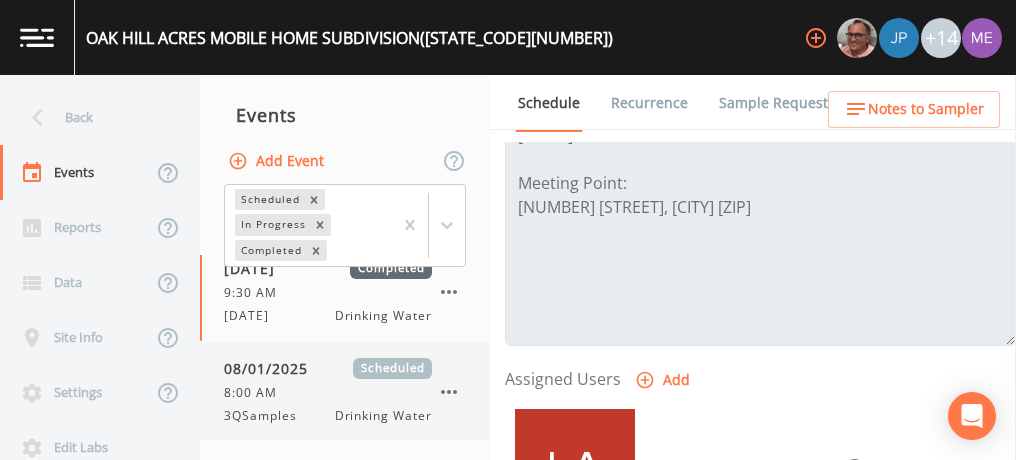 click on "[DATE] Scheduled [TIME] [QUANTITY]Samples Drinking Water" at bounding box center [328, 391] 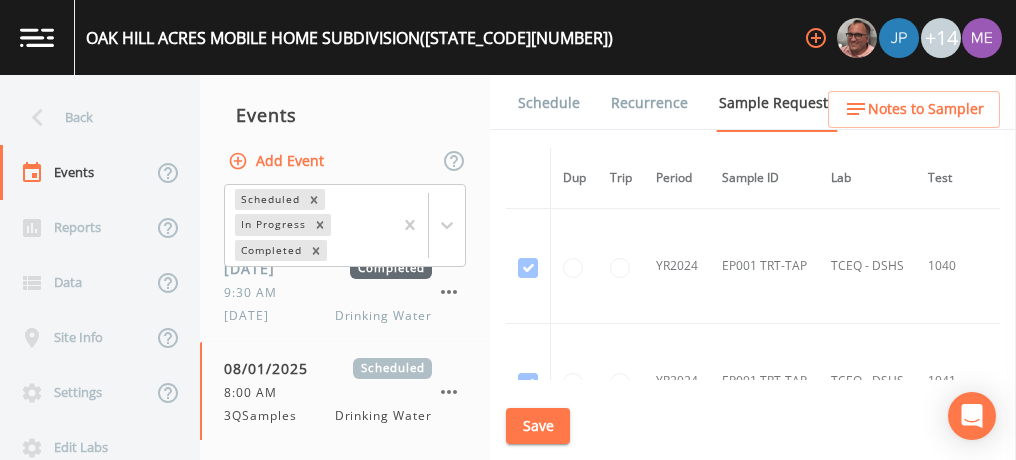 click on "Schedule" at bounding box center [549, 103] 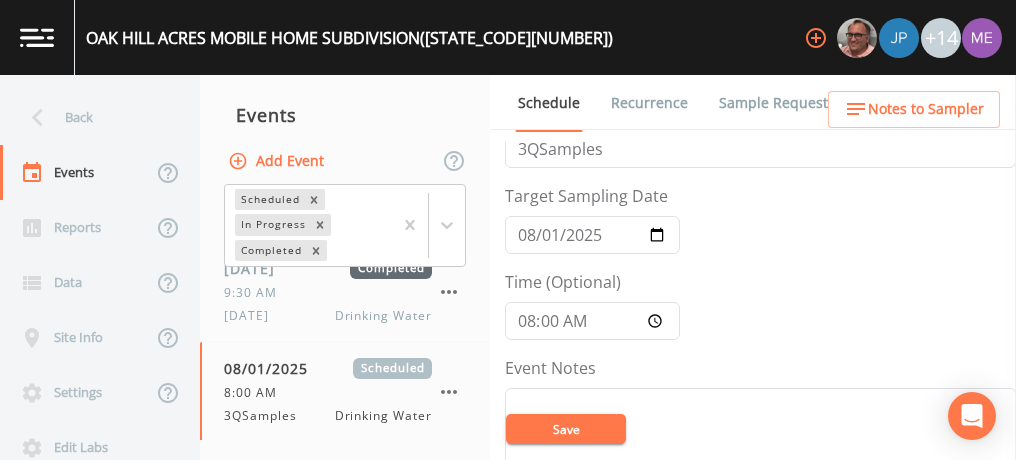 scroll, scrollTop: 0, scrollLeft: 0, axis: both 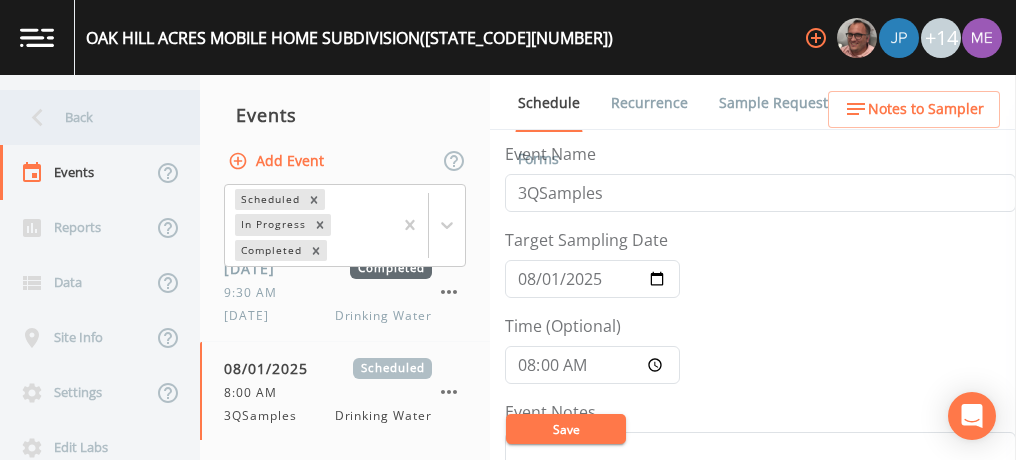 click on "Back" at bounding box center (90, 117) 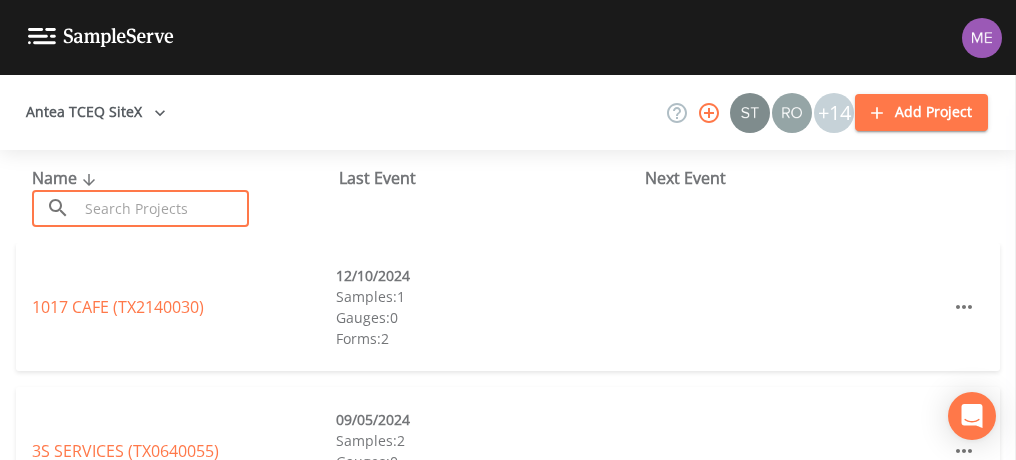 click at bounding box center (163, 208) 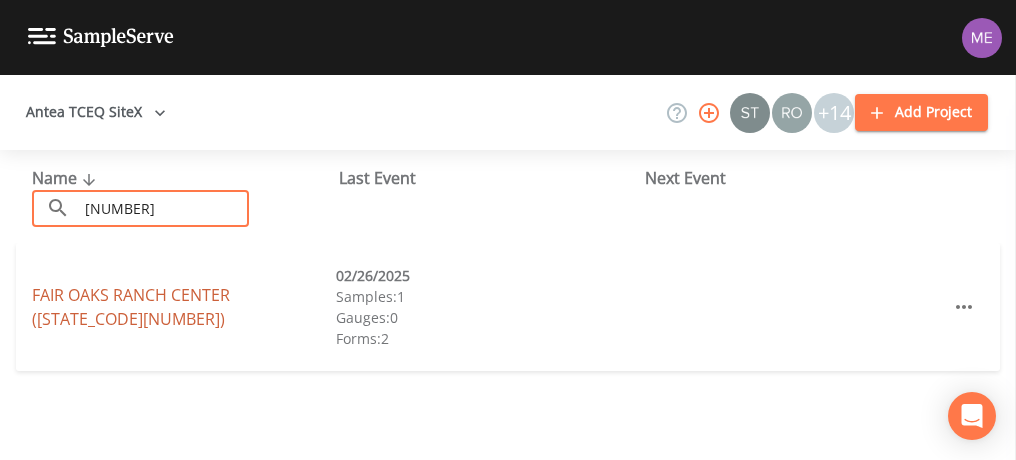 type on "[NUMBER]" 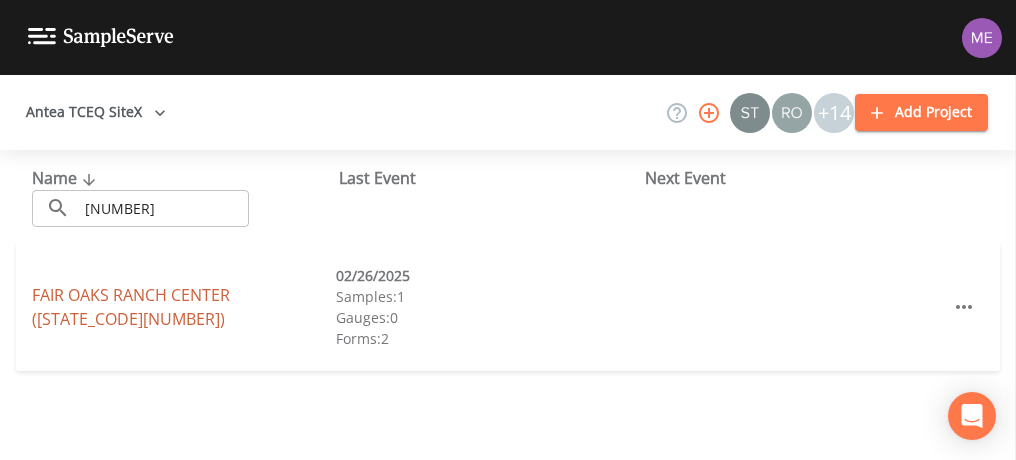 click on "[CENTER_NAME]   ([STATE_CODE][NUMBER])" at bounding box center (131, 307) 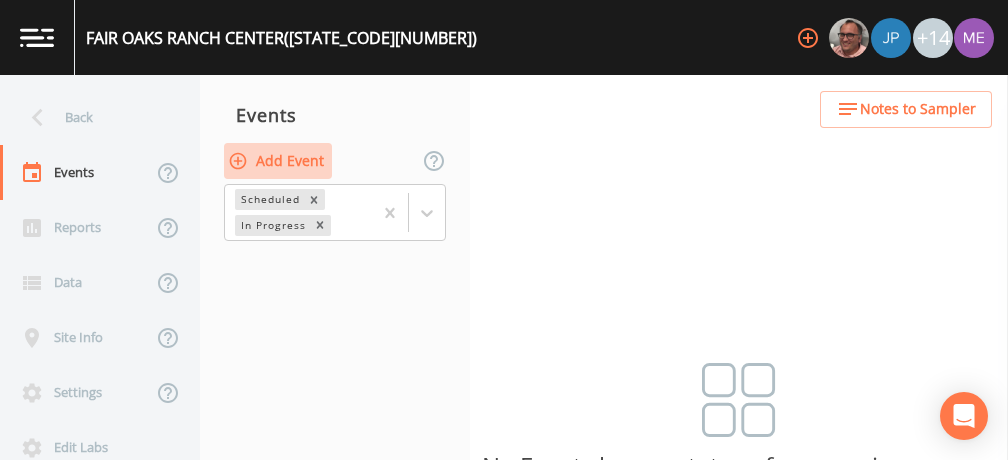 click on "Add Event" at bounding box center [278, 161] 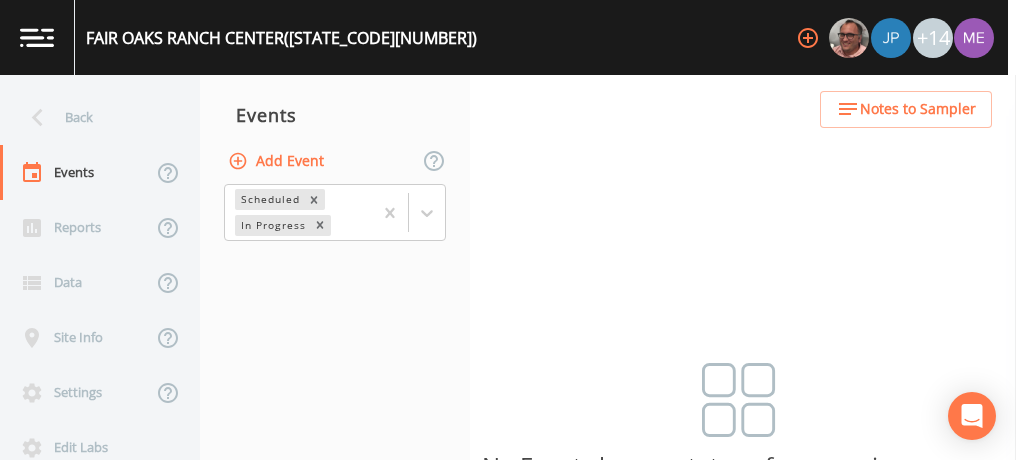 click on "Event Name" at bounding box center (504, 641) 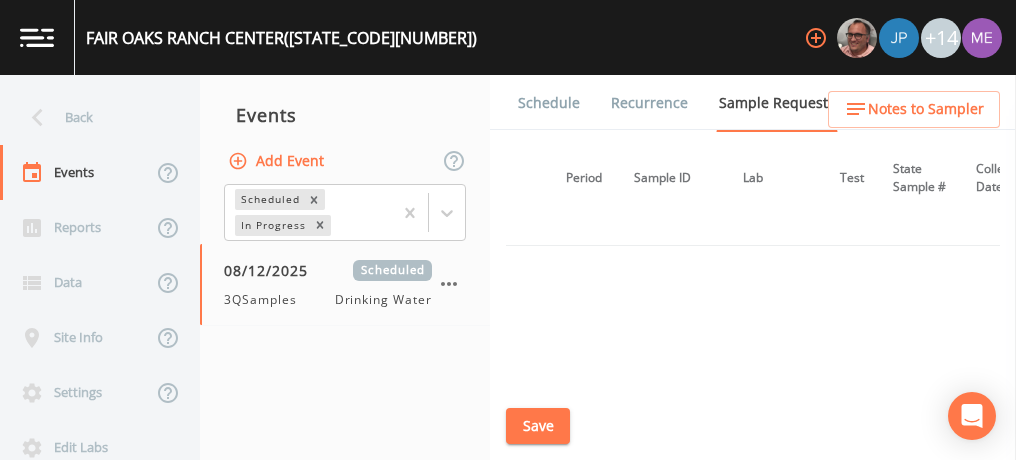 scroll, scrollTop: 698, scrollLeft: 90, axis: both 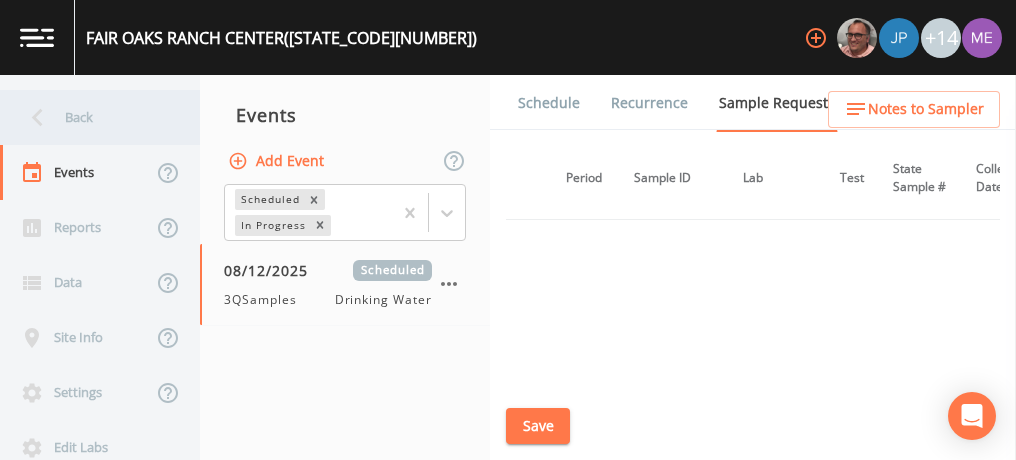 click on "Back" at bounding box center (90, 117) 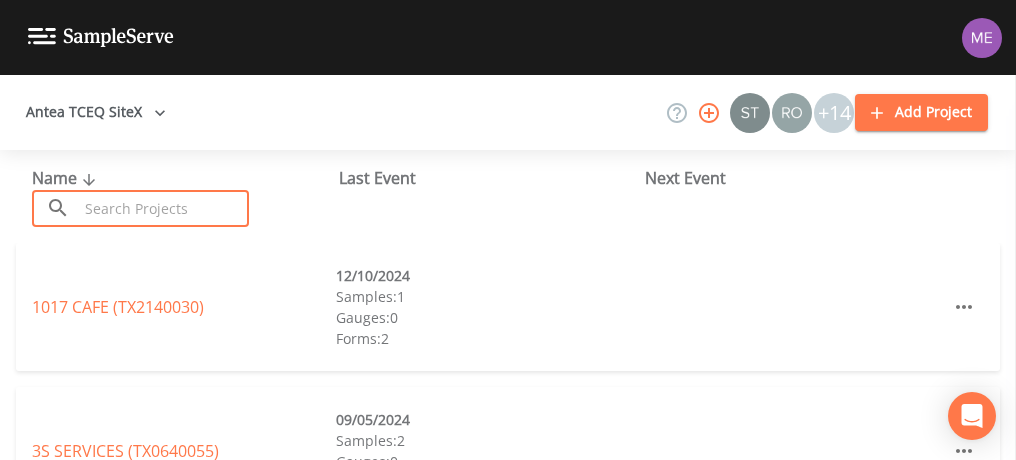 click at bounding box center [163, 208] 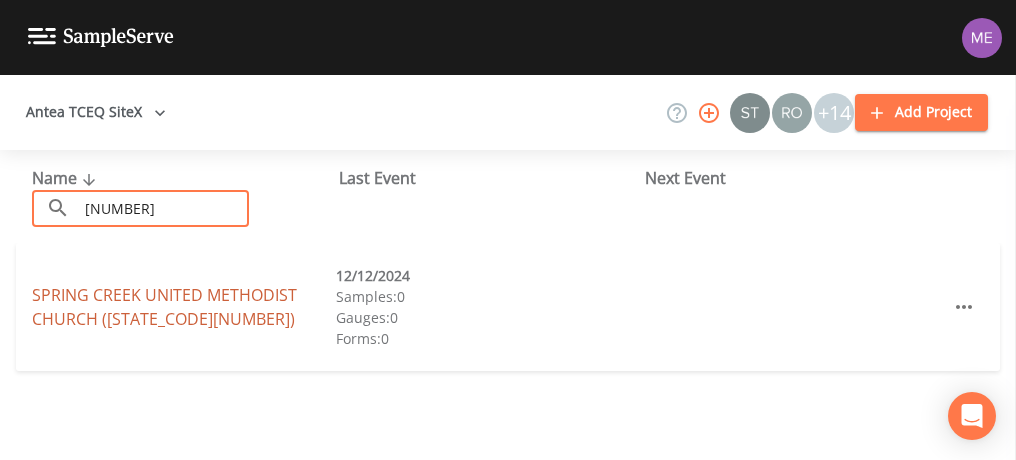 type on "[NUMBER]" 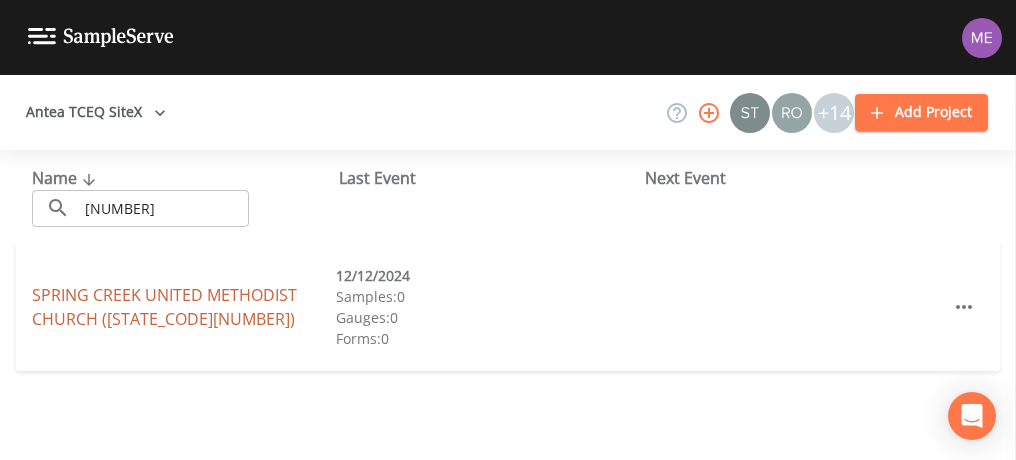 click on "[CHURCH_NAME]   ([STATE_CODE][NUMBER])" at bounding box center (164, 307) 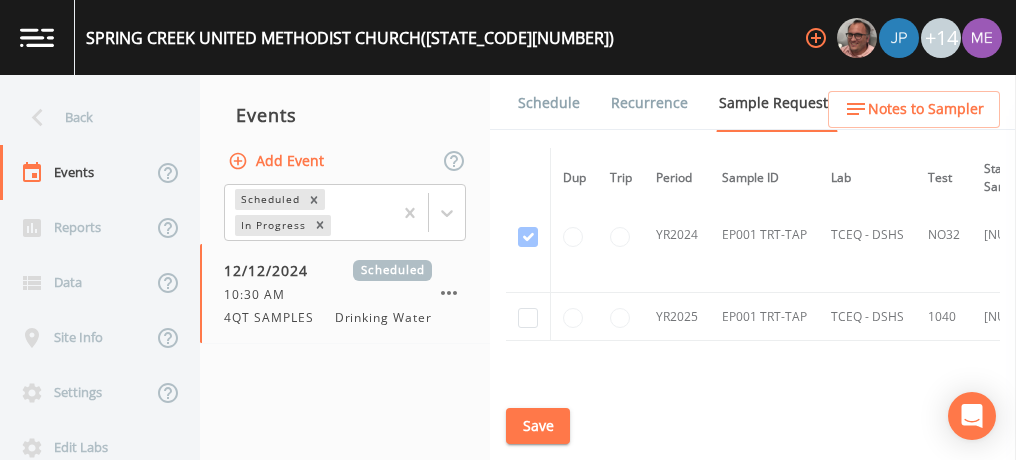 scroll, scrollTop: 30, scrollLeft: 0, axis: vertical 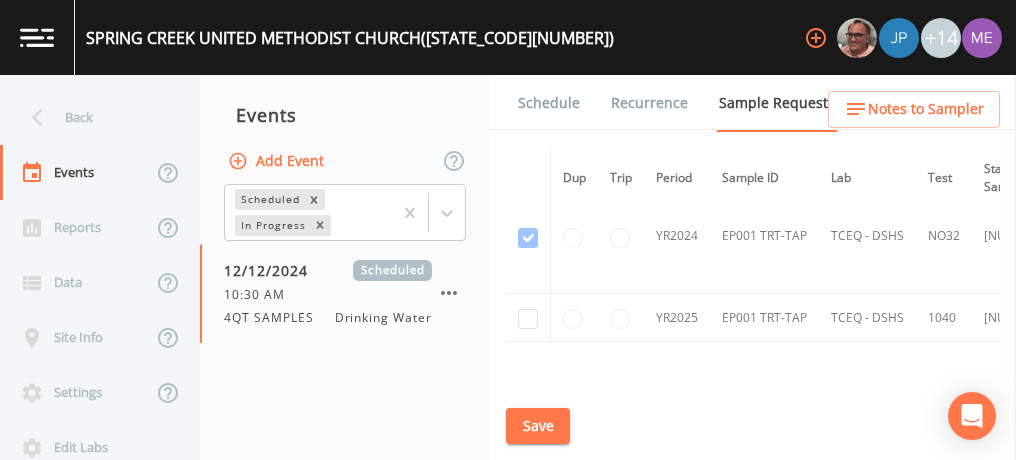 click on "Schedule" at bounding box center (549, 103) 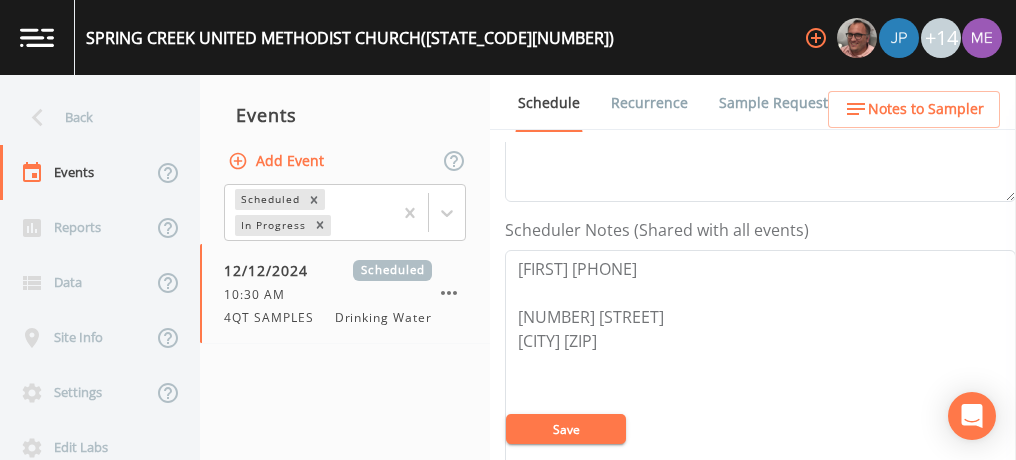 scroll, scrollTop: 485, scrollLeft: 0, axis: vertical 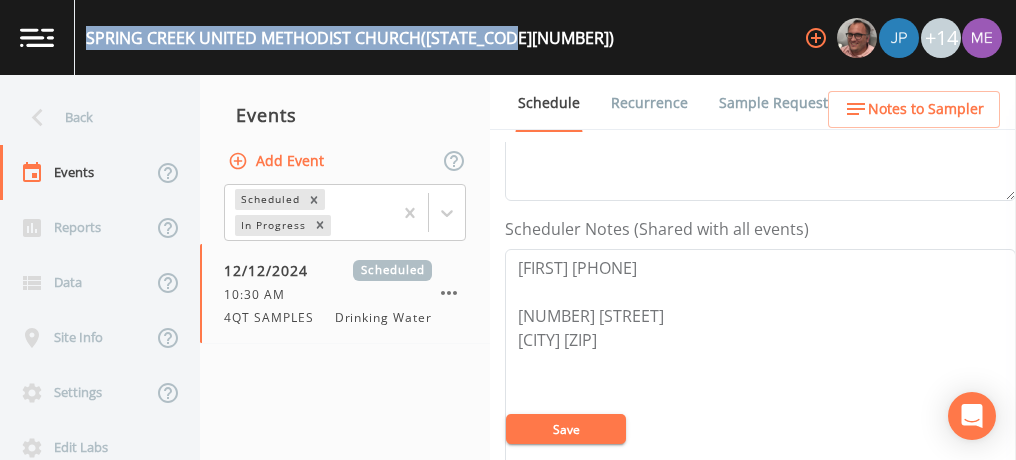 drag, startPoint x: 85, startPoint y: 36, endPoint x: 516, endPoint y: 33, distance: 431.01044 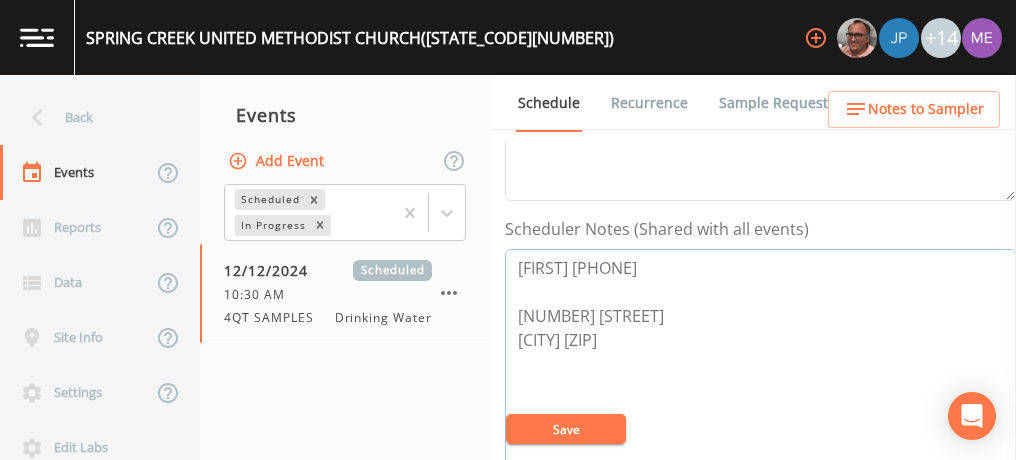 drag, startPoint x: 520, startPoint y: 260, endPoint x: 659, endPoint y: 256, distance: 139.05754 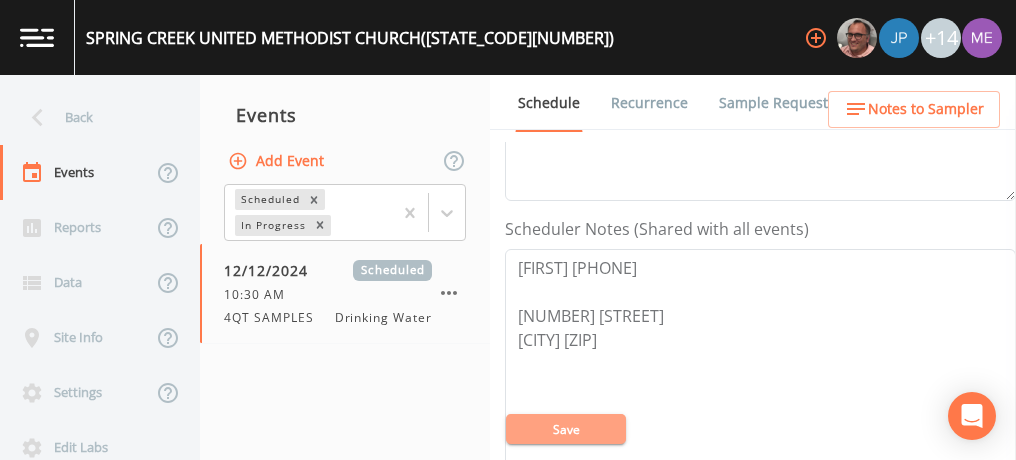 click on "Save" at bounding box center (566, 429) 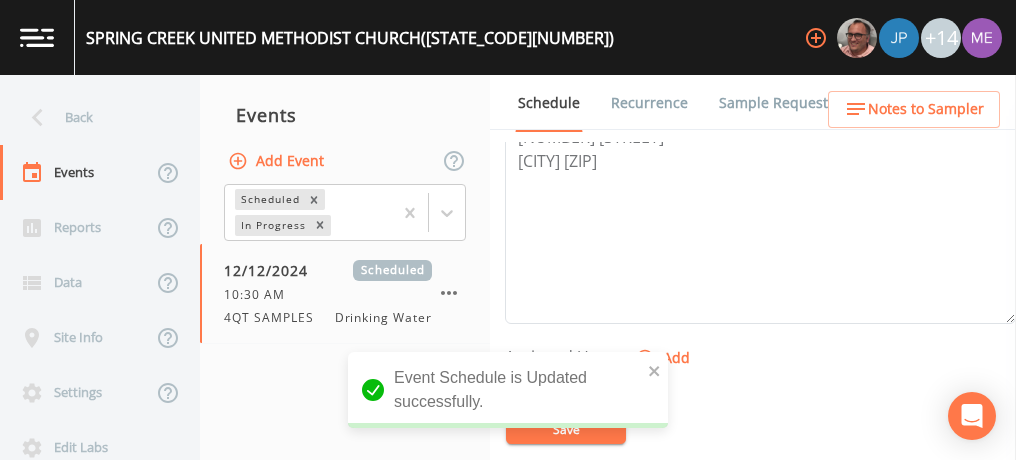 scroll, scrollTop: 688, scrollLeft: 0, axis: vertical 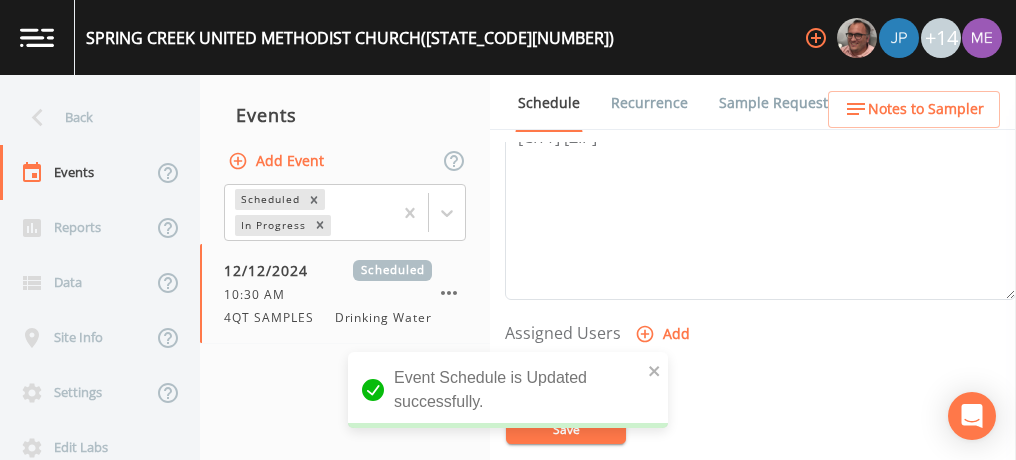 click 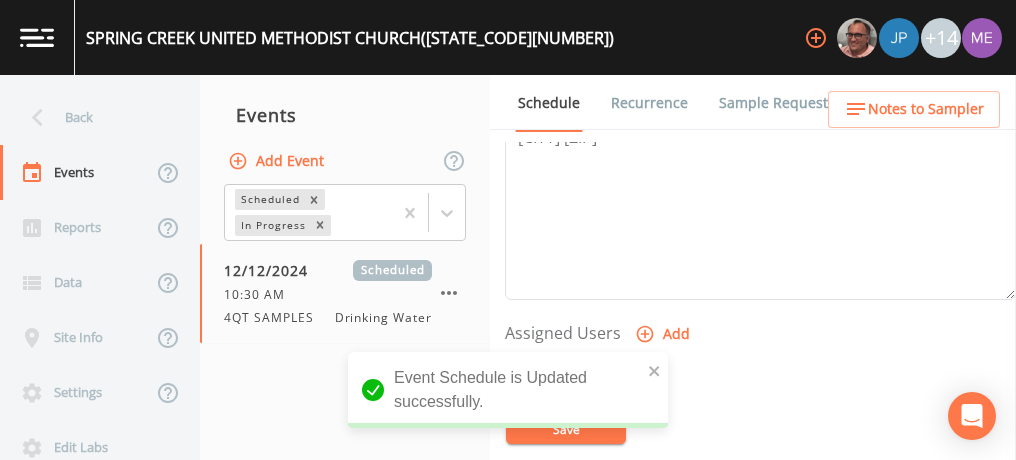 click on "Select User [FIRST] [LAST] [FIRST] [LAST] [FIRST] [LAST] [FIRST] [LAST] [FIRST] [LAST] [FIRST] [LAST] [EMAIL] [FIRST] [LAST] [FIRST] [LAST] [FIRST] [LAST] [FIRST] [LAST] [FIRST] [LAST] [EMAIL]" at bounding box center (508, 523) 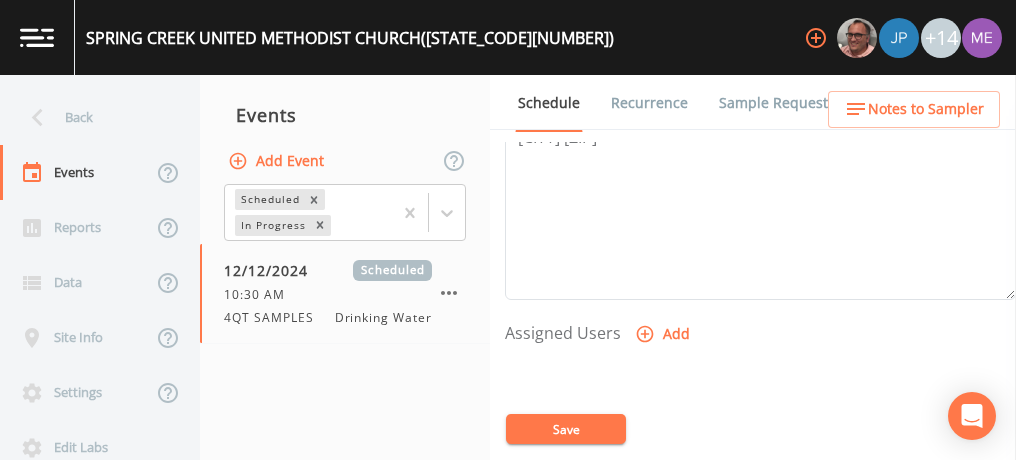 select on "82fcd260-406f-4720-af66-0de7f1917f1c" 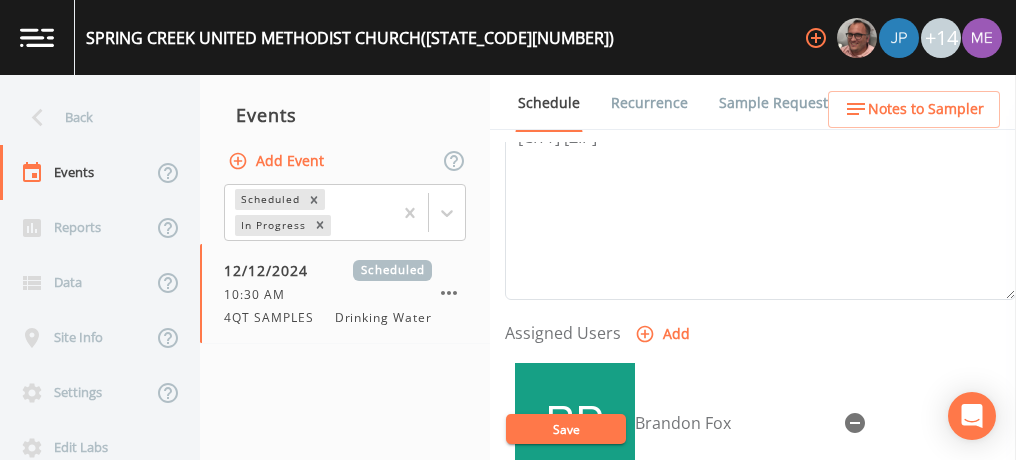 click on "Save" at bounding box center [566, 429] 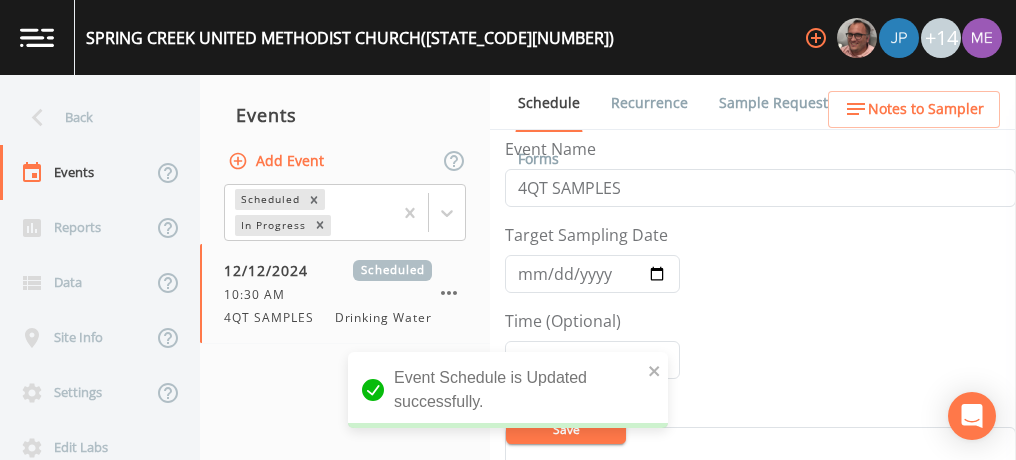 scroll, scrollTop: 3, scrollLeft: 0, axis: vertical 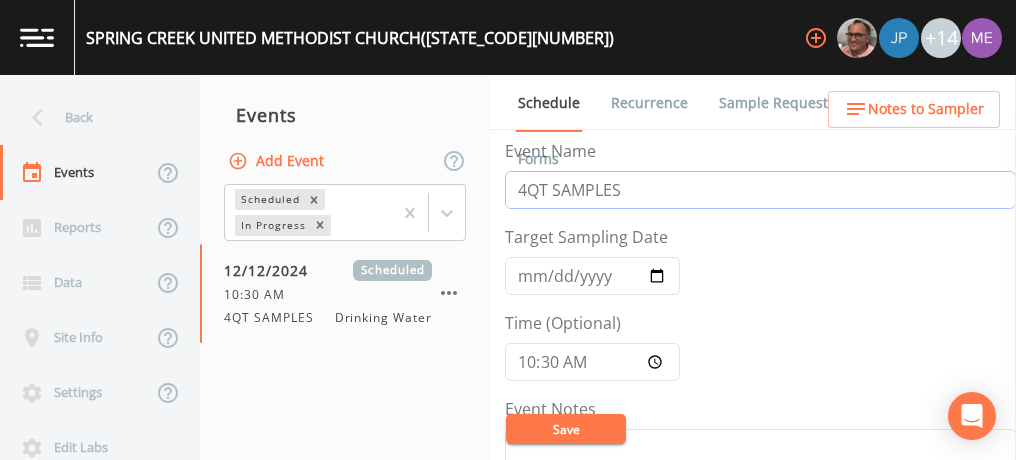 click on "4QT SAMPLES" at bounding box center (760, 190) 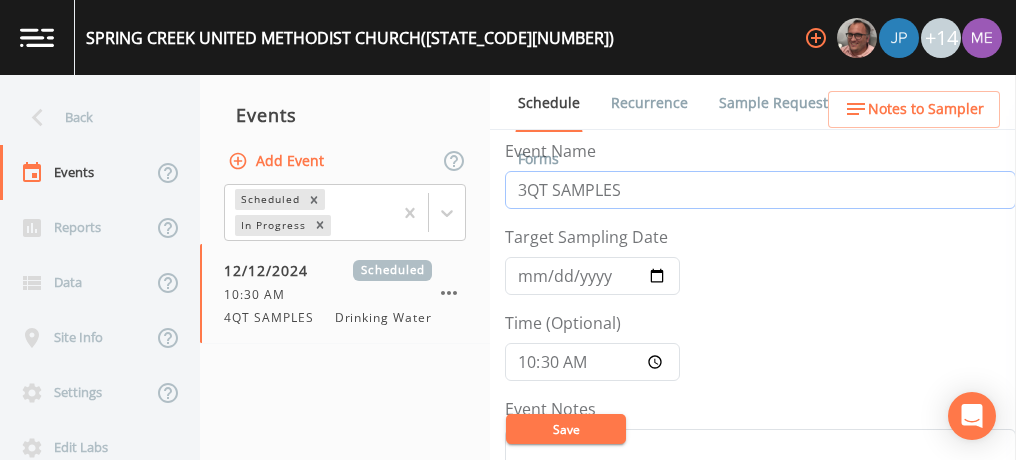 type on "3QT SAMPLES" 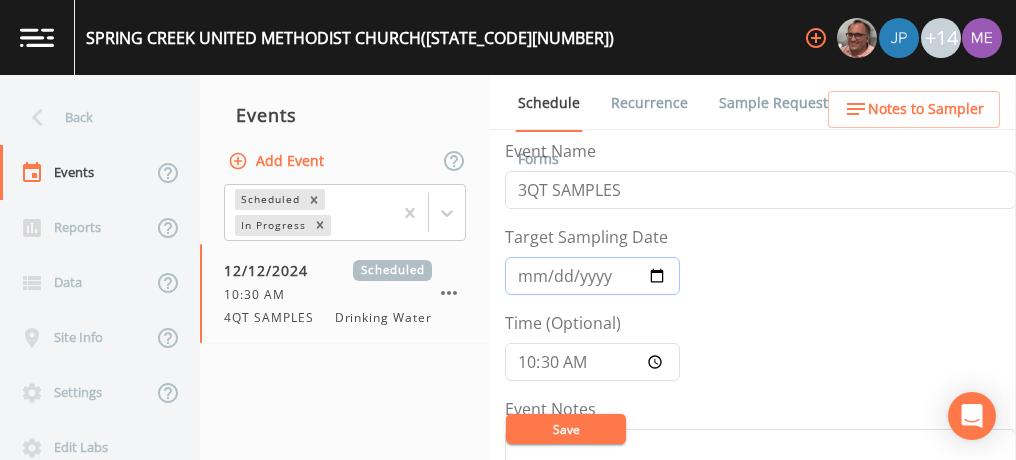 click on "[DATE]" at bounding box center [592, 276] 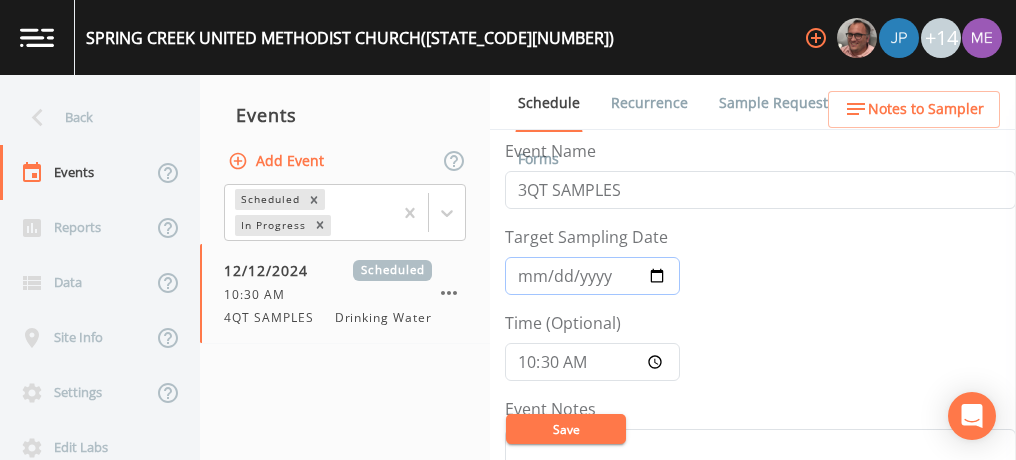 type on "2025-08-12" 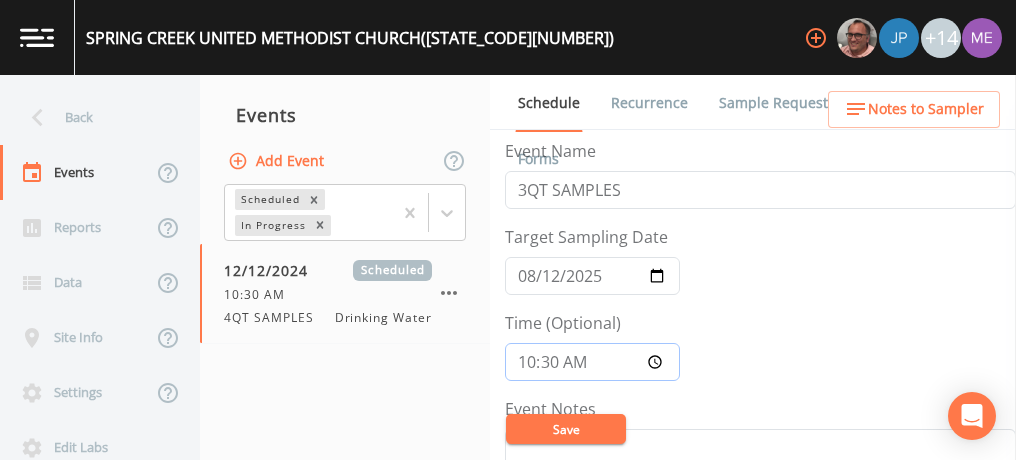 click on "10:30:00" at bounding box center (592, 362) 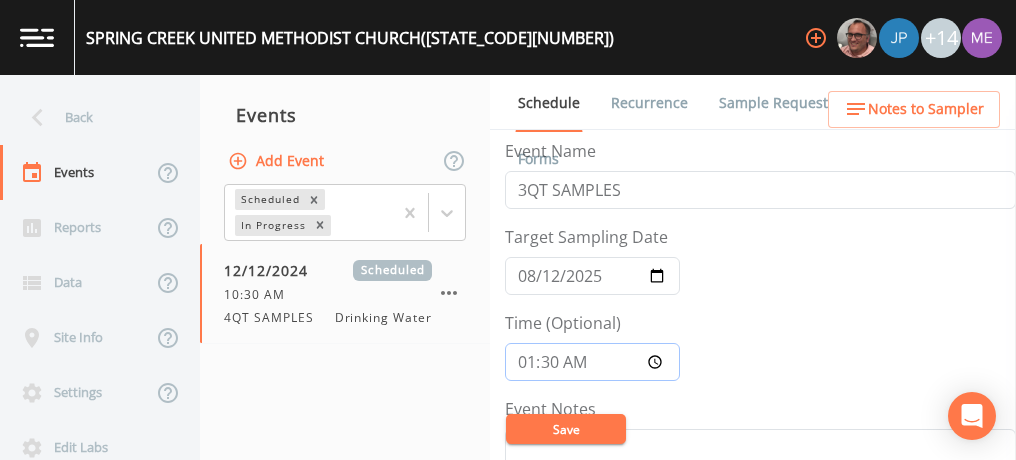 type on "13:30" 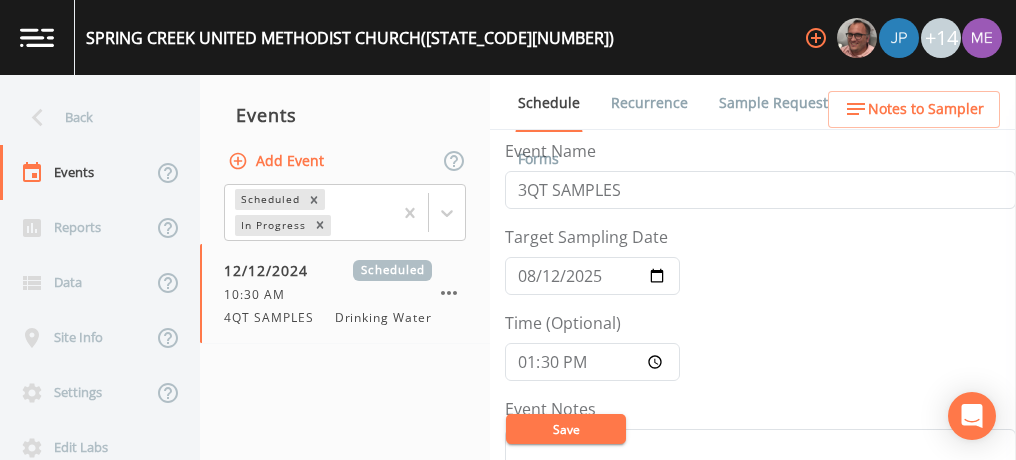 click on "Save" at bounding box center [566, 429] 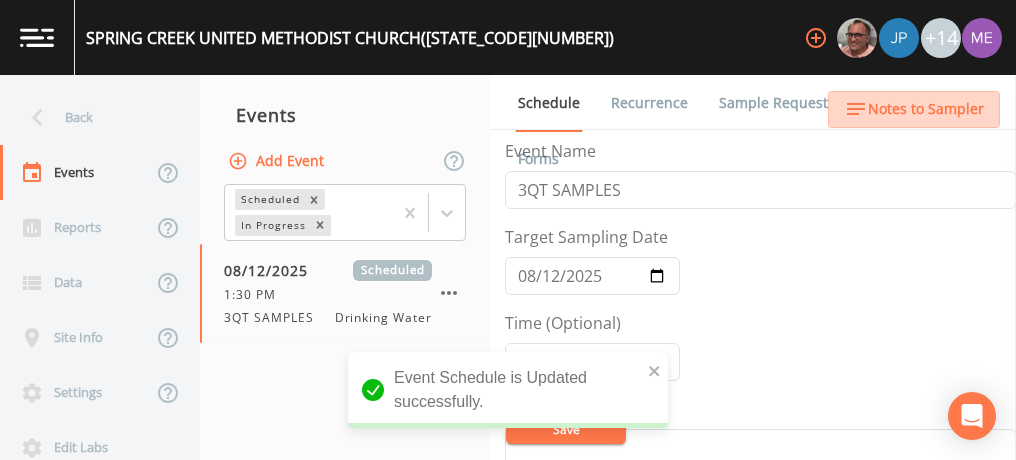 click on "Notes to Sampler" at bounding box center (926, 109) 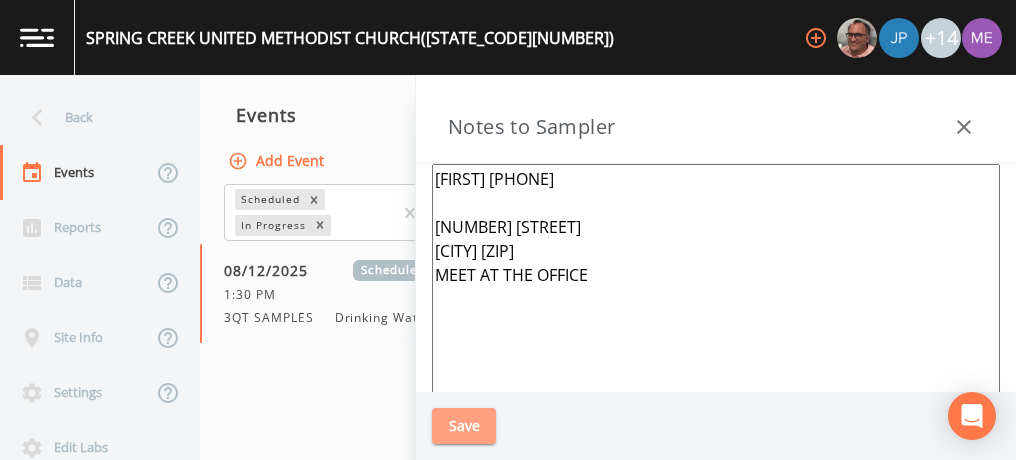 click on "Save" at bounding box center [464, 426] 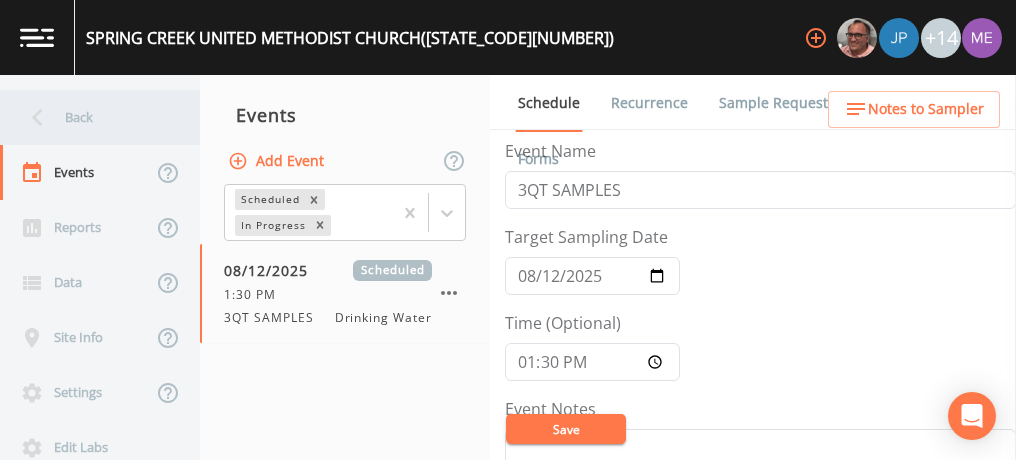 click on "Back" at bounding box center [90, 117] 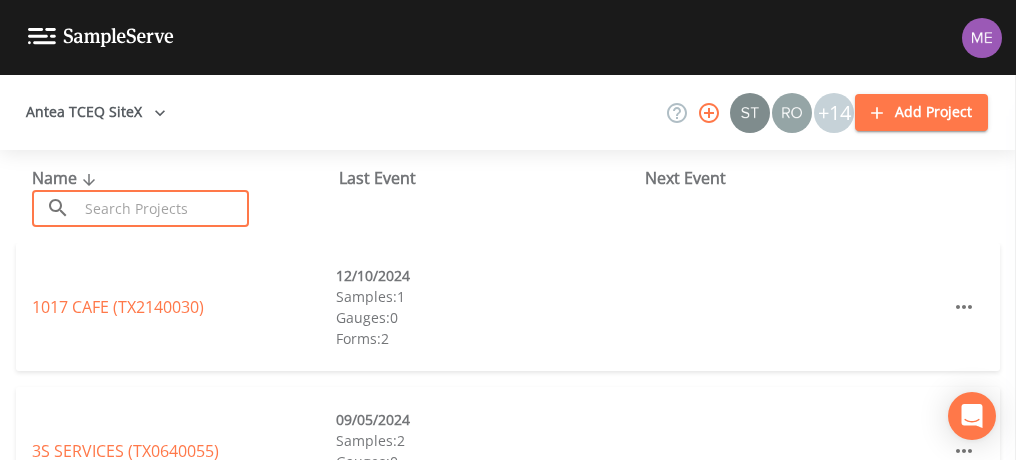 click at bounding box center (163, 208) 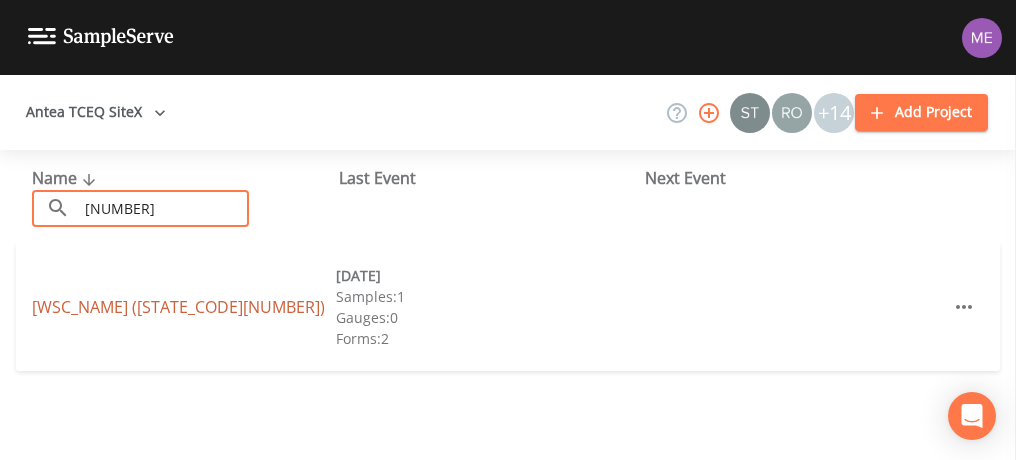 type on "[NUMBER]" 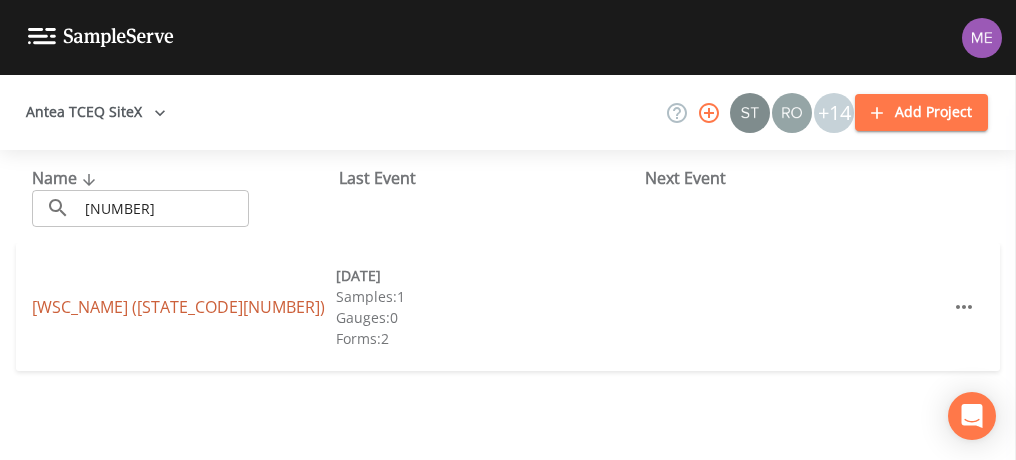 click on "[WSC_NAME]   ([STATE_CODE][NUMBER])" at bounding box center (178, 307) 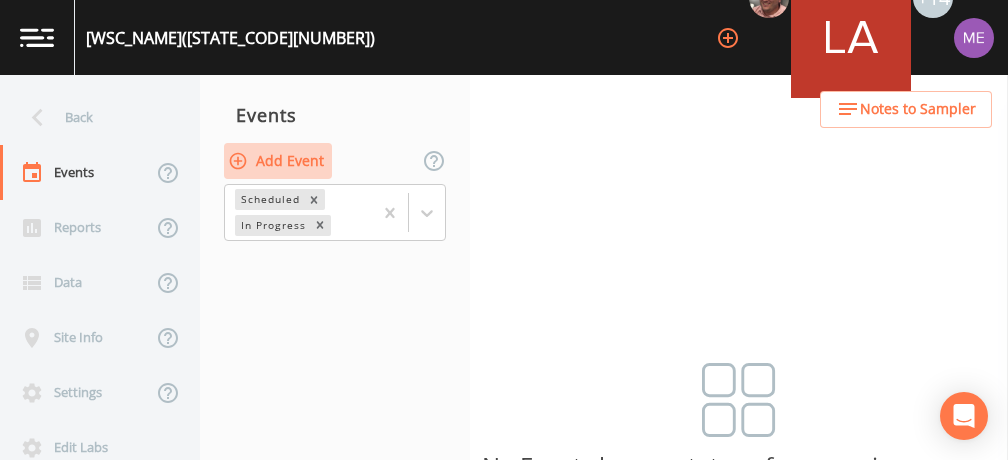 click on "Add Event" at bounding box center (278, 161) 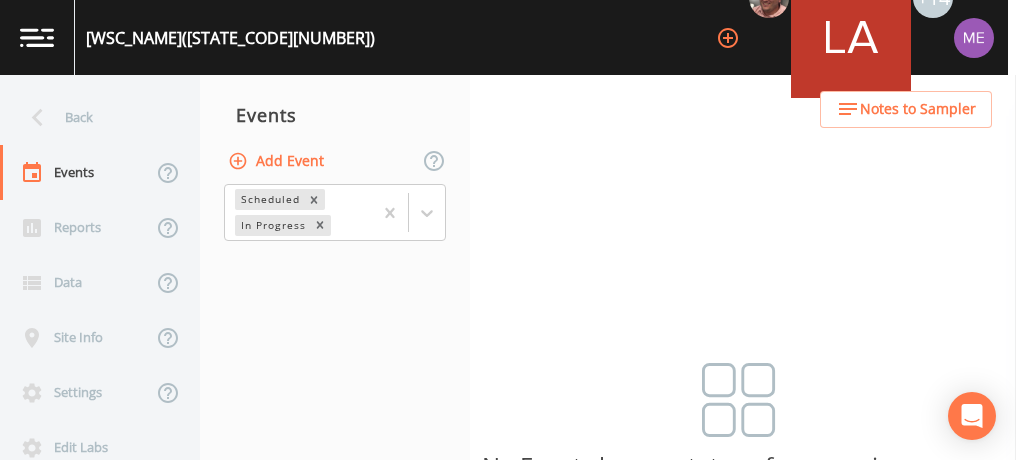 click on "Event Name" at bounding box center (504, 641) 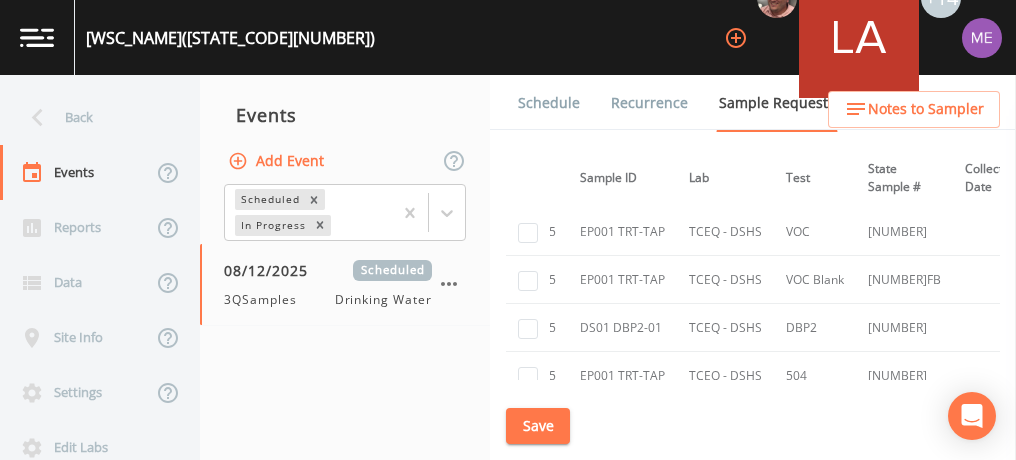 scroll, scrollTop: 929, scrollLeft: 142, axis: both 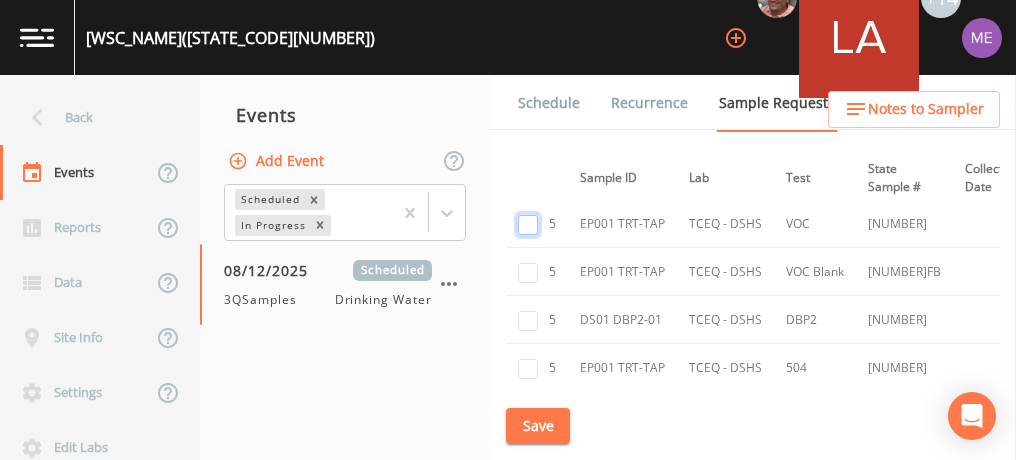 click at bounding box center (528, -546) 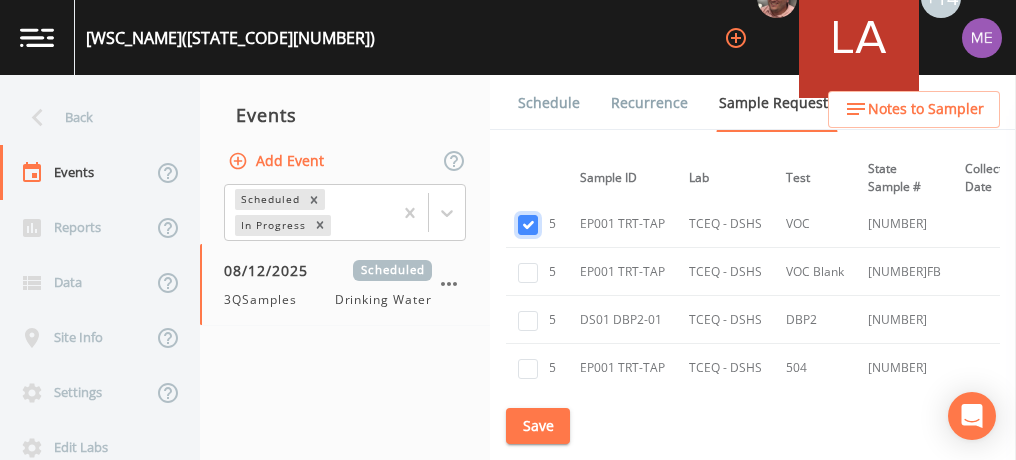 checkbox on "true" 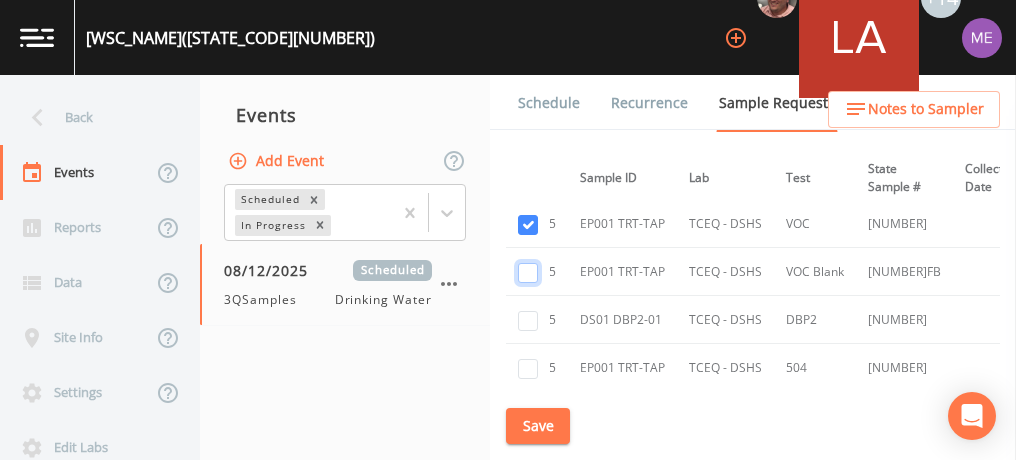 click at bounding box center [528, -431] 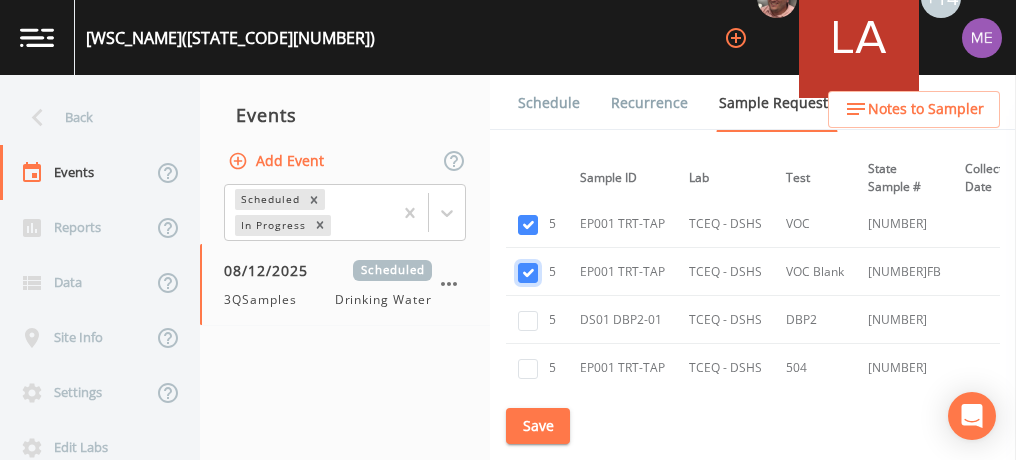 checkbox on "true" 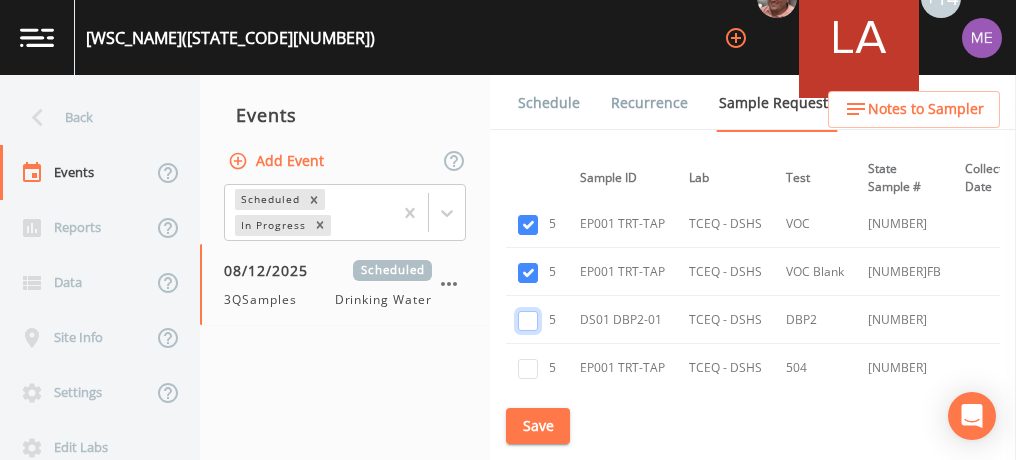 click at bounding box center [528, 321] 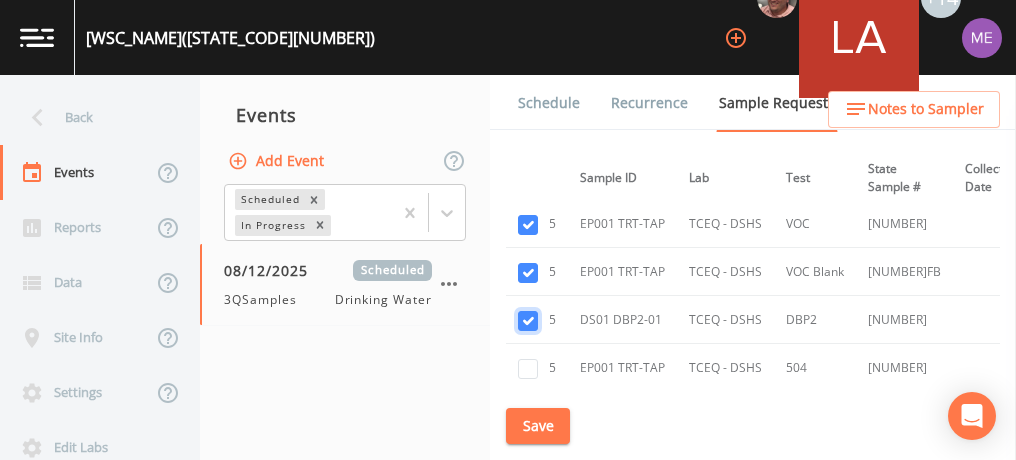 checkbox on "true" 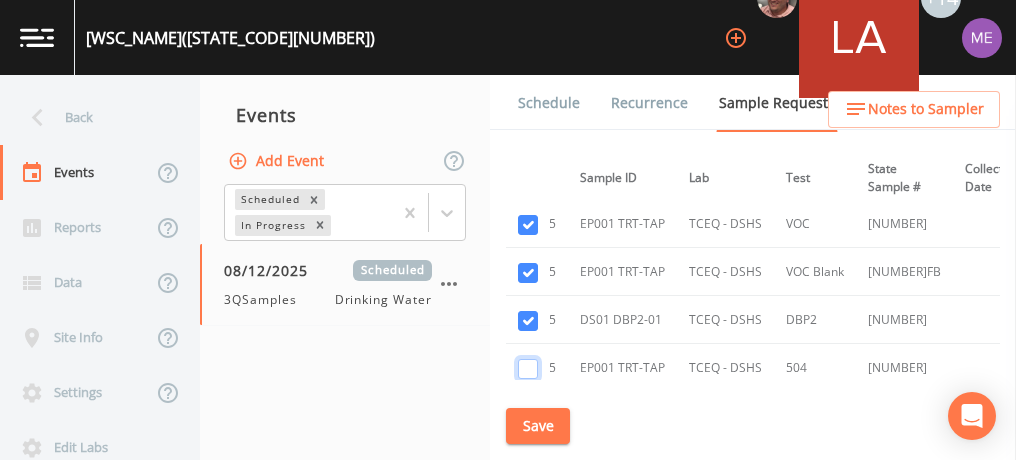 click at bounding box center [528, 369] 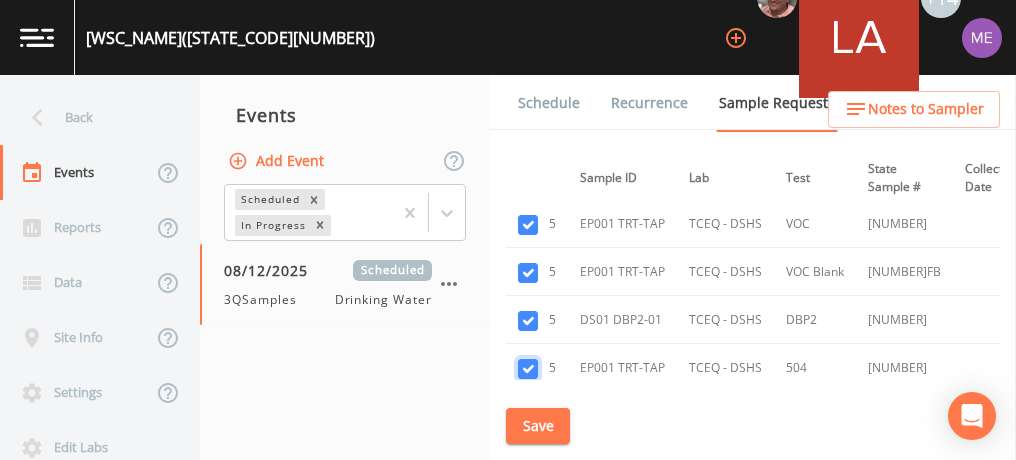 checkbox on "true" 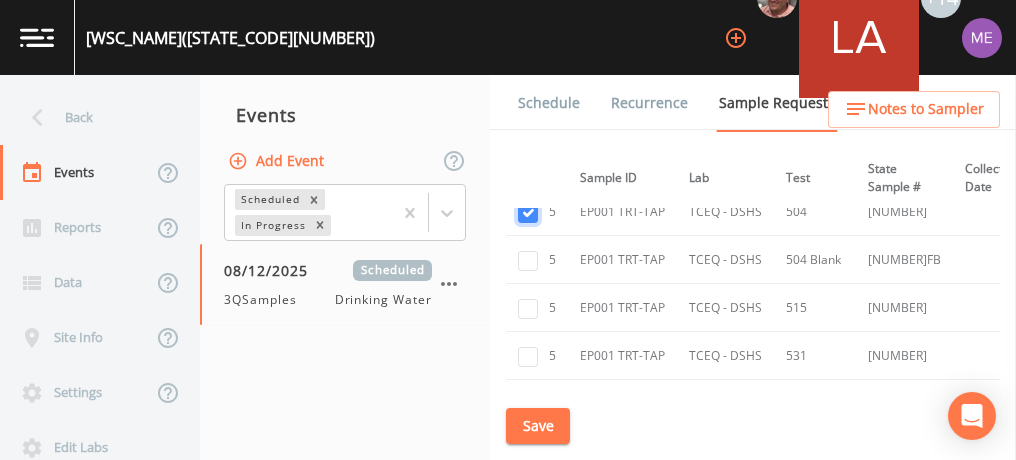 scroll, scrollTop: 1091, scrollLeft: 142, axis: both 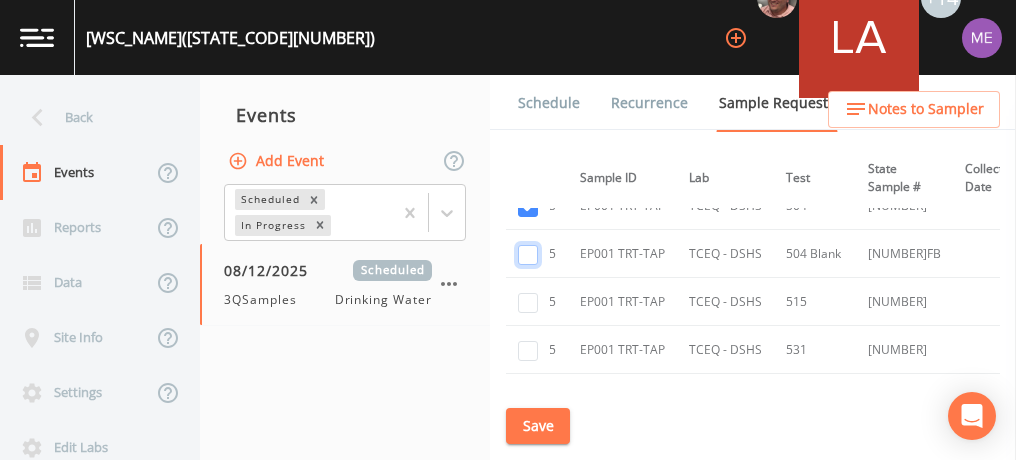 click at bounding box center [528, 255] 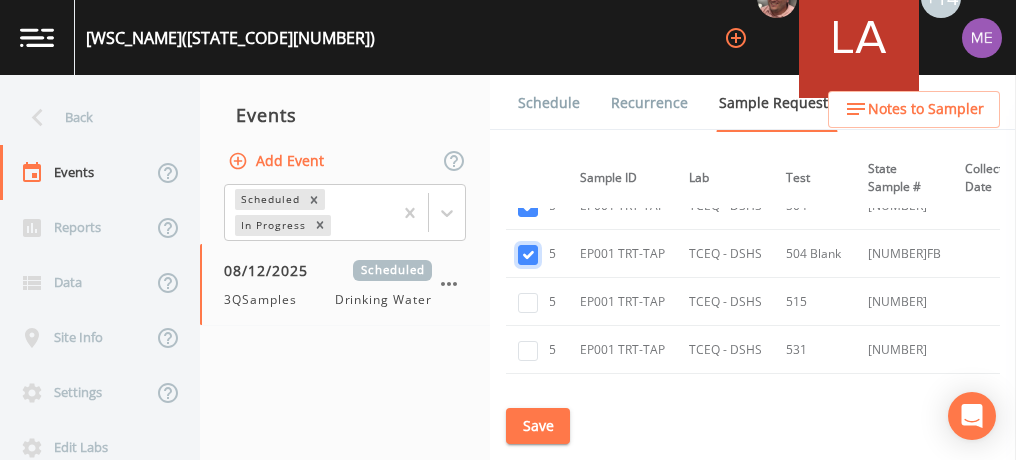 checkbox on "true" 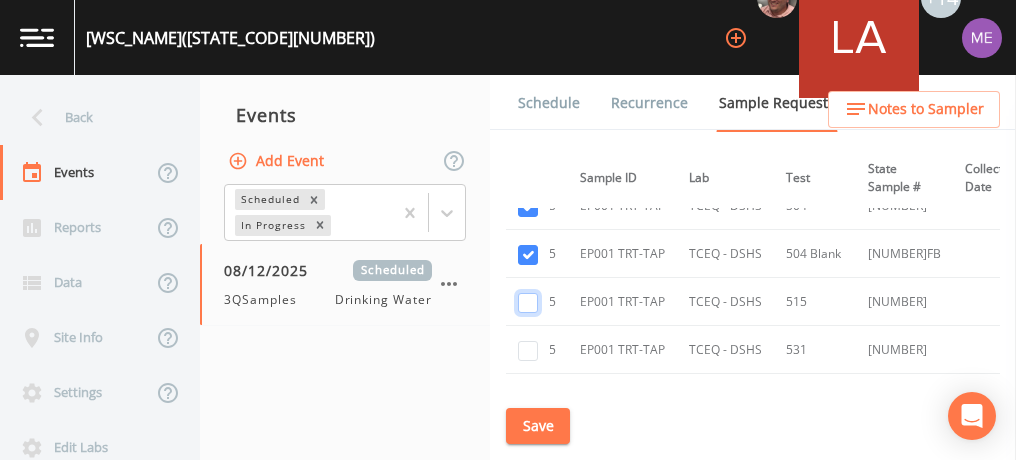 click at bounding box center (528, 303) 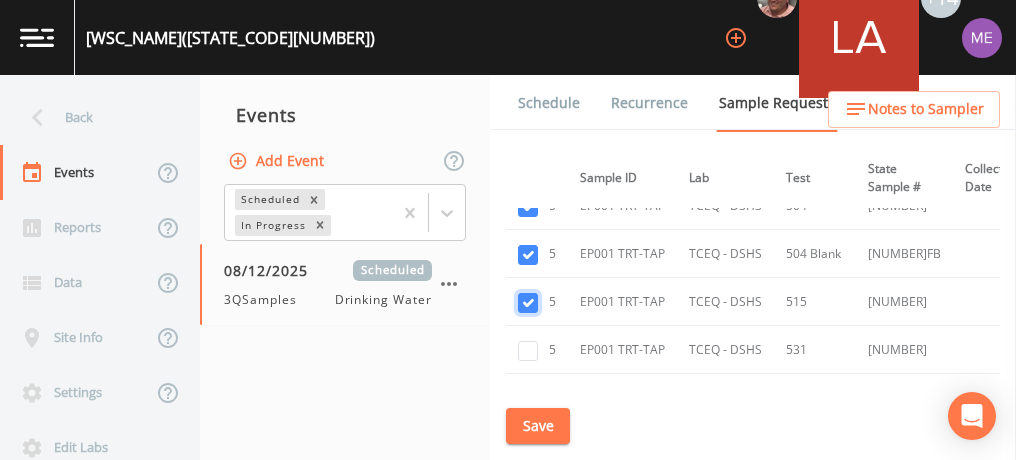 checkbox on "true" 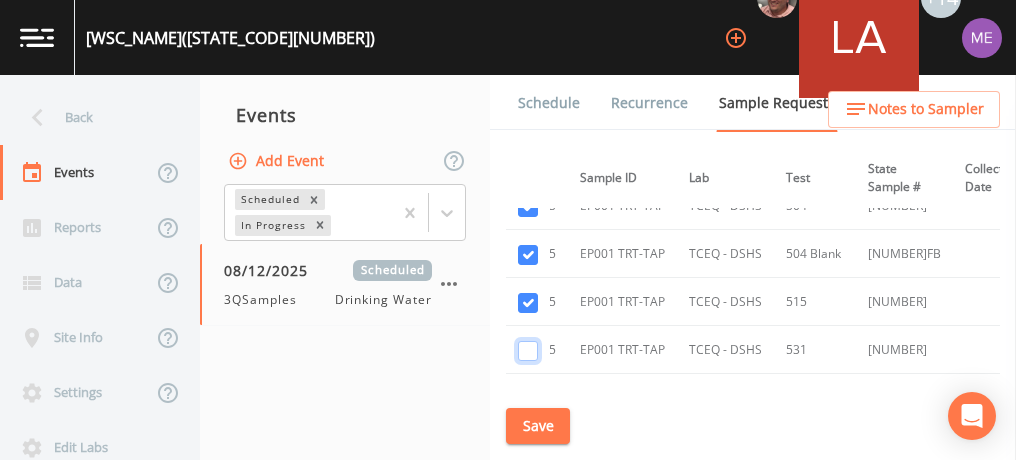 click at bounding box center [528, 351] 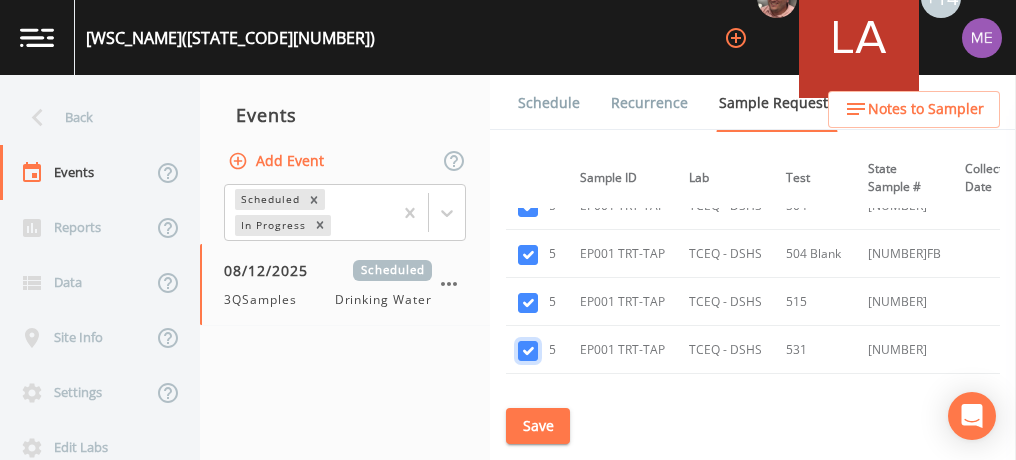 checkbox on "true" 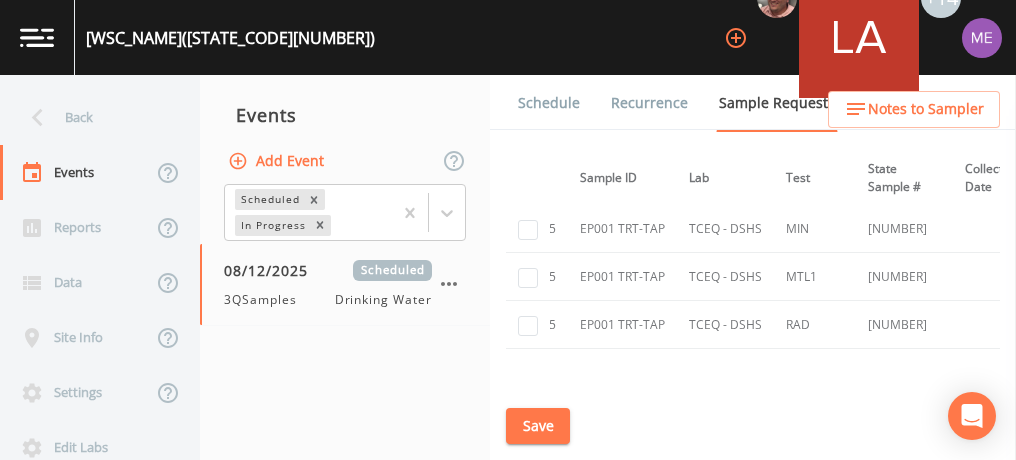 scroll, scrollTop: 1261, scrollLeft: 142, axis: both 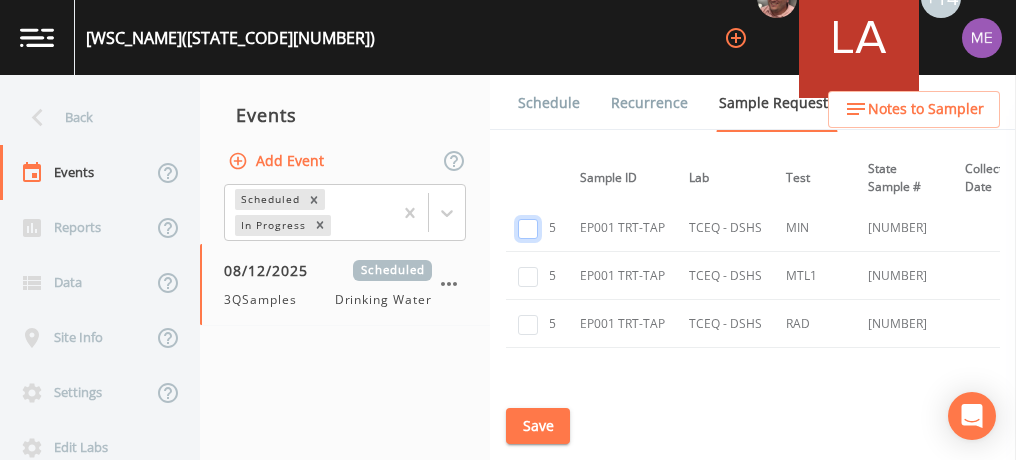 click at bounding box center (528, 229) 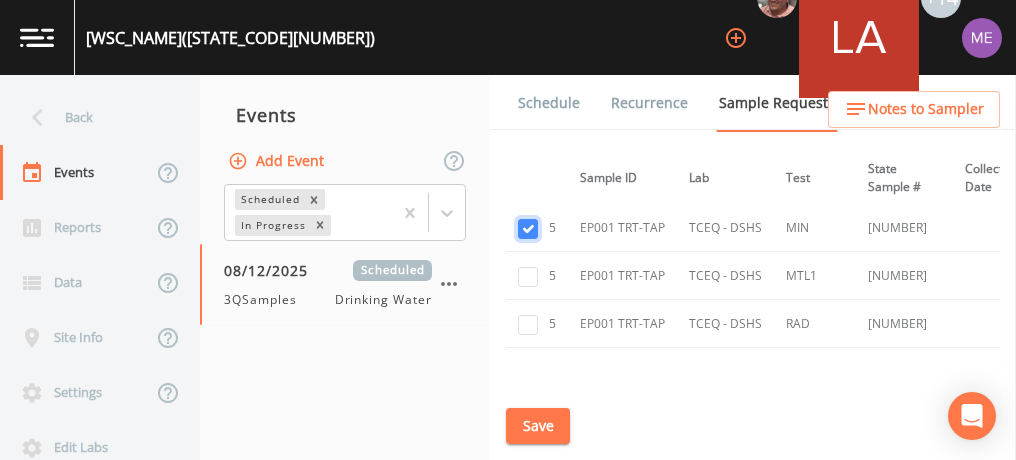 checkbox on "true" 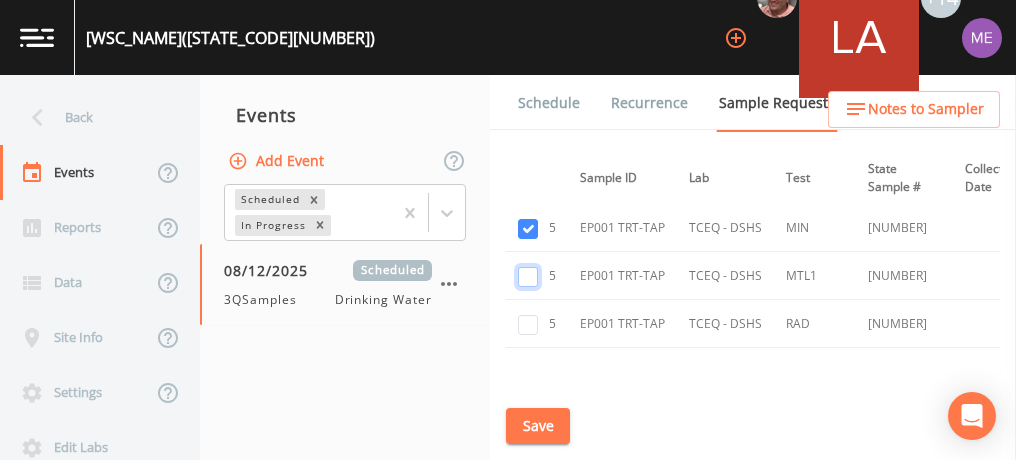 click at bounding box center [528, 277] 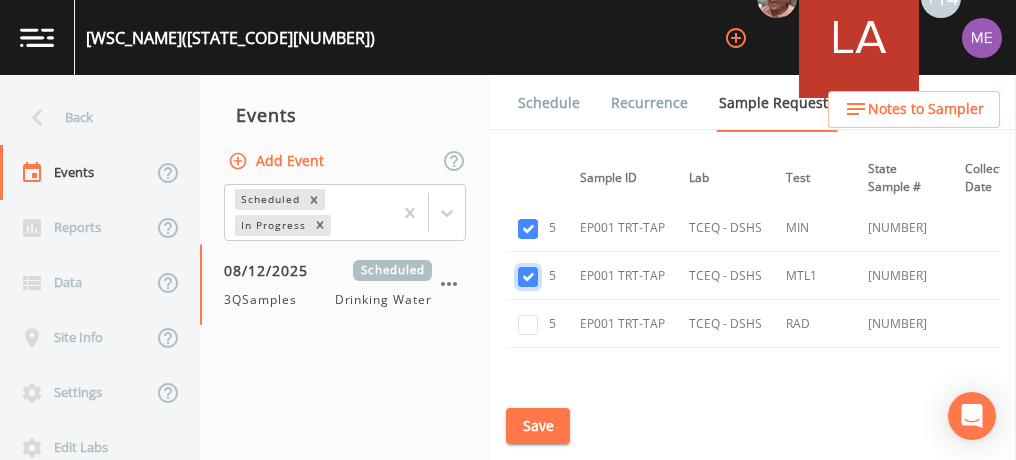 checkbox on "true" 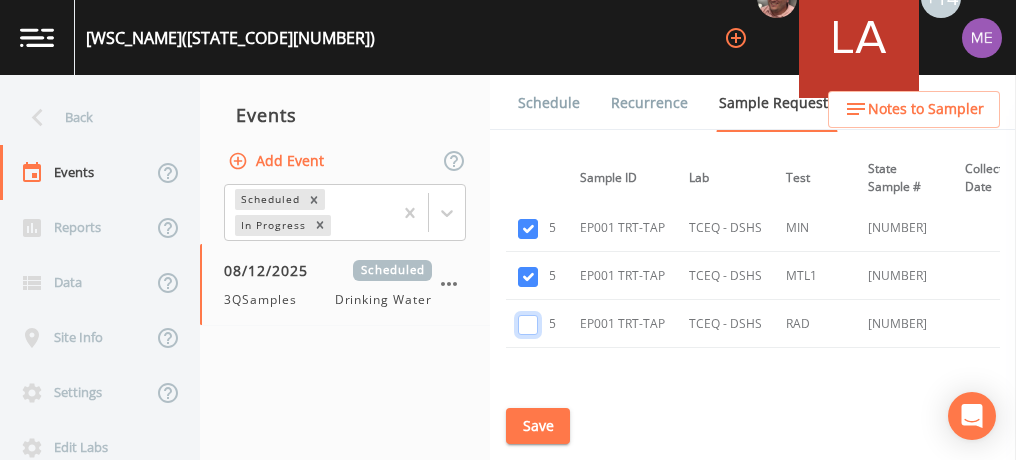 click at bounding box center (528, 325) 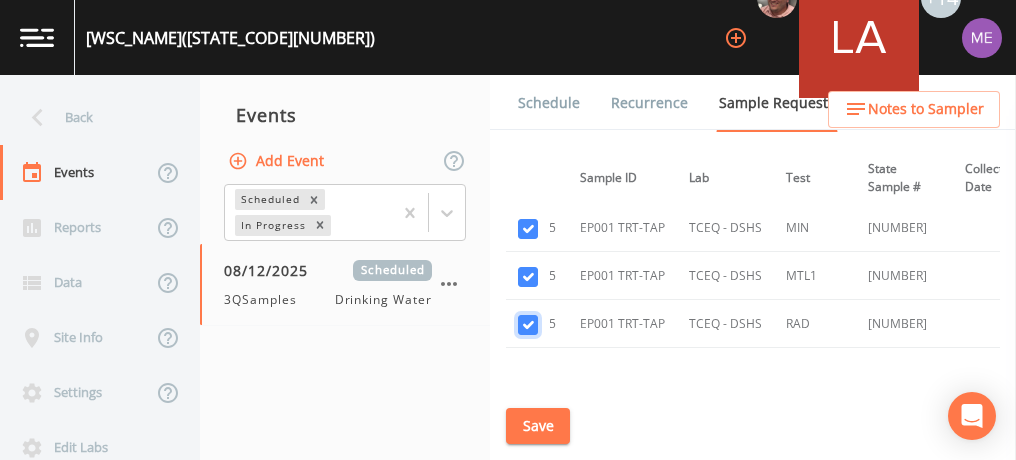 checkbox on "true" 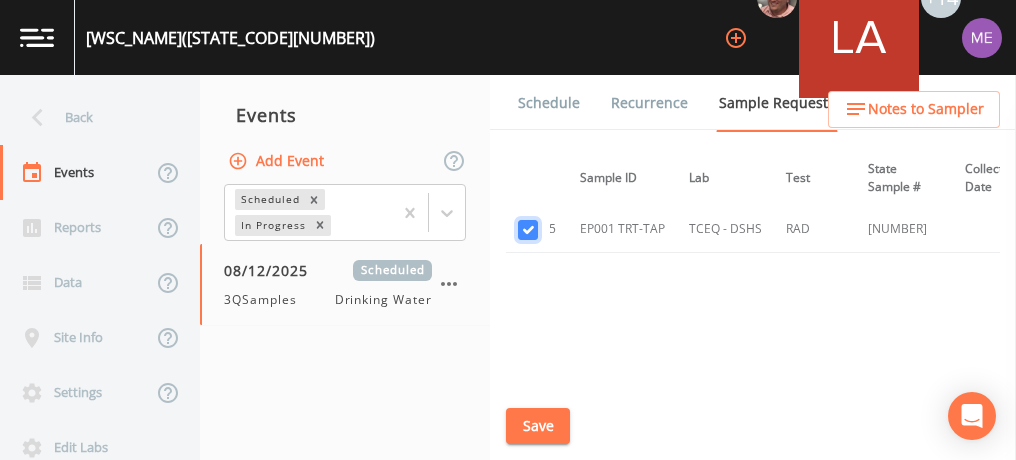 scroll, scrollTop: 1384, scrollLeft: 142, axis: both 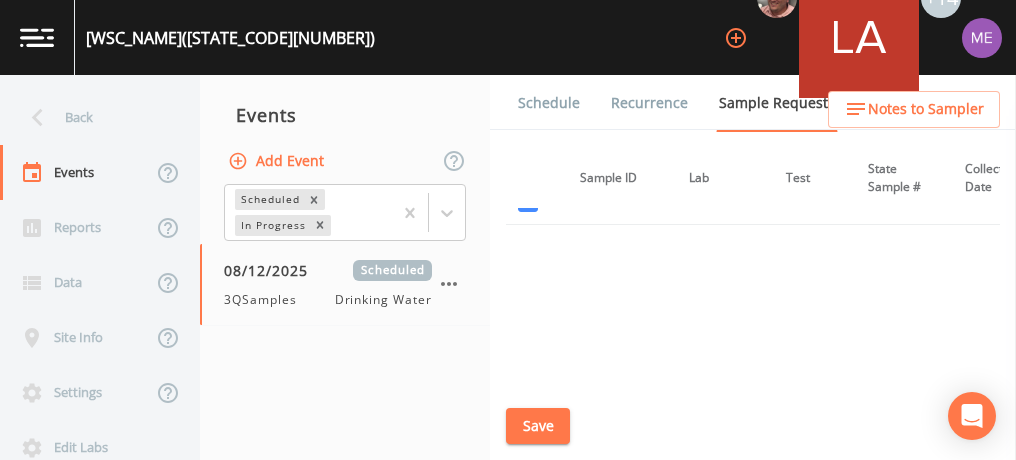 click on "Save" at bounding box center [538, 426] 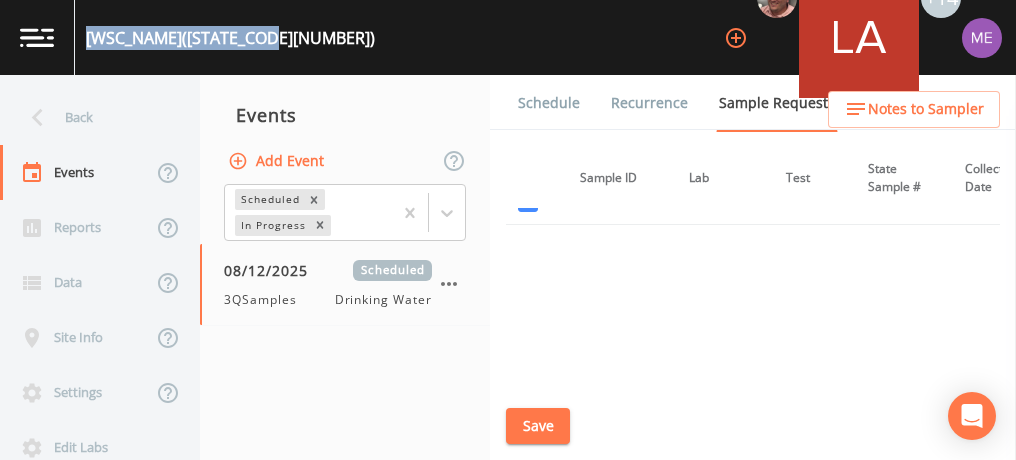 drag, startPoint x: 88, startPoint y: 38, endPoint x: 357, endPoint y: 35, distance: 269.01672 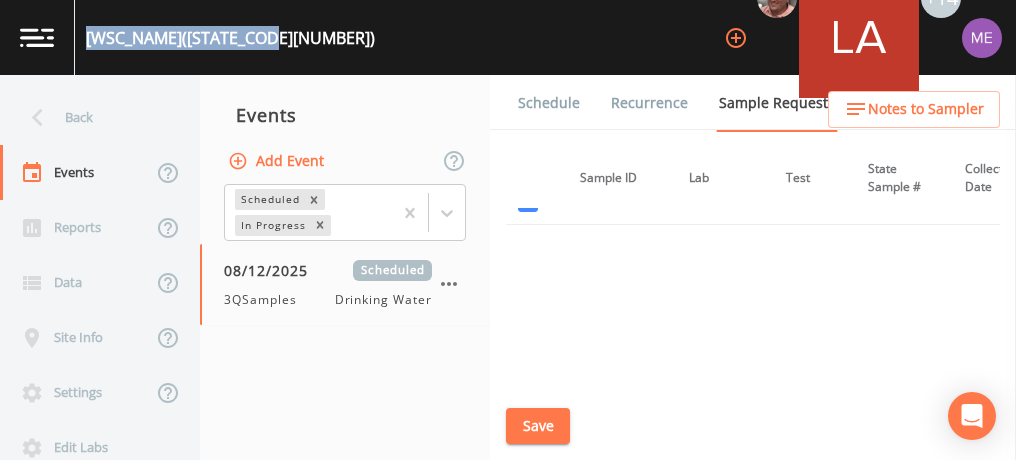 click on "[WSC_NAME]  ([STATE_CODE][NUMBER])" at bounding box center (230, 38) 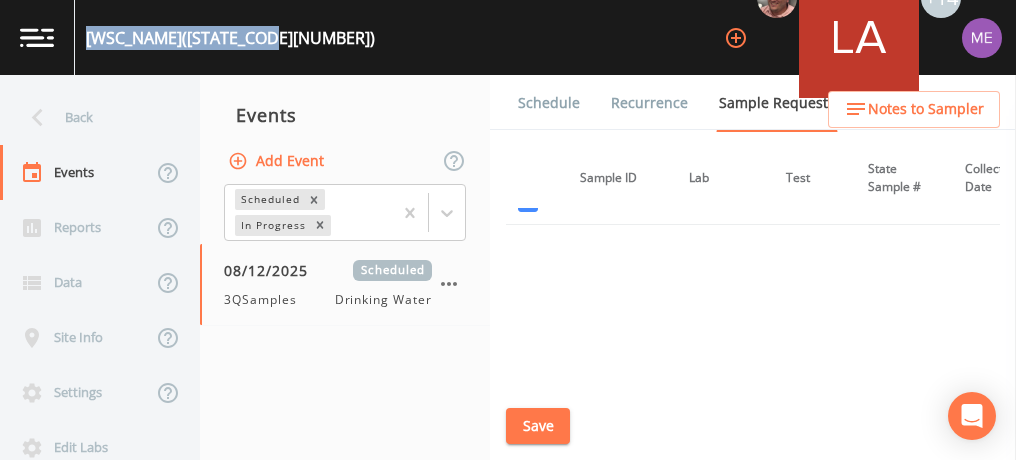 copy on "[WSC_NAME]  ([STATE_CODE][NUMBER])" 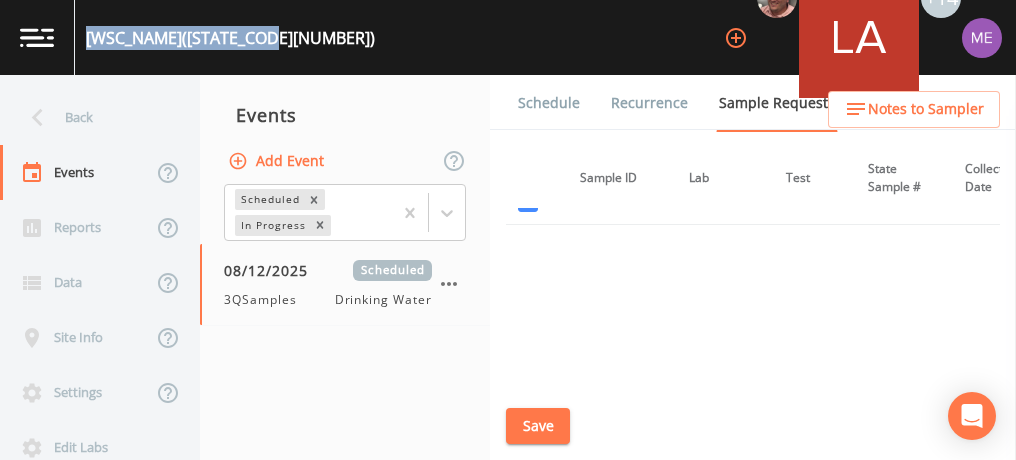 click on "Schedule" at bounding box center (549, 103) 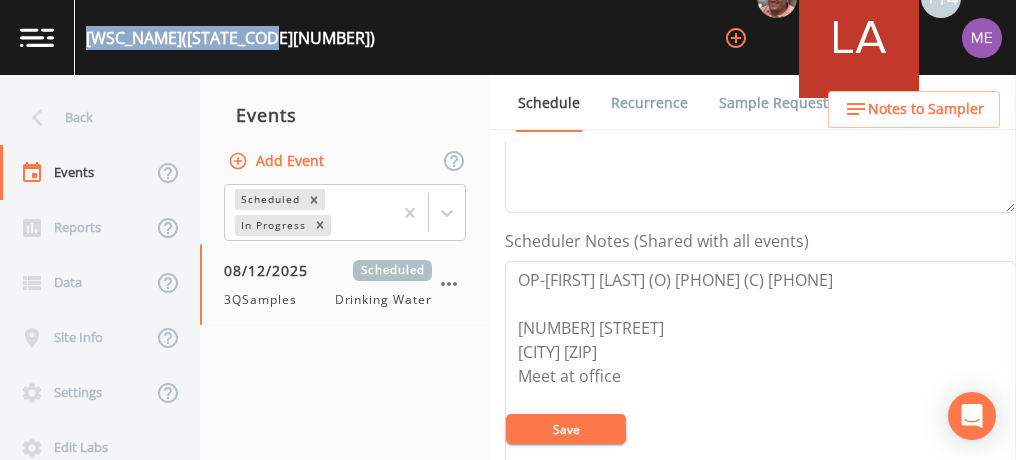 scroll, scrollTop: 476, scrollLeft: 0, axis: vertical 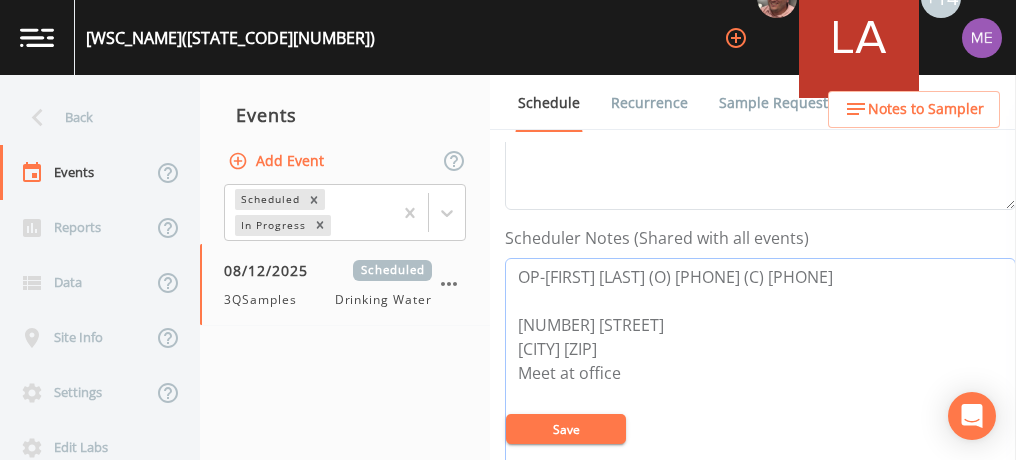 drag, startPoint x: 544, startPoint y: 272, endPoint x: 928, endPoint y: 265, distance: 384.06378 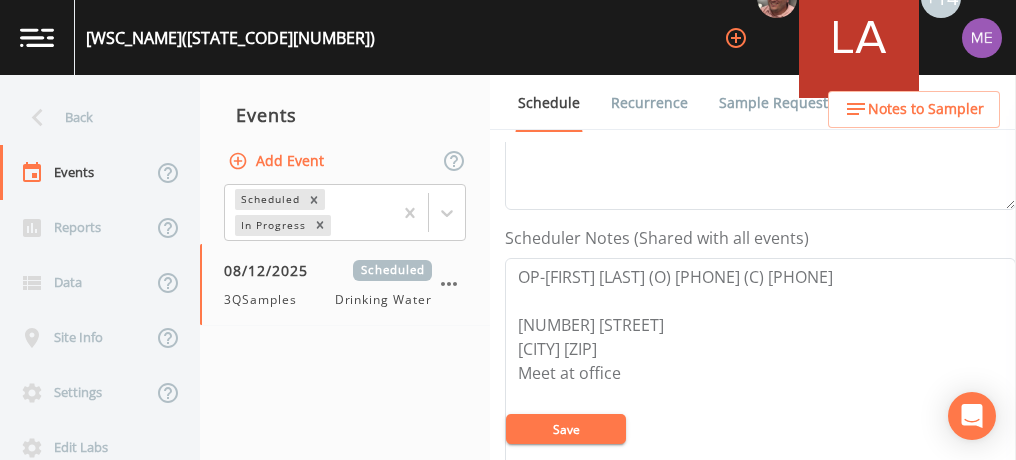 click on "Sample Requests" at bounding box center (777, 103) 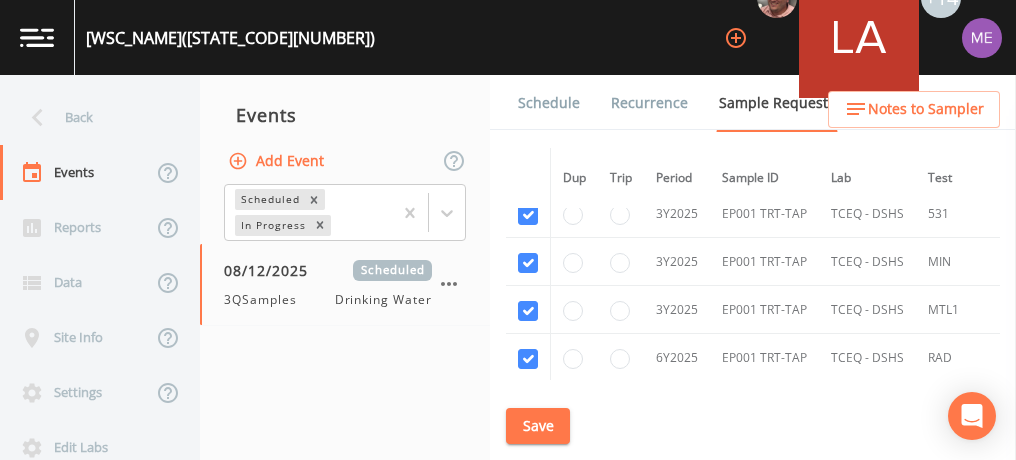 scroll, scrollTop: 1384, scrollLeft: 0, axis: vertical 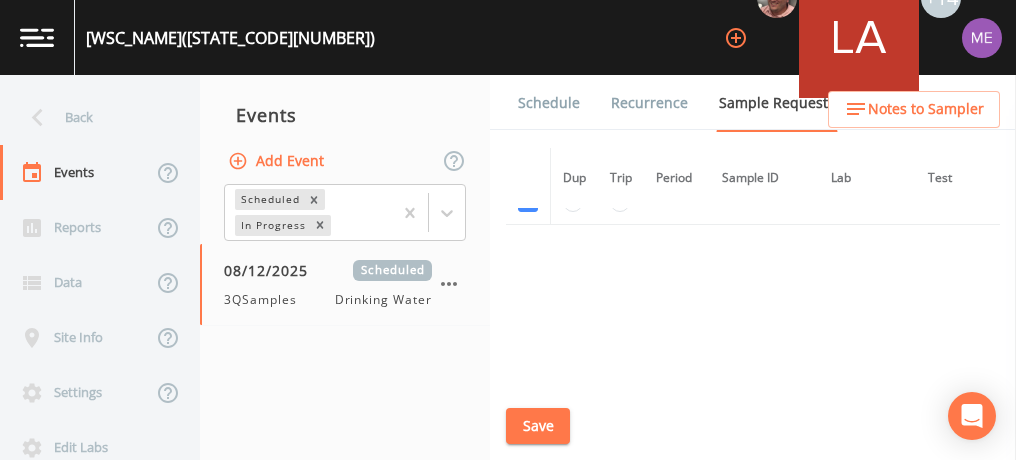 click on "Schedule" at bounding box center (549, 103) 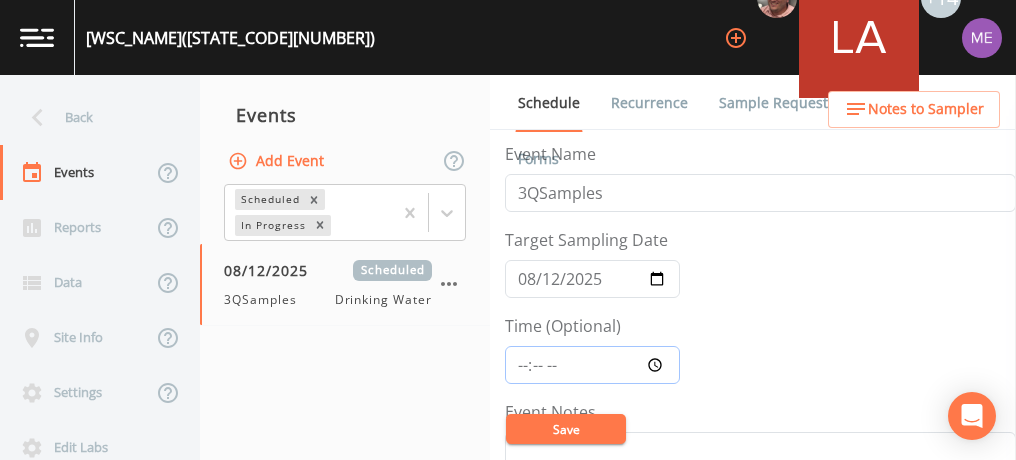 click on "Time (Optional)" at bounding box center (592, 365) 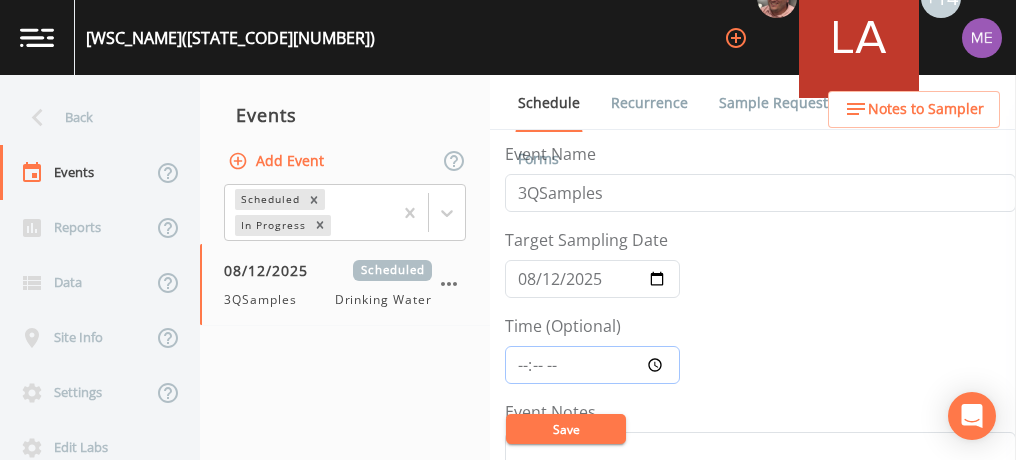 type on "14:00" 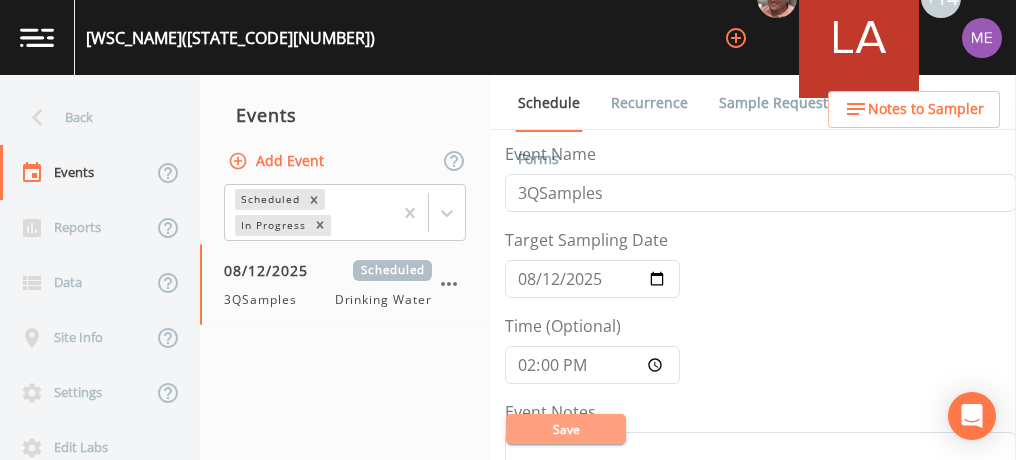 click on "Save" at bounding box center (566, 429) 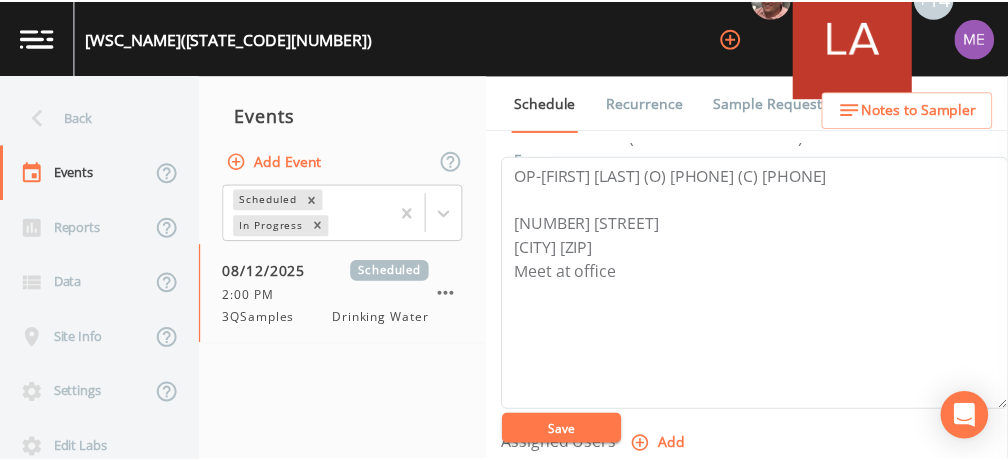 scroll, scrollTop: 577, scrollLeft: 0, axis: vertical 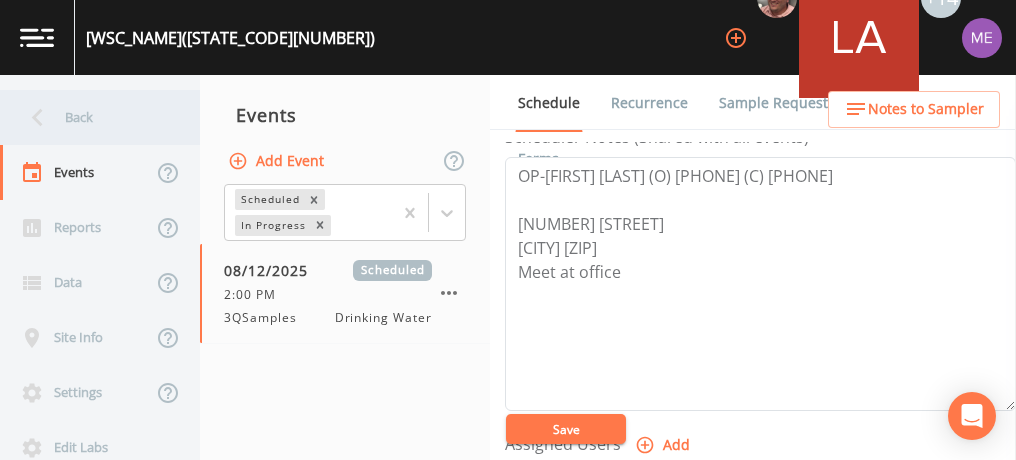 click on "Back" at bounding box center (90, 117) 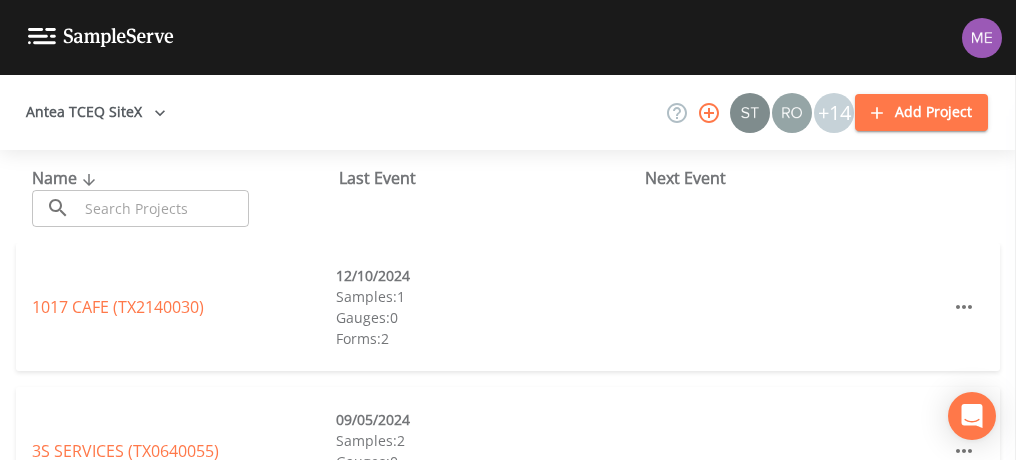 click at bounding box center (163, 208) 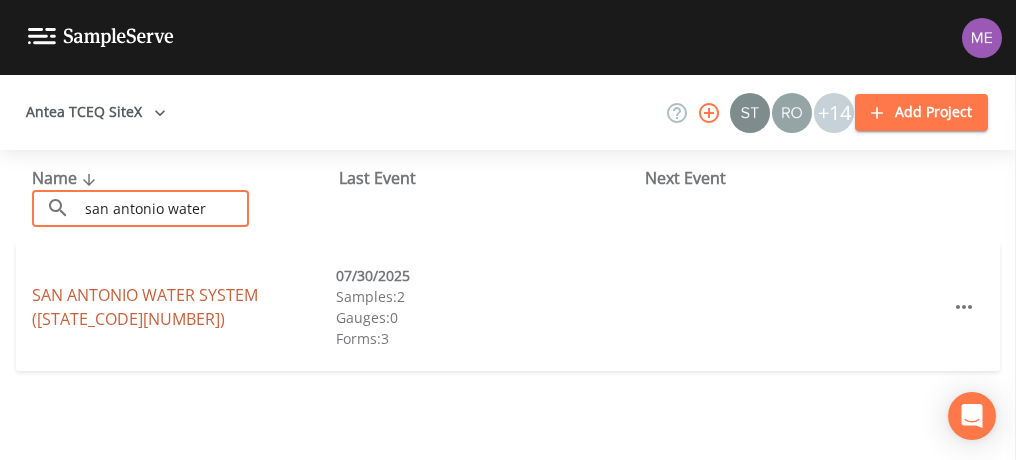 type on "san antonio water" 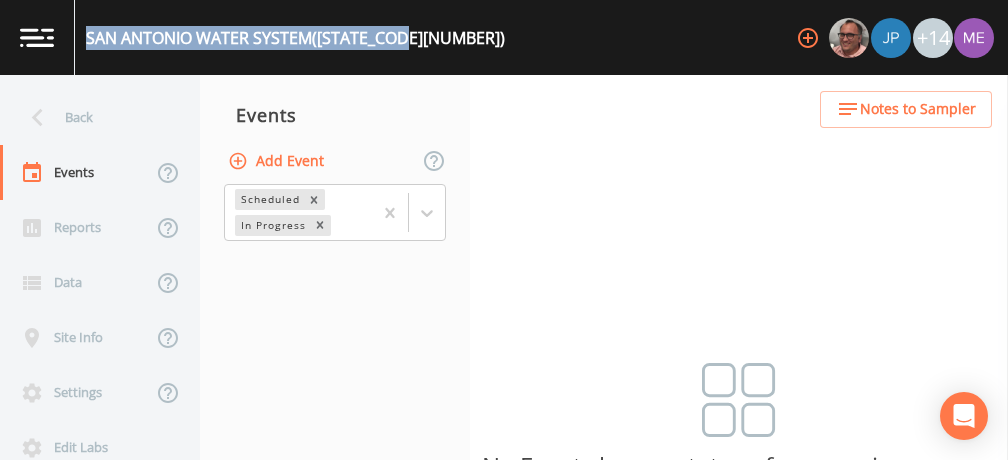drag, startPoint x: 87, startPoint y: 38, endPoint x: 414, endPoint y: 41, distance: 327.01376 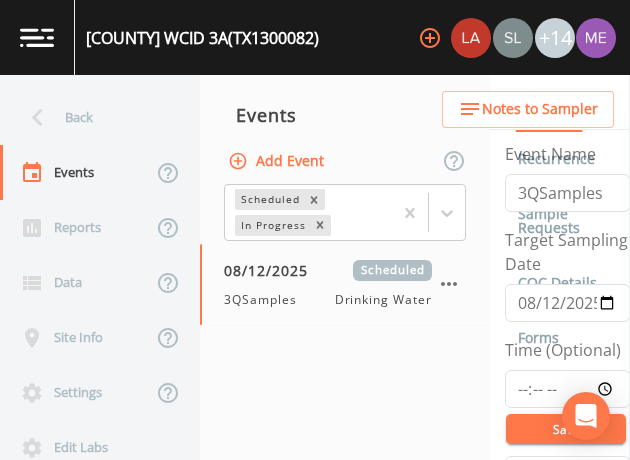 scroll, scrollTop: 0, scrollLeft: 0, axis: both 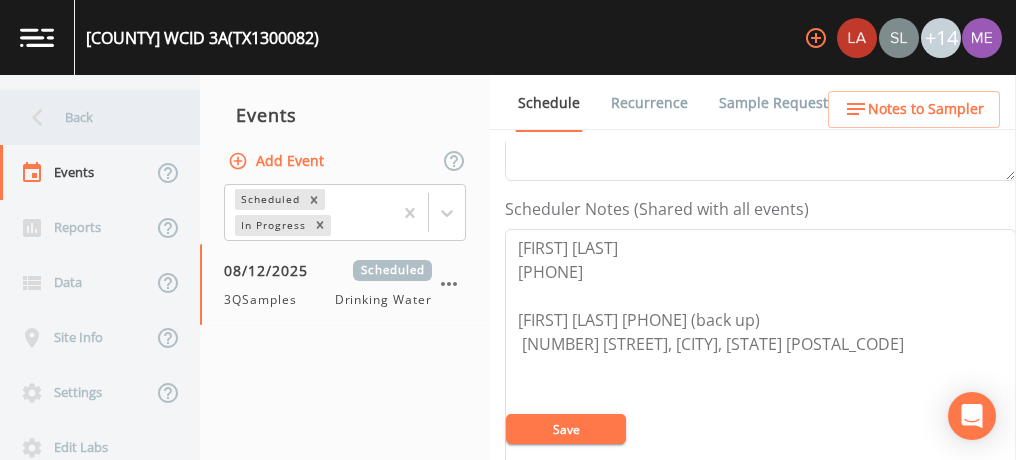 click on "Back" at bounding box center [90, 117] 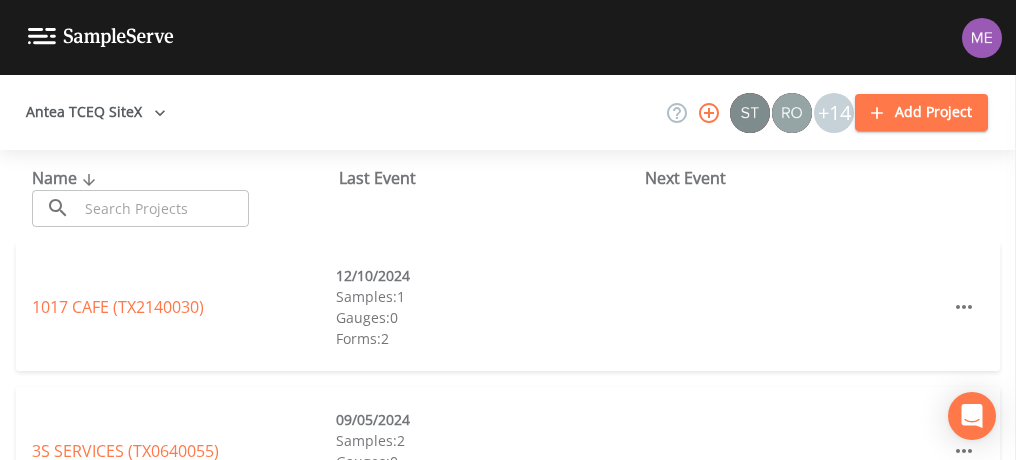 click at bounding box center [163, 208] 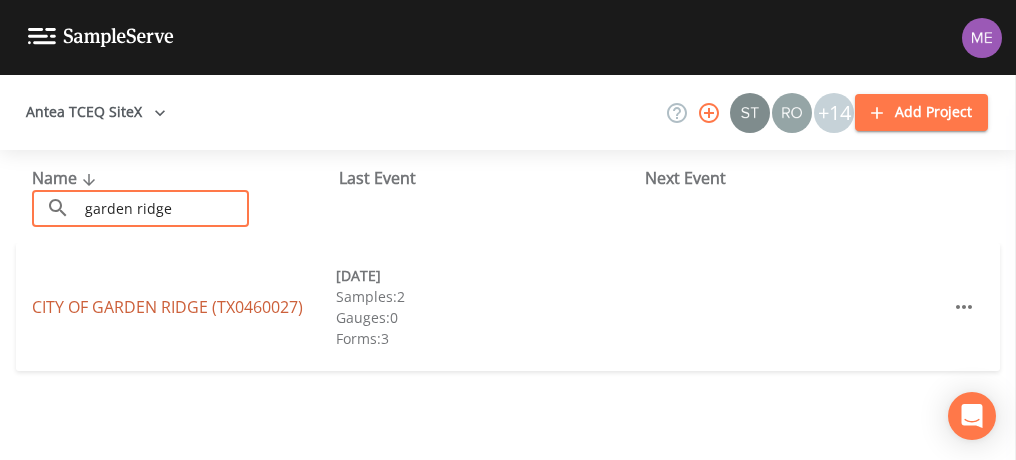 type on "garden ridge" 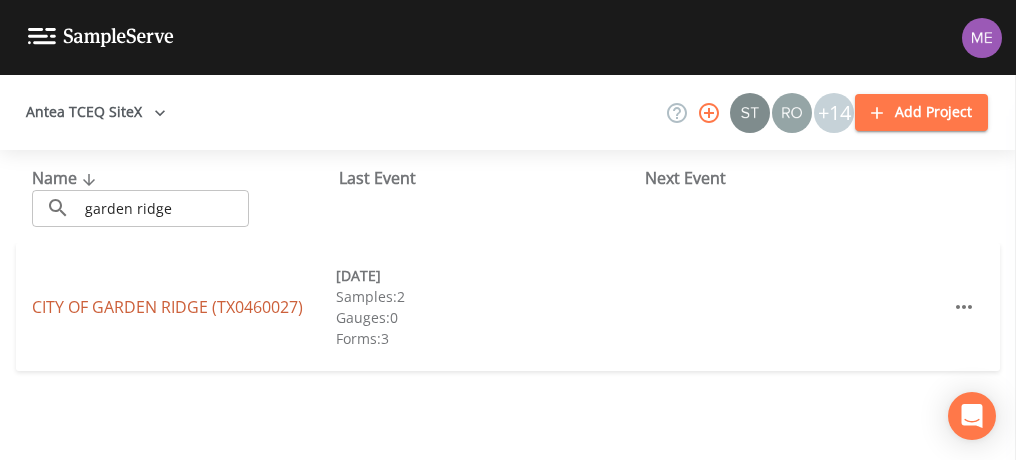 click on "CITY OF GARDEN RIDGE   (TX0460027)" at bounding box center (167, 307) 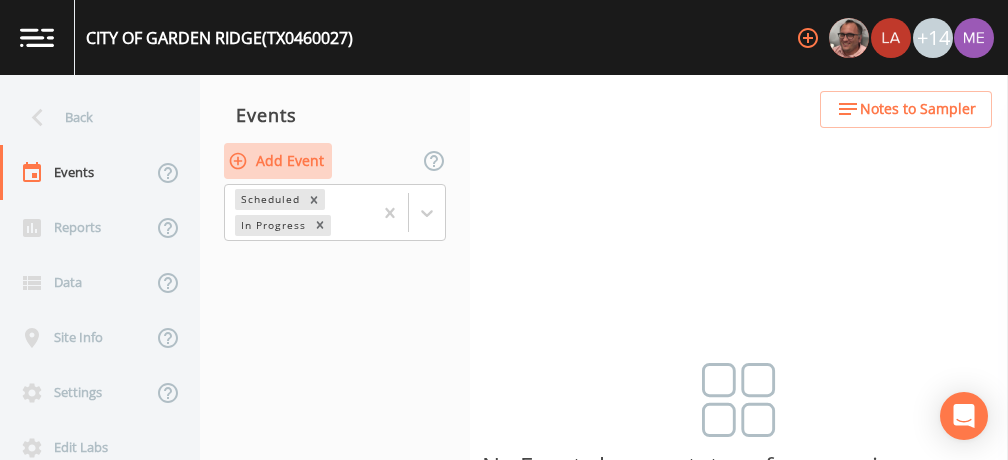 click on "Add Event" at bounding box center [278, 161] 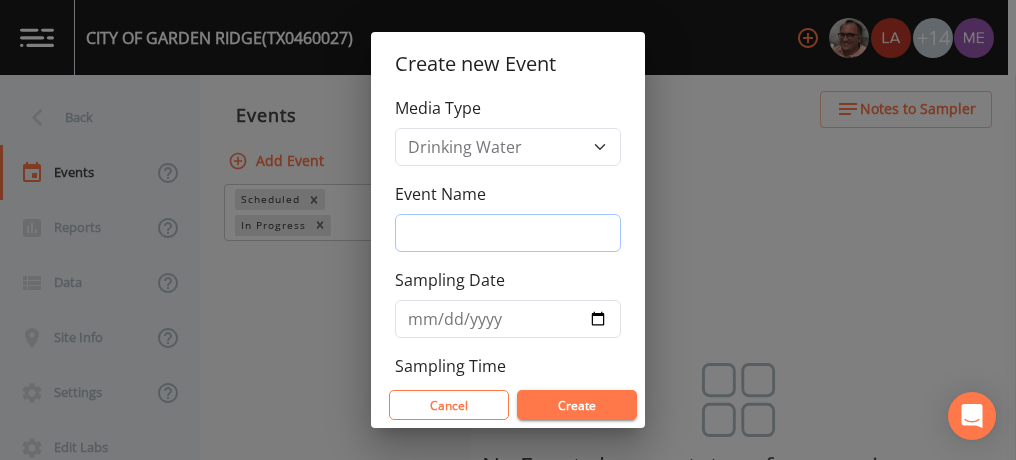 click on "Event Name" at bounding box center (508, 233) 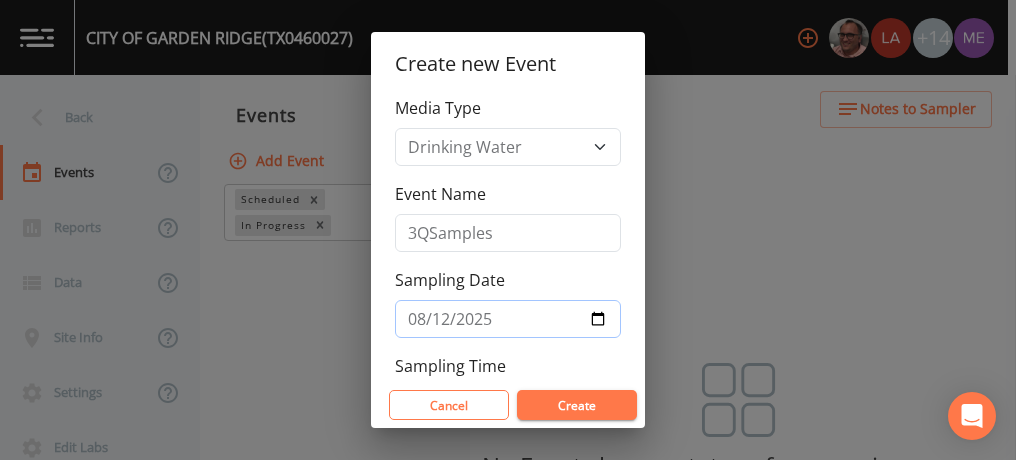 click on "2025-08-12" at bounding box center (508, 319) 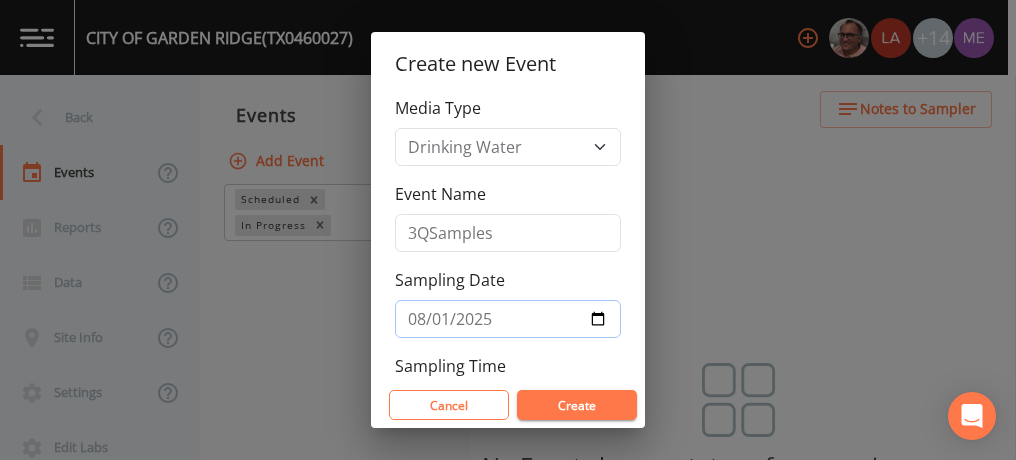 type on "2025-08-14" 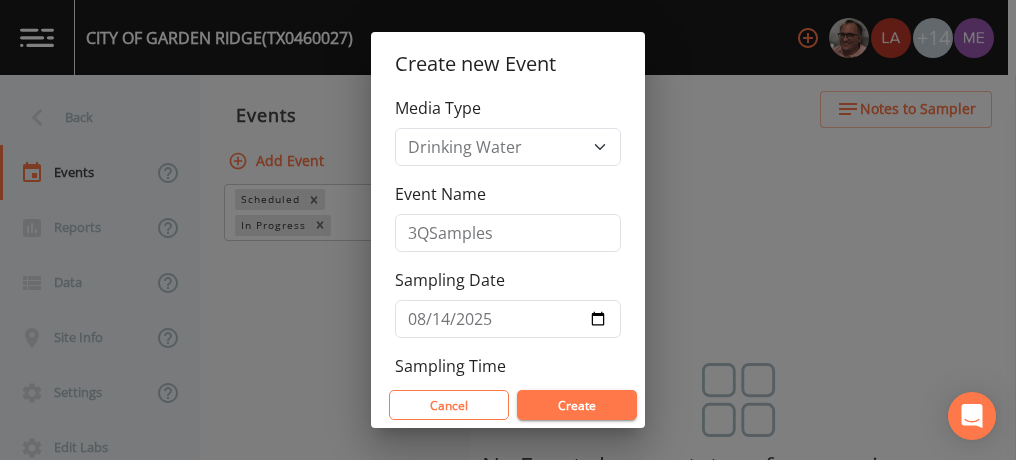 click on "Create" at bounding box center (577, 405) 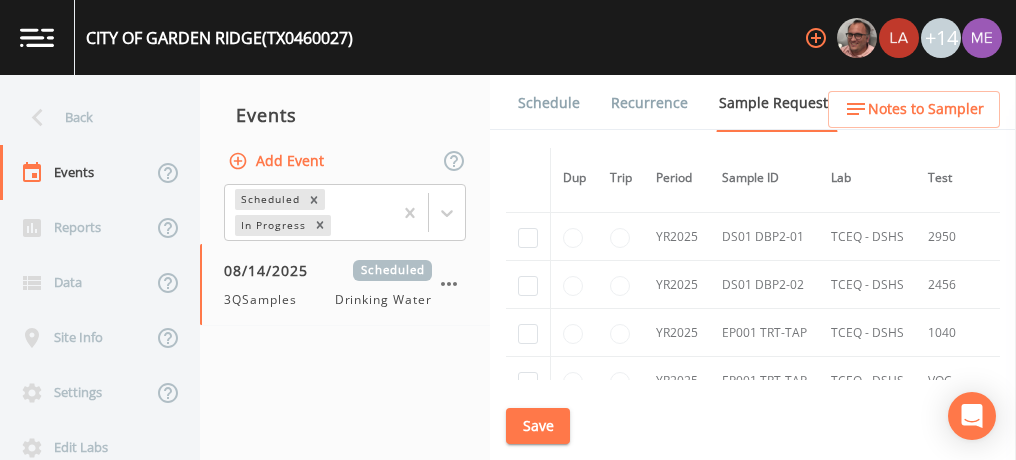 scroll, scrollTop: 1377, scrollLeft: 0, axis: vertical 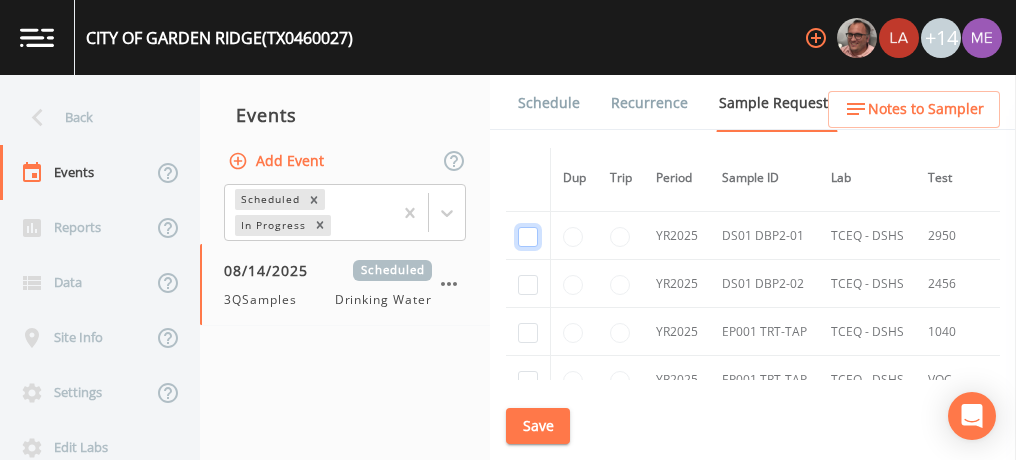 click at bounding box center [528, -1109] 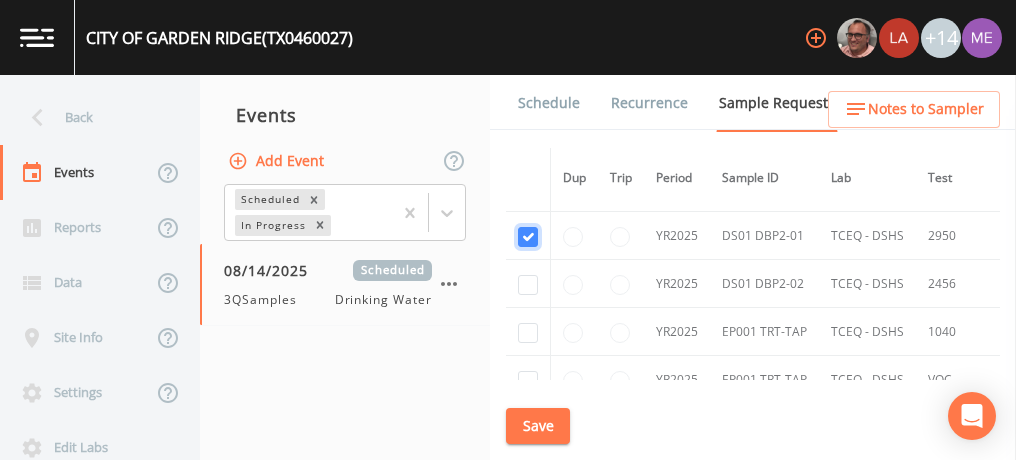 checkbox on "true" 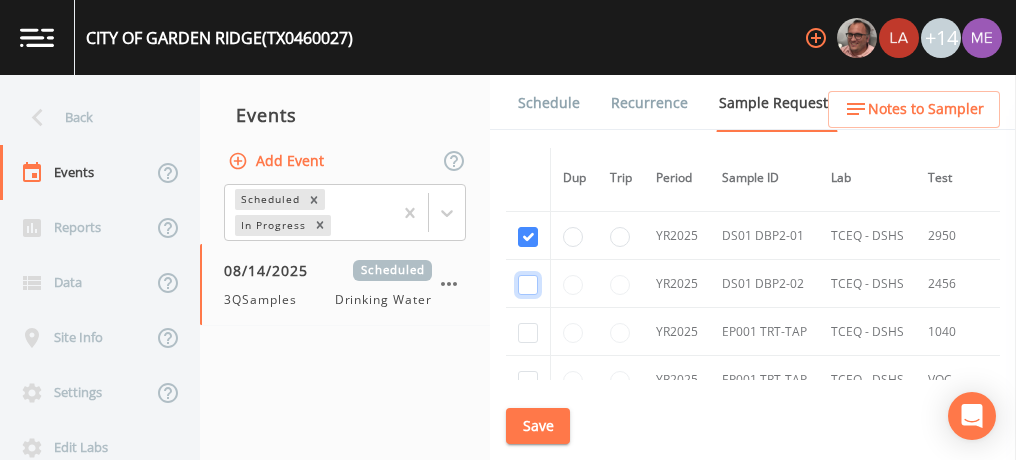 click at bounding box center [528, -994] 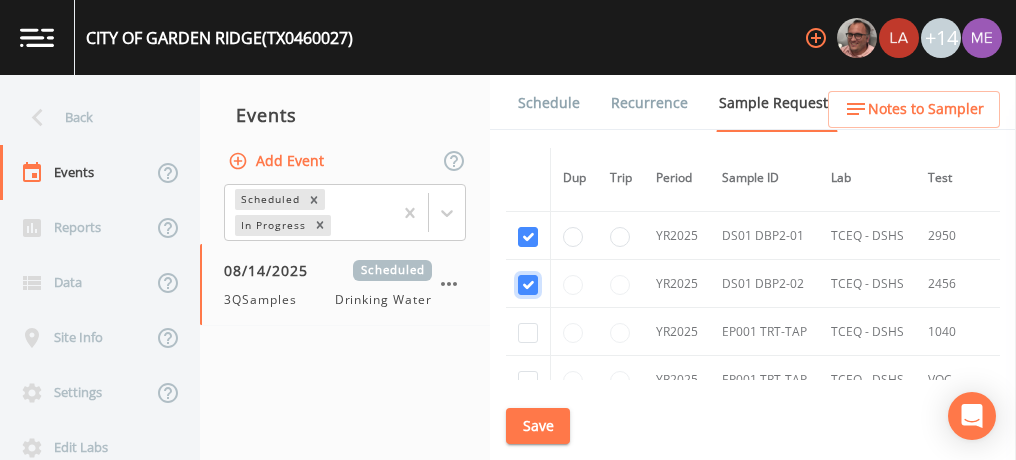 checkbox on "true" 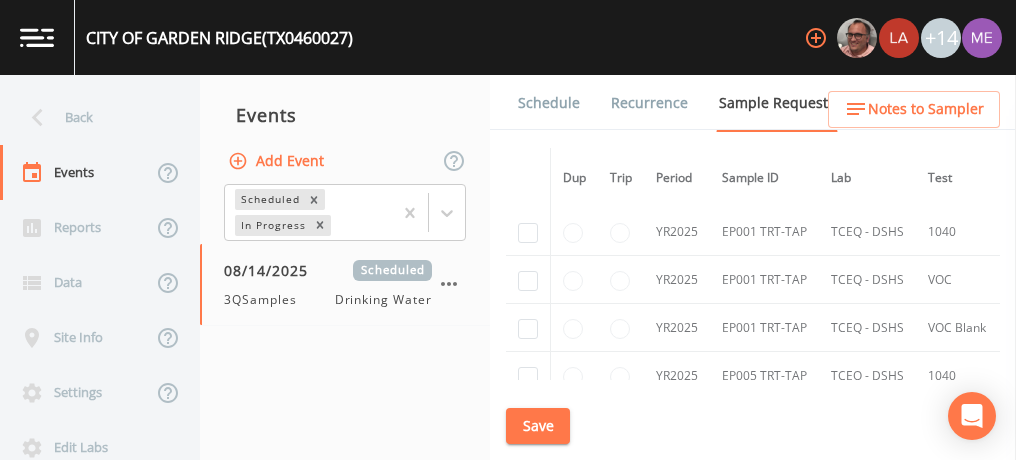 scroll, scrollTop: 1481, scrollLeft: 0, axis: vertical 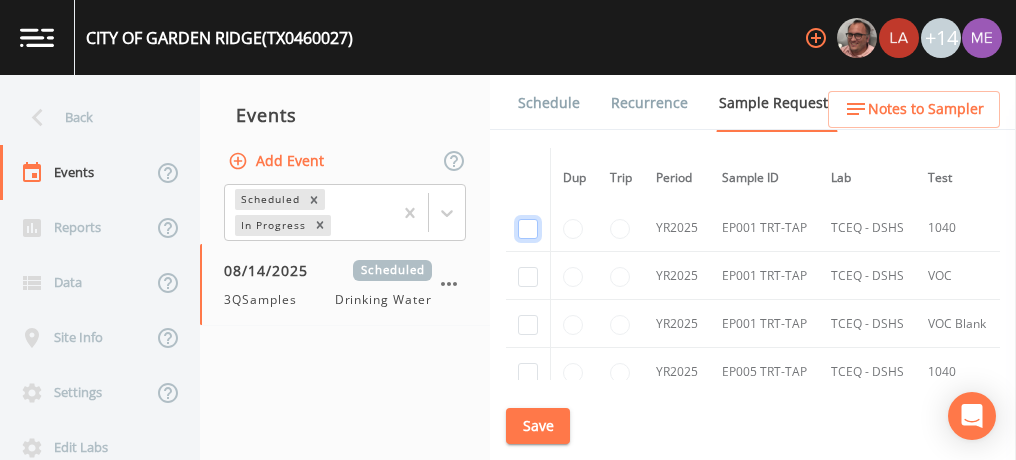 click at bounding box center [528, -983] 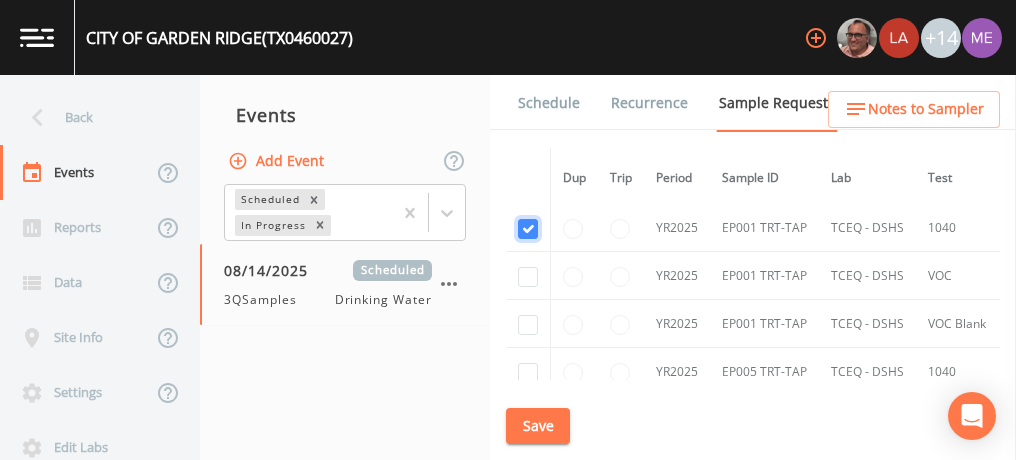 checkbox on "true" 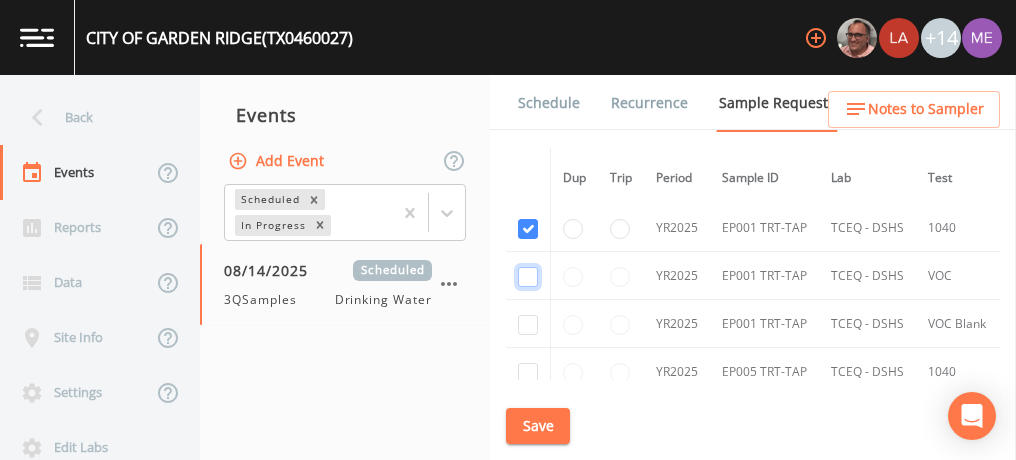 click at bounding box center [528, -868] 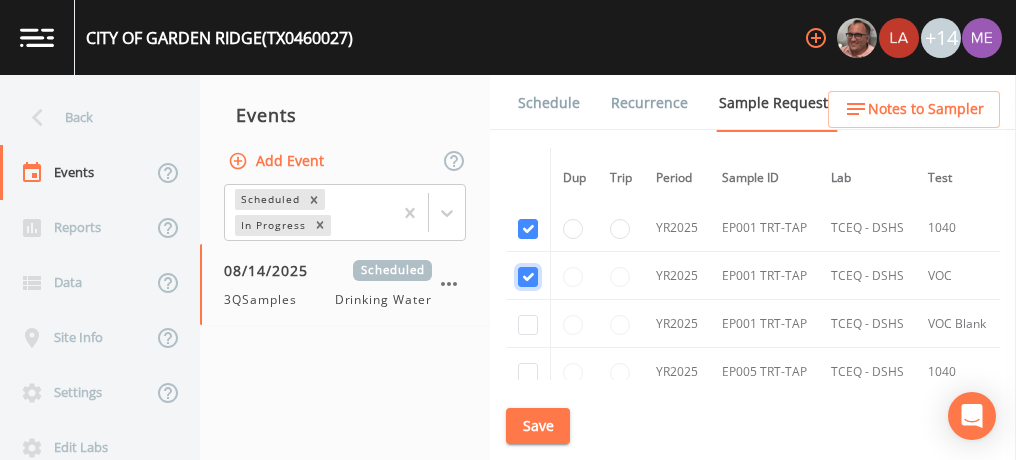 checkbox on "true" 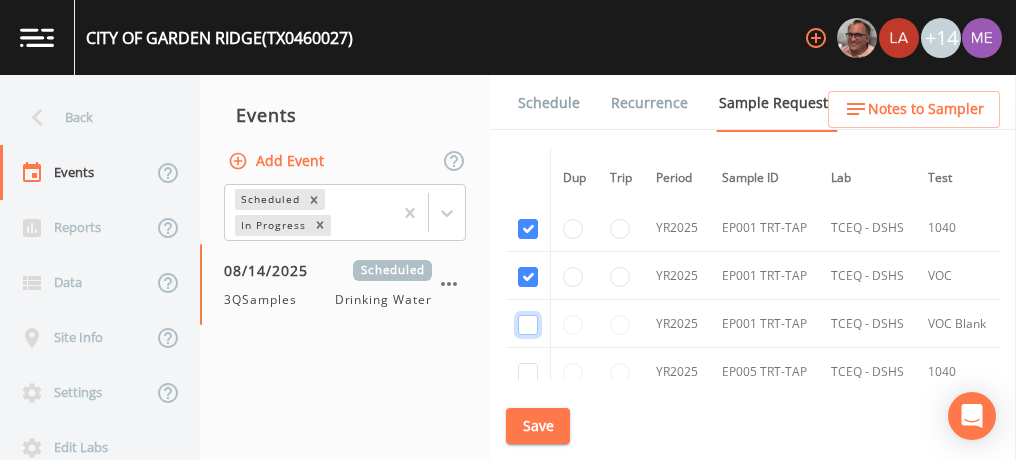 click at bounding box center [528, -753] 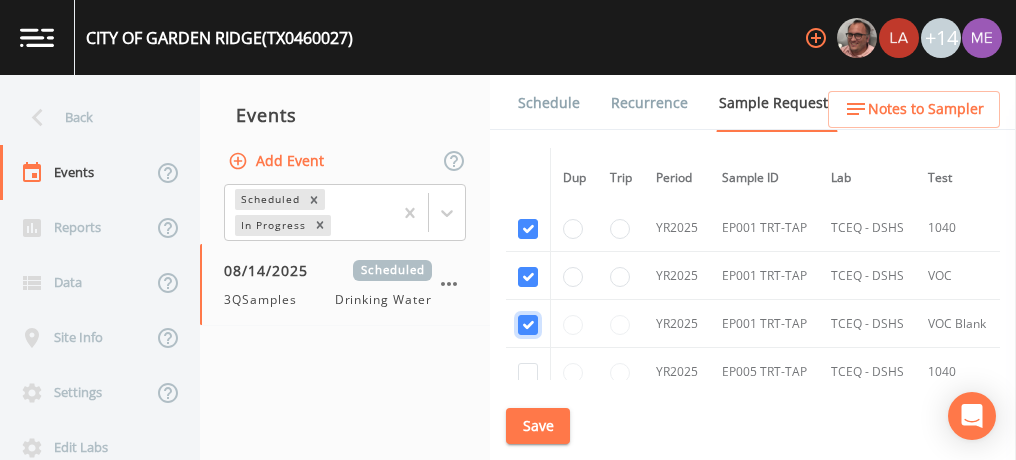 checkbox on "true" 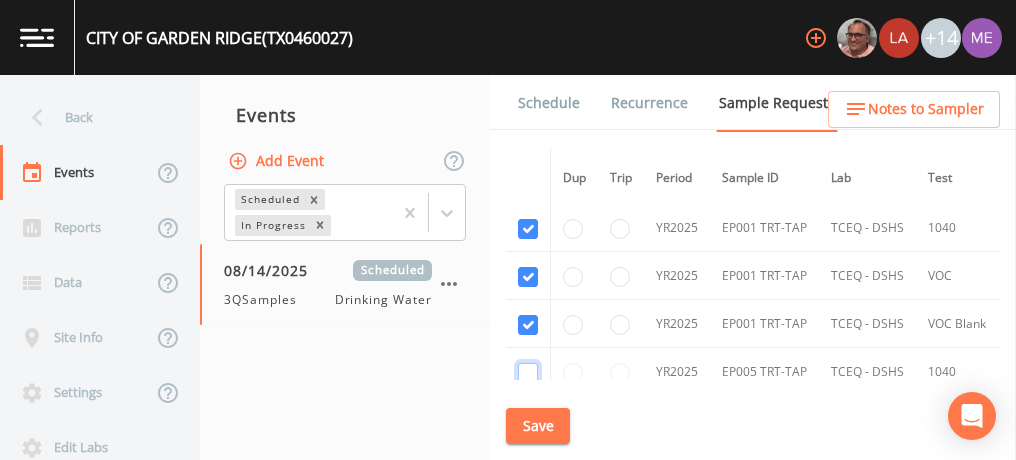 click at bounding box center (528, -638) 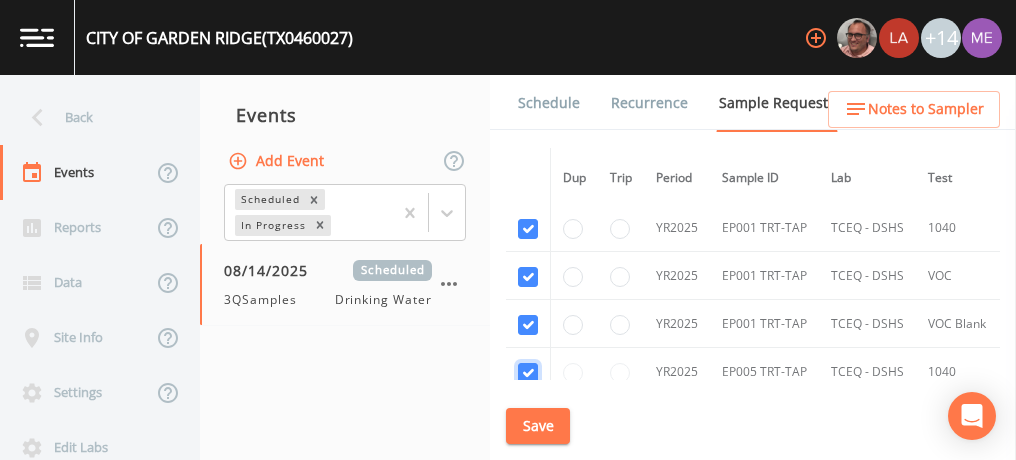 checkbox on "true" 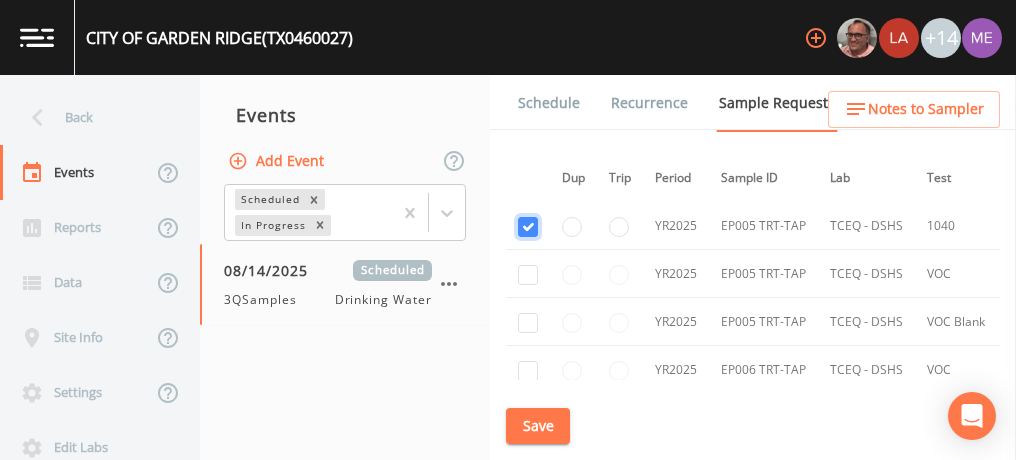 scroll, scrollTop: 1628, scrollLeft: 1, axis: both 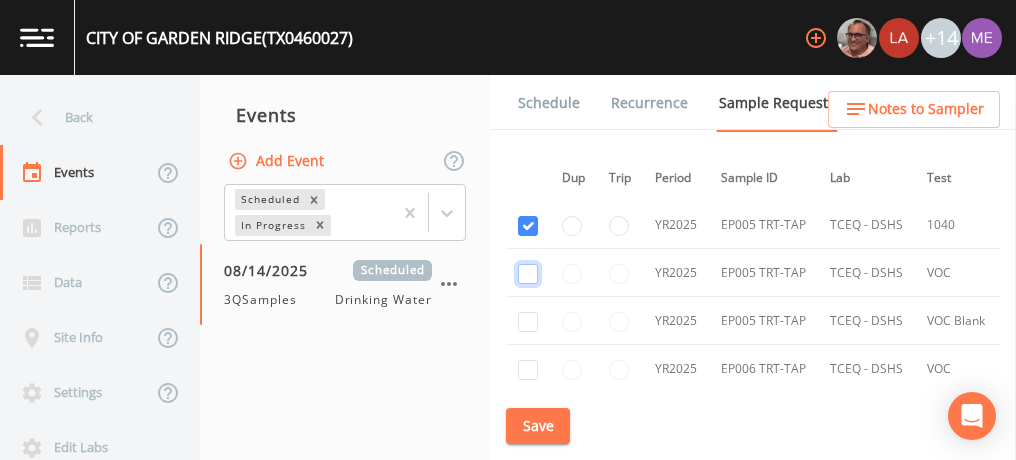 click at bounding box center (528, -670) 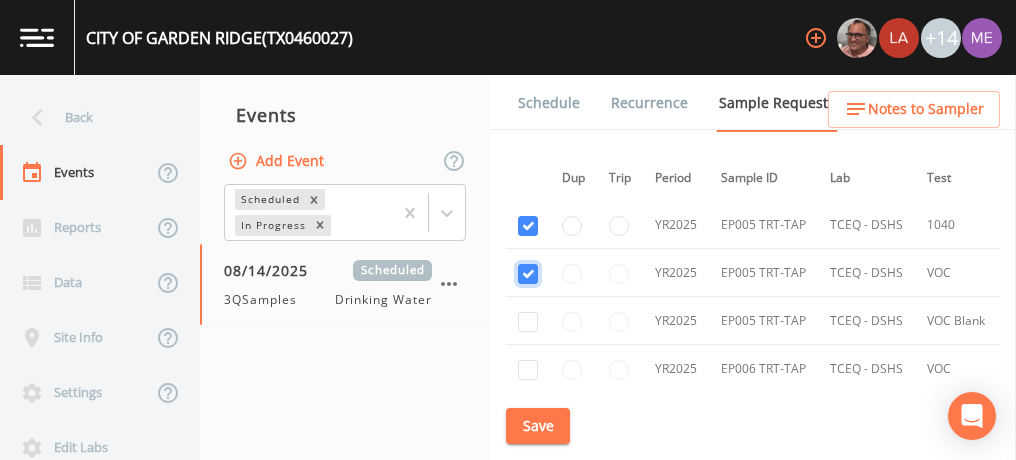 checkbox on "true" 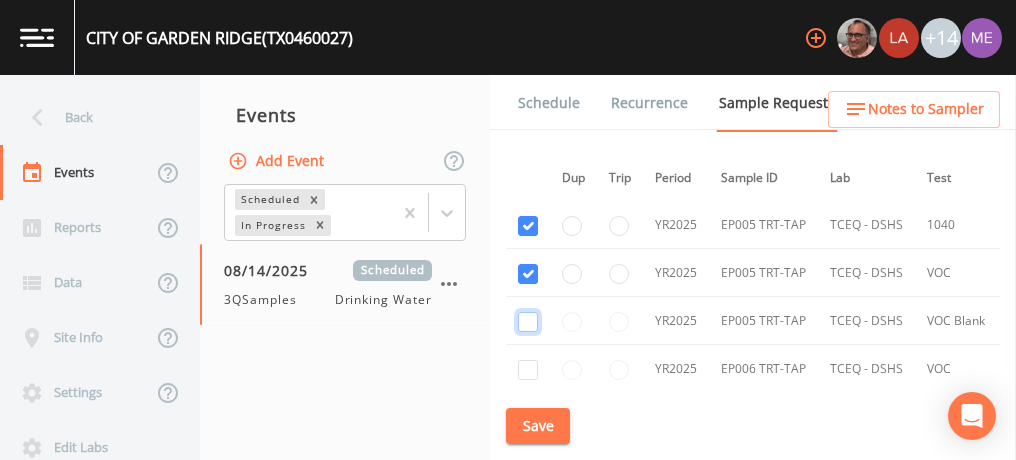 click at bounding box center (528, -555) 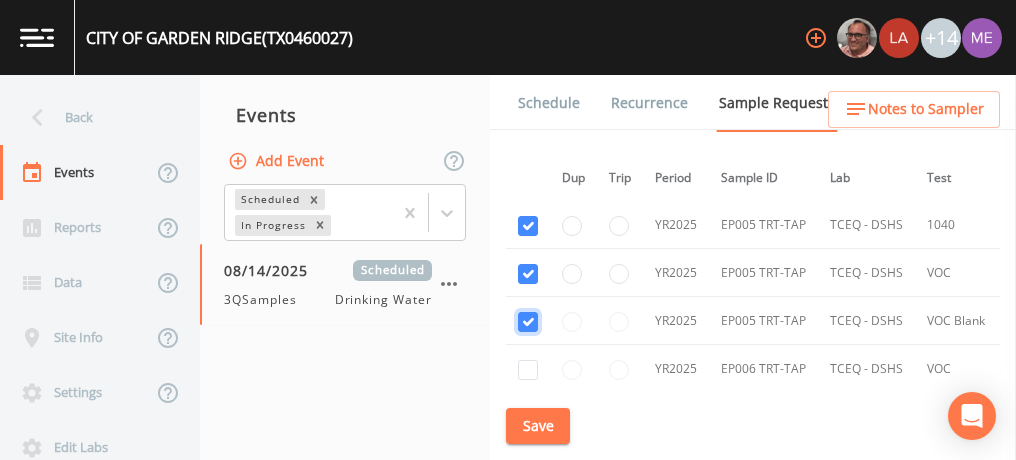 checkbox on "true" 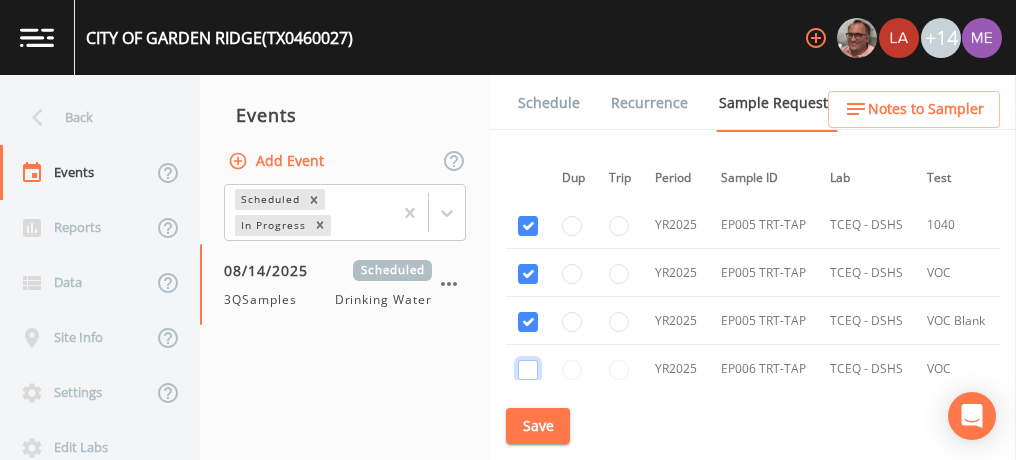click at bounding box center (528, -325) 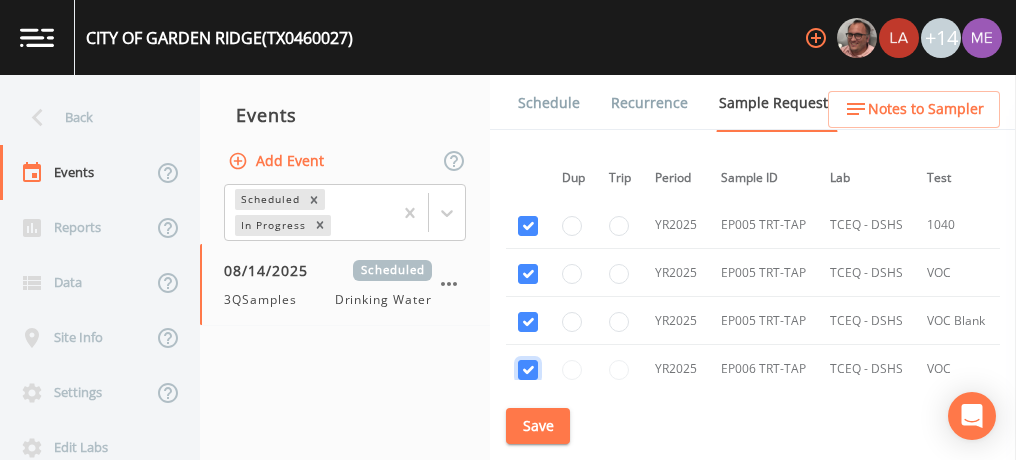 checkbox on "true" 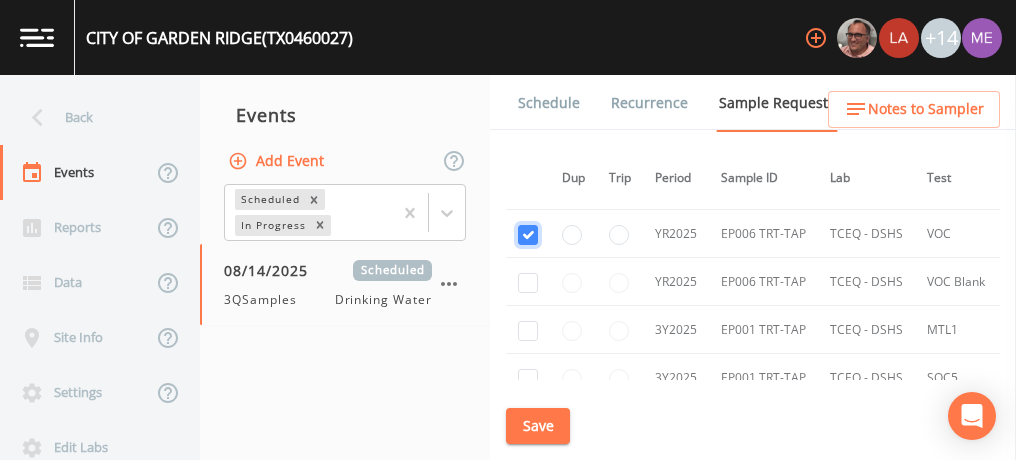 scroll, scrollTop: 1764, scrollLeft: 1, axis: both 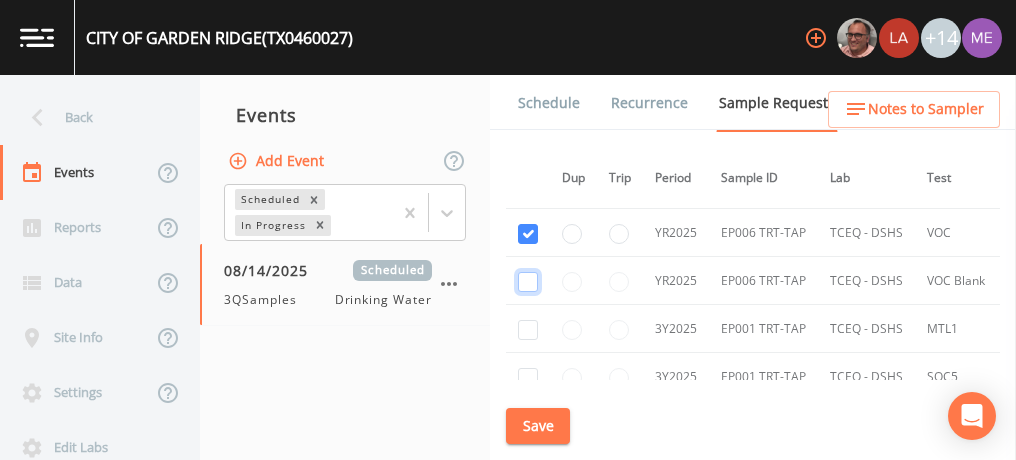 click at bounding box center [528, -346] 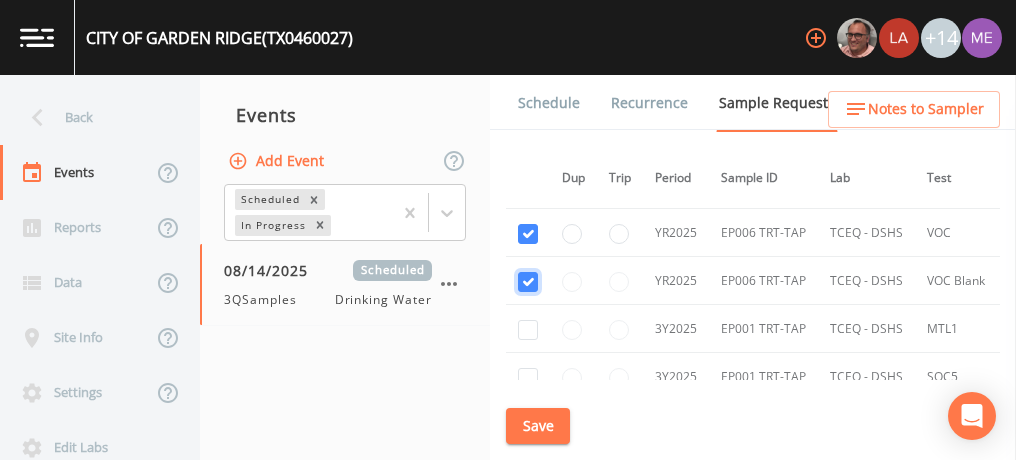 checkbox on "true" 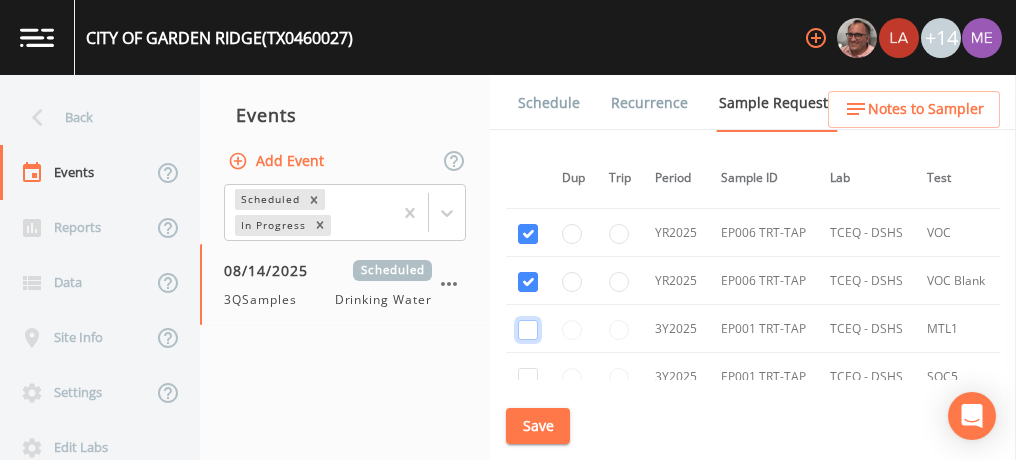 click at bounding box center (528, 330) 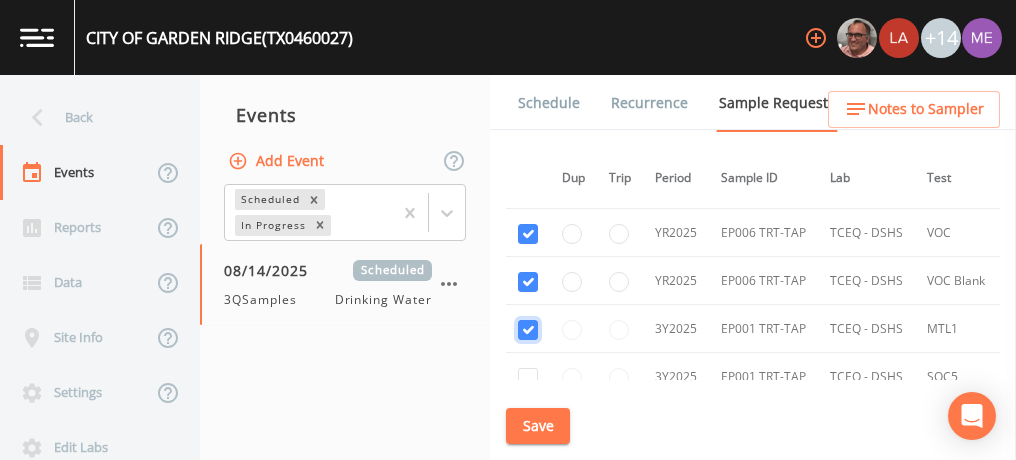 checkbox on "true" 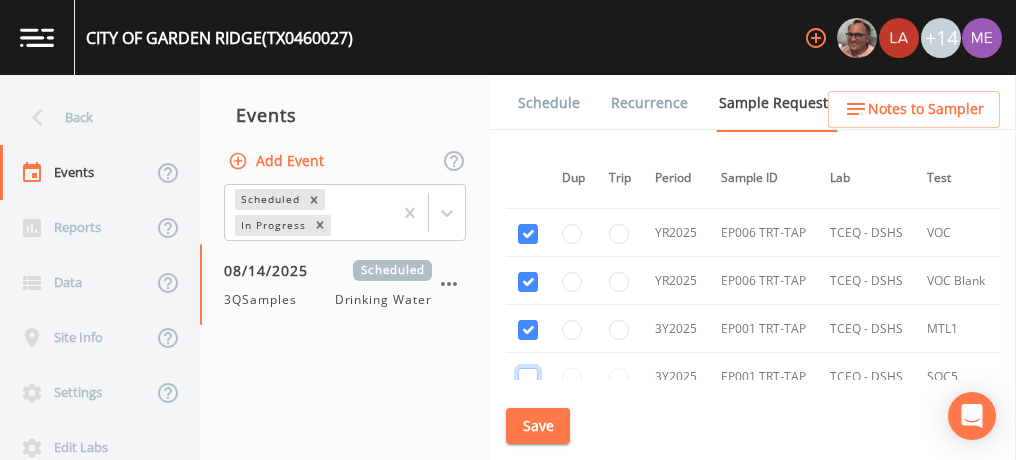 click at bounding box center [528, 378] 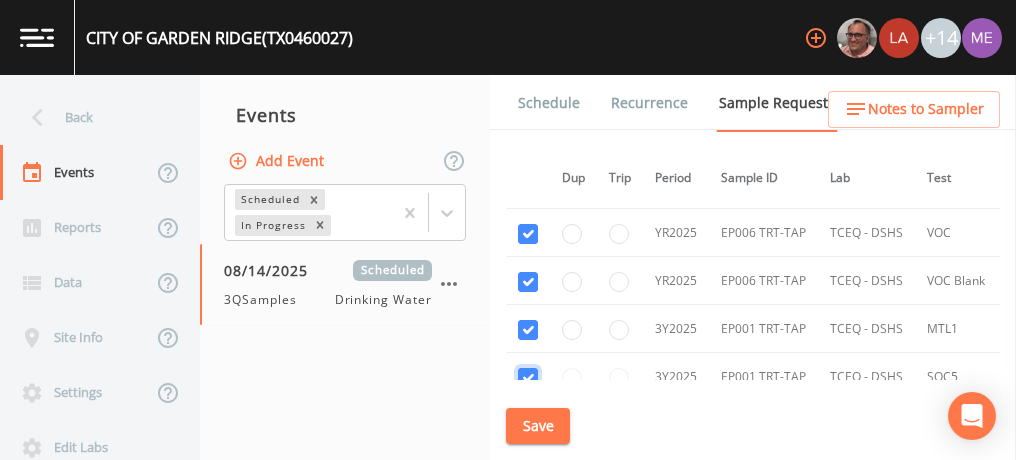 checkbox on "true" 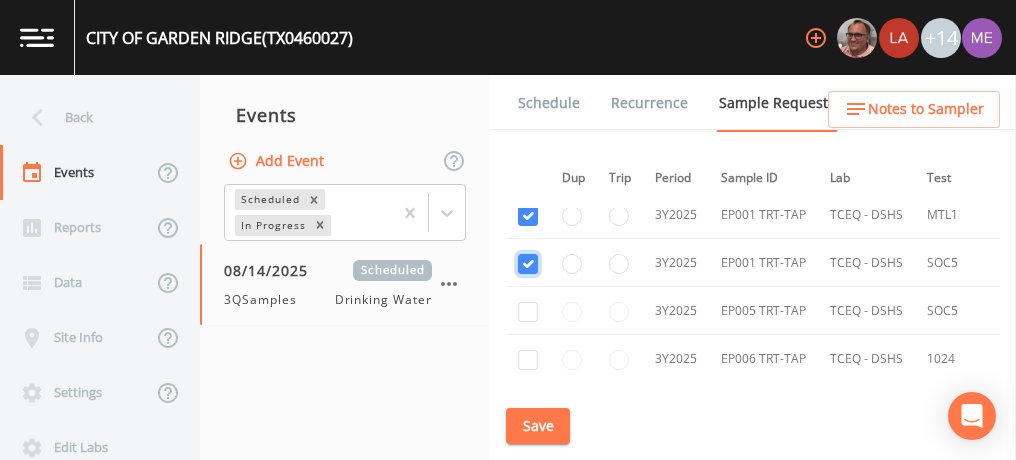 scroll, scrollTop: 1882, scrollLeft: 1, axis: both 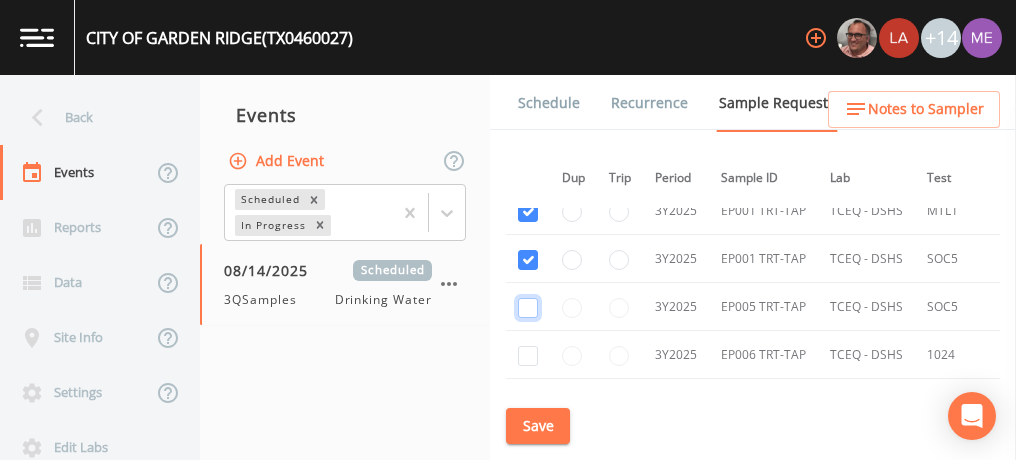 click at bounding box center (528, 308) 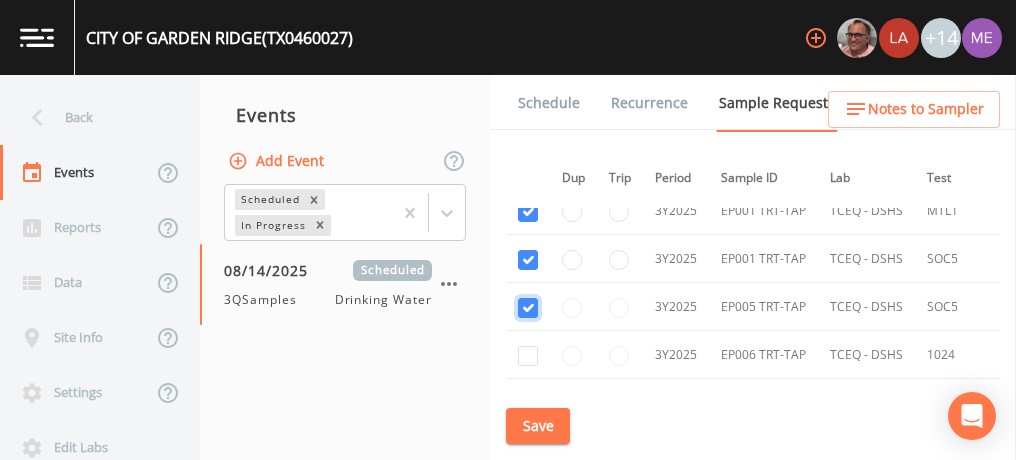 checkbox on "true" 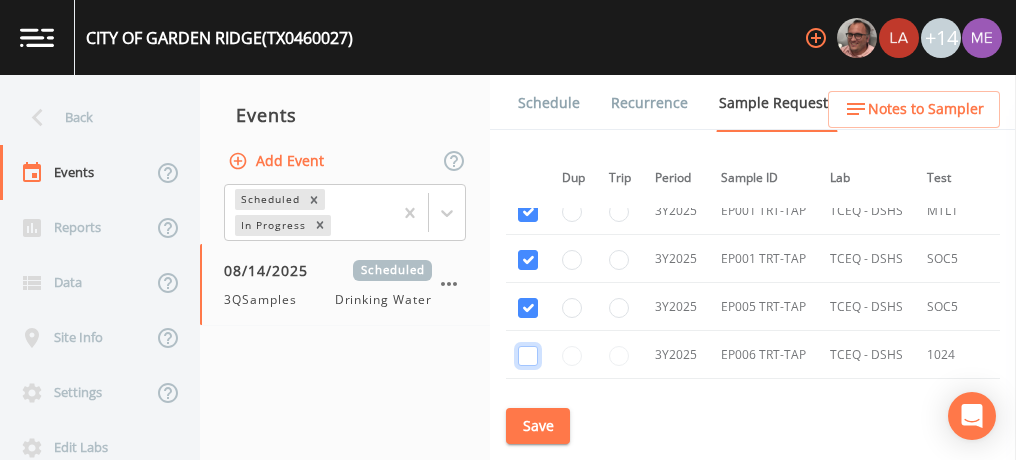 click at bounding box center [528, 356] 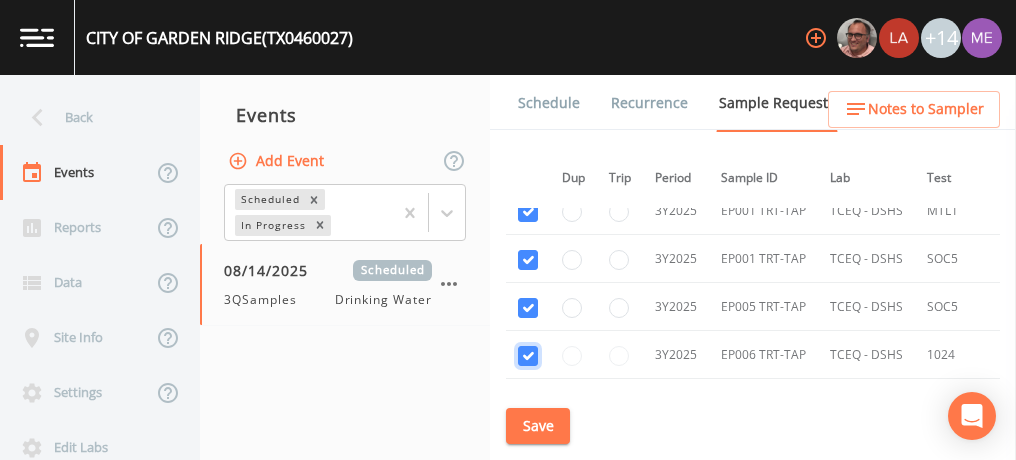 checkbox on "true" 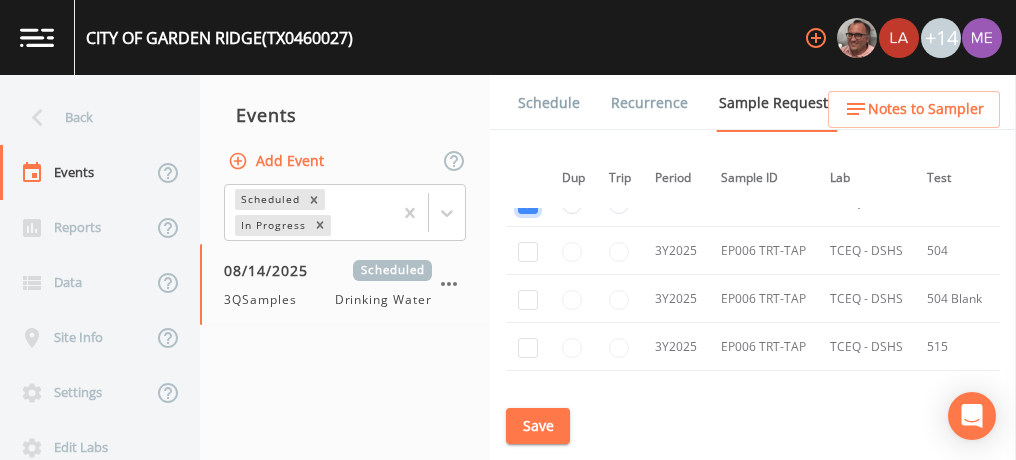 scroll, scrollTop: 2036, scrollLeft: 1, axis: both 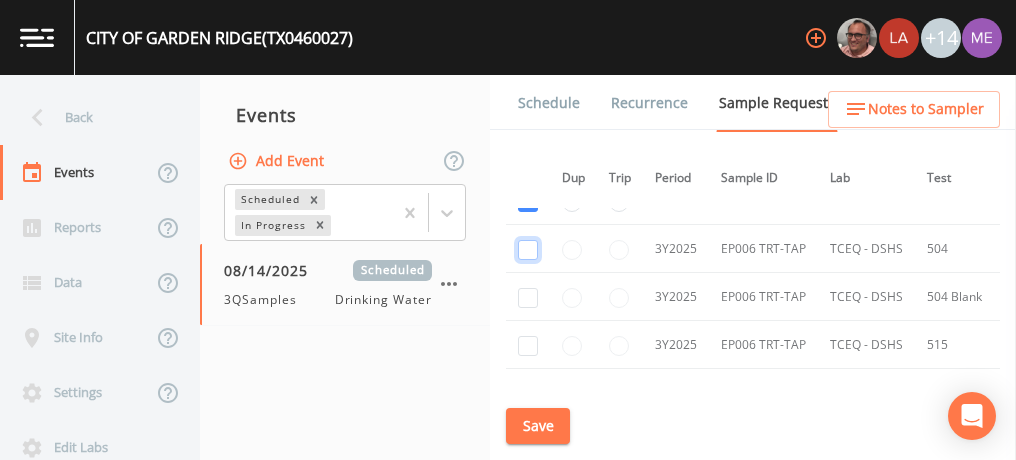 click at bounding box center [528, 250] 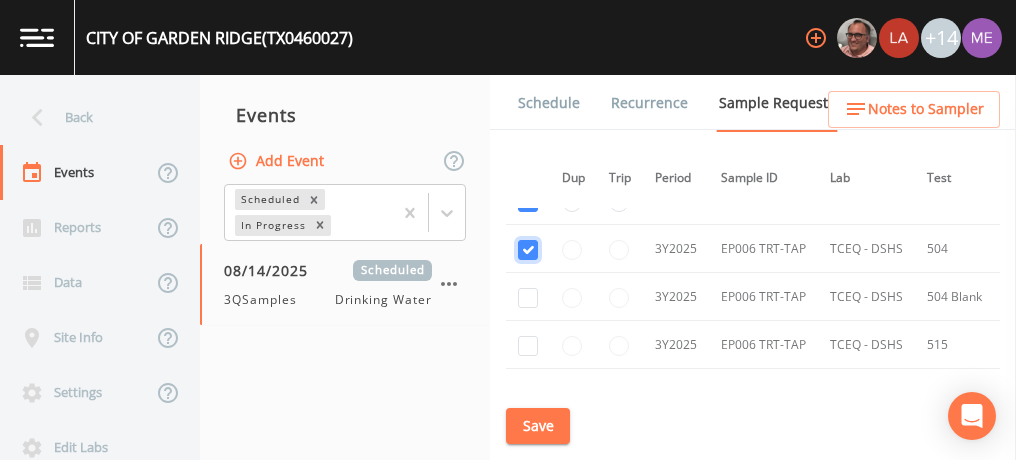 checkbox on "true" 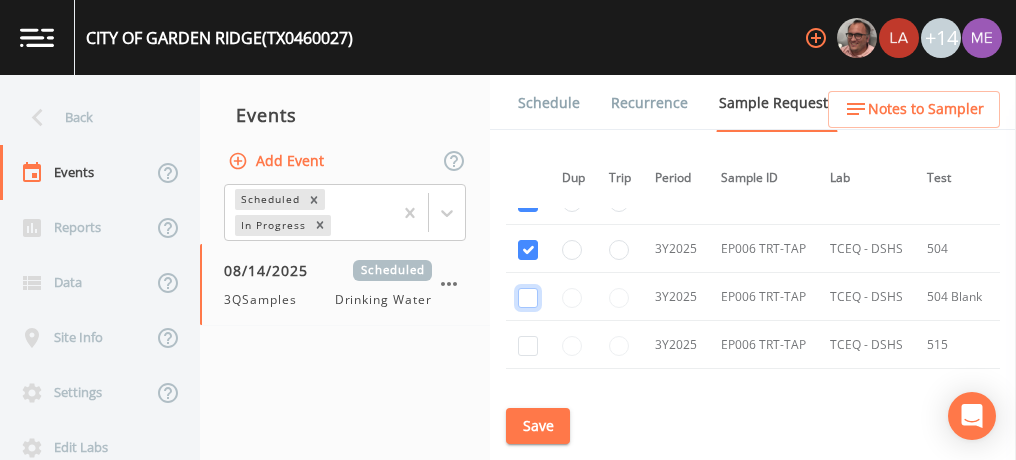 click at bounding box center (528, 298) 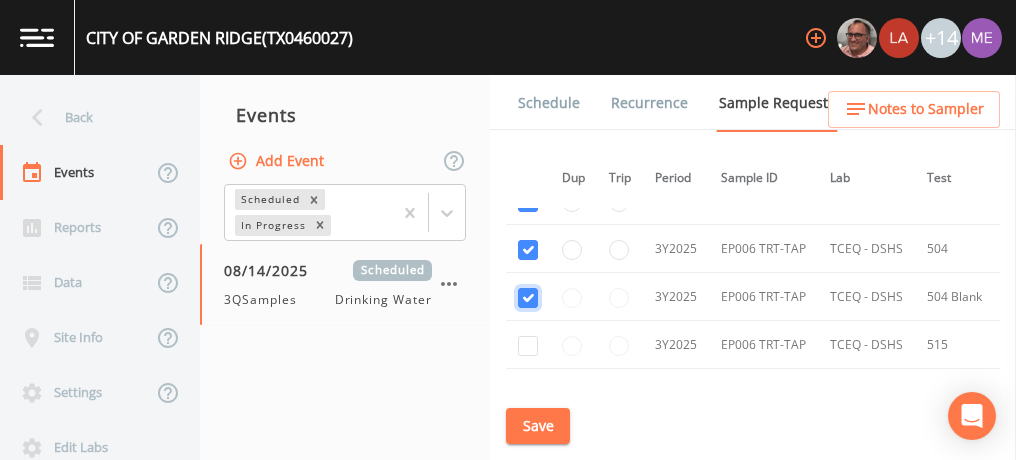 checkbox on "true" 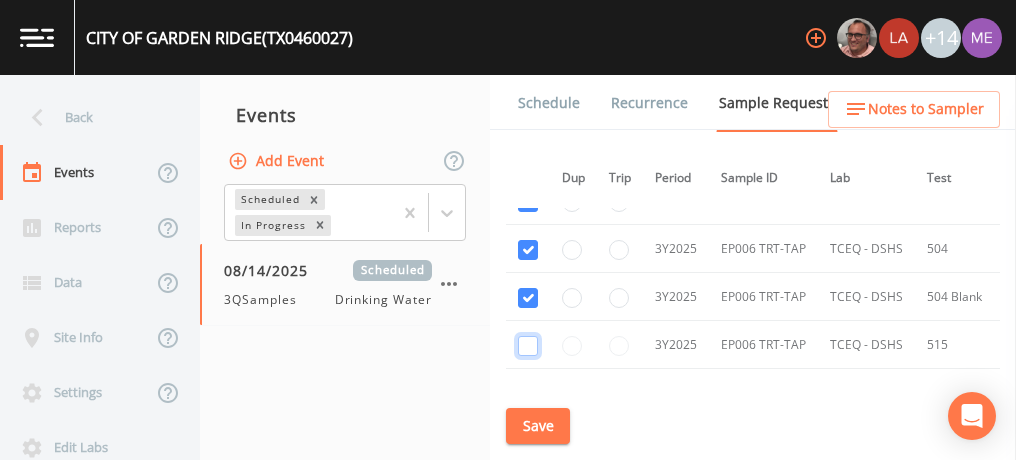 click at bounding box center (528, 346) 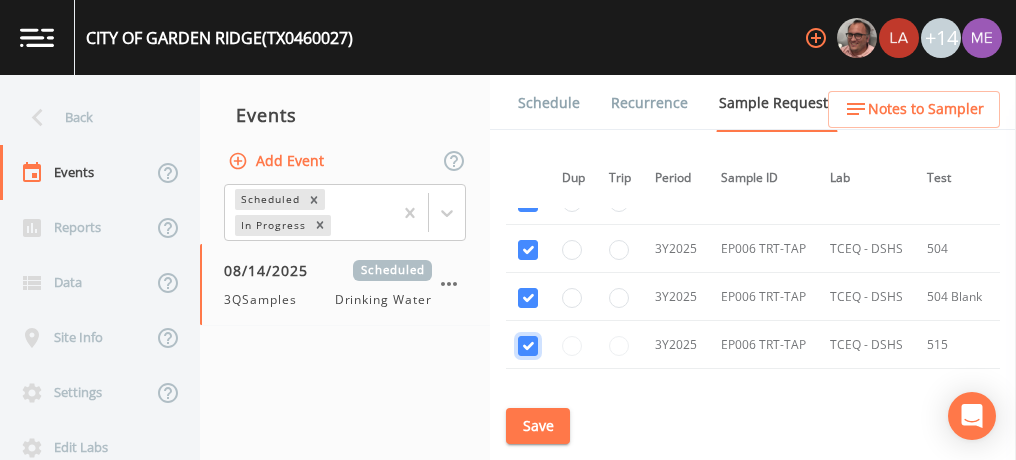 checkbox on "true" 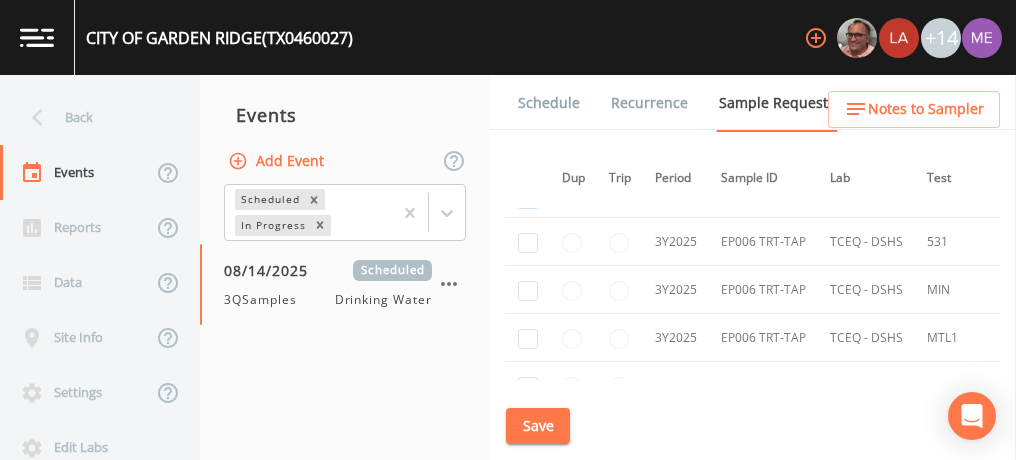 scroll, scrollTop: 2186, scrollLeft: 1, axis: both 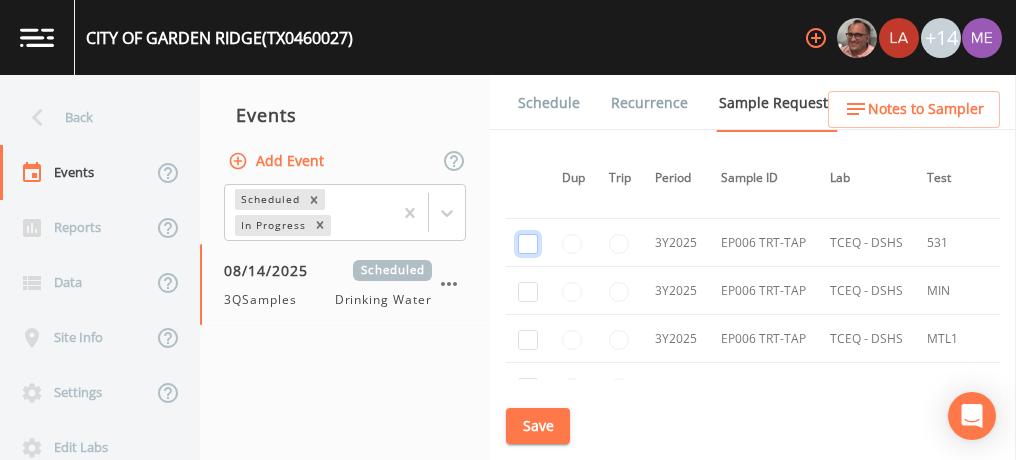 click at bounding box center (528, 244) 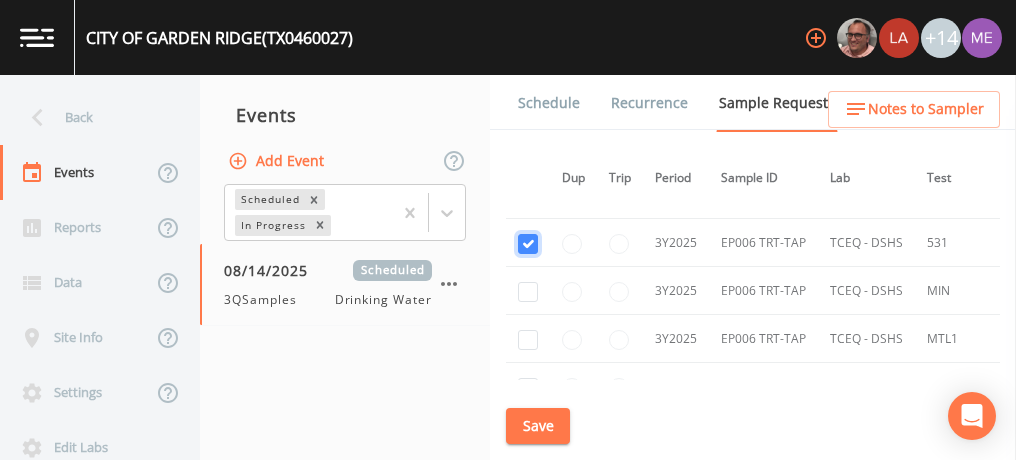 checkbox on "true" 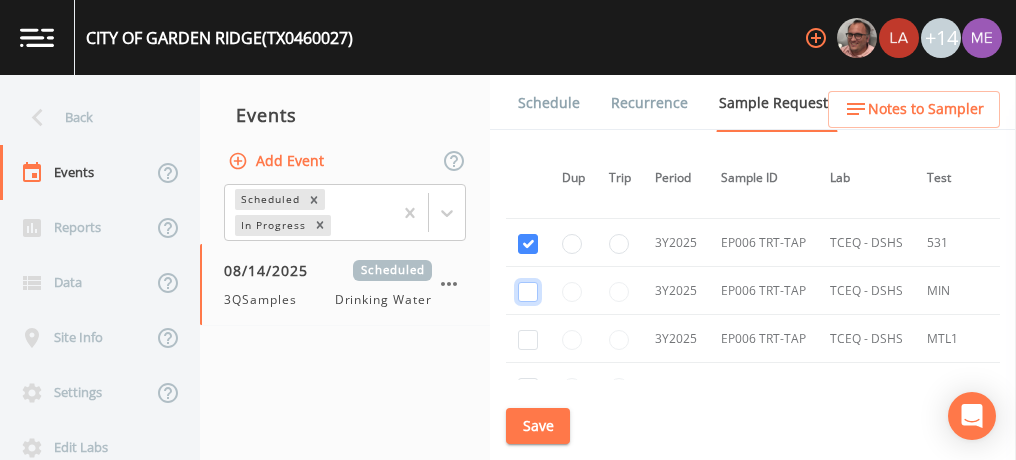 click at bounding box center (528, 292) 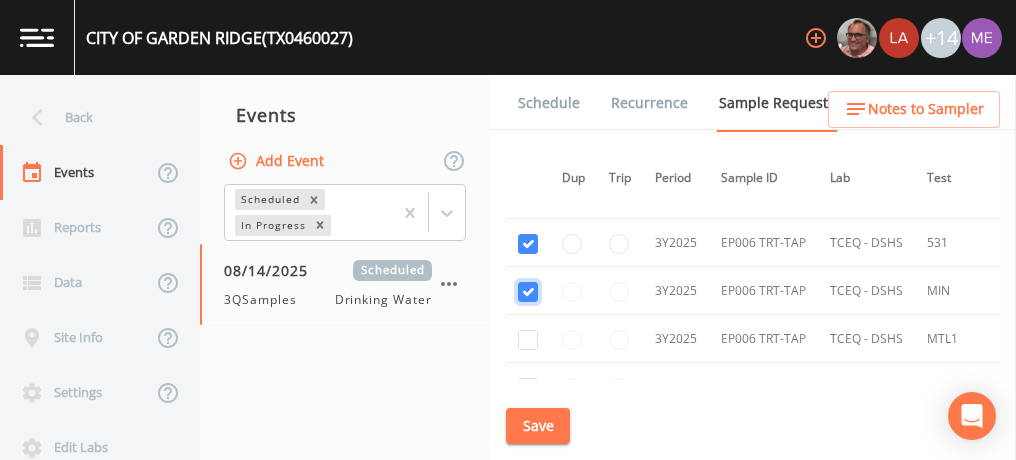 checkbox on "true" 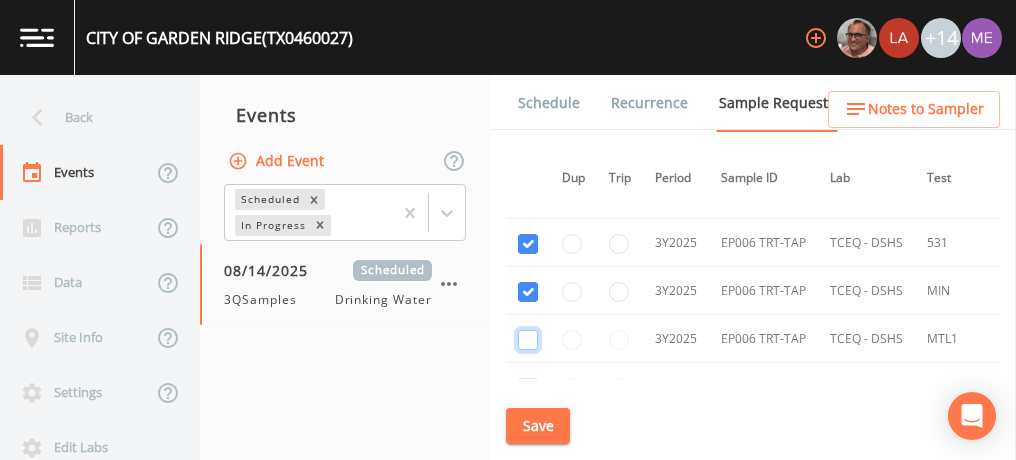 click at bounding box center (528, 340) 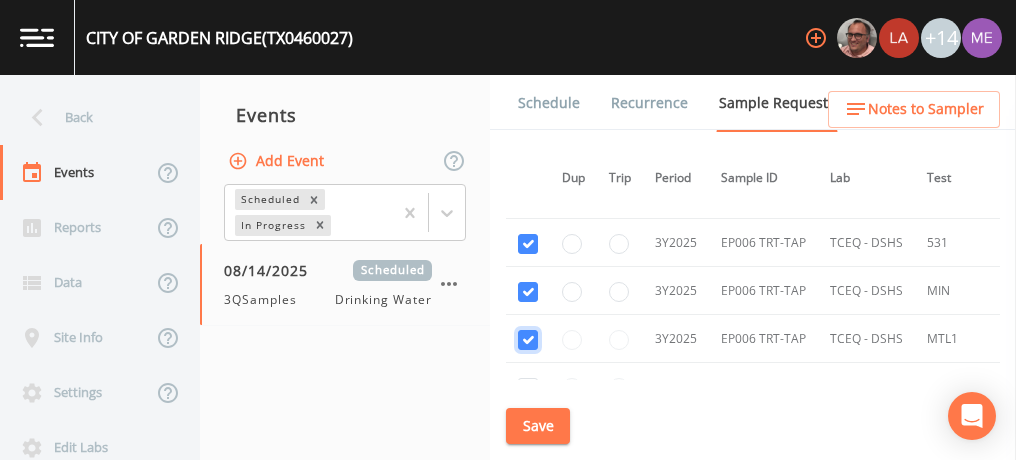 checkbox on "true" 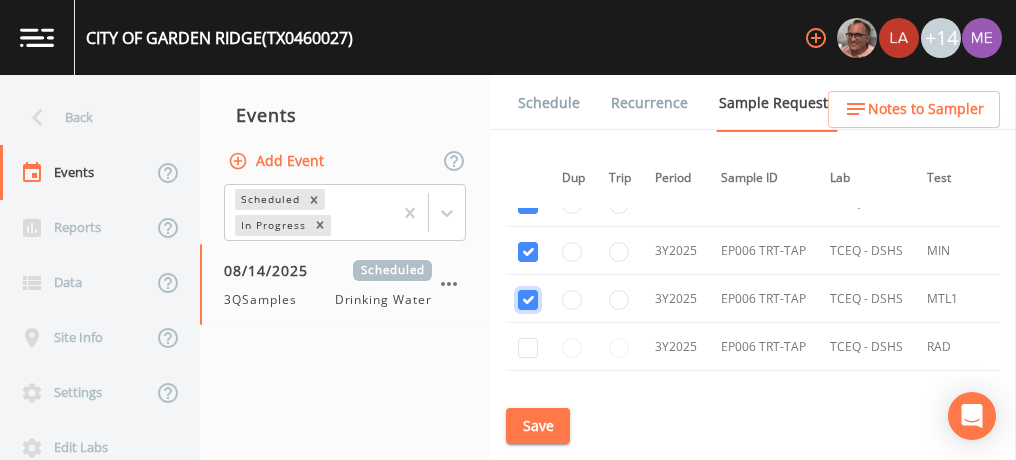 scroll, scrollTop: 2227, scrollLeft: 1, axis: both 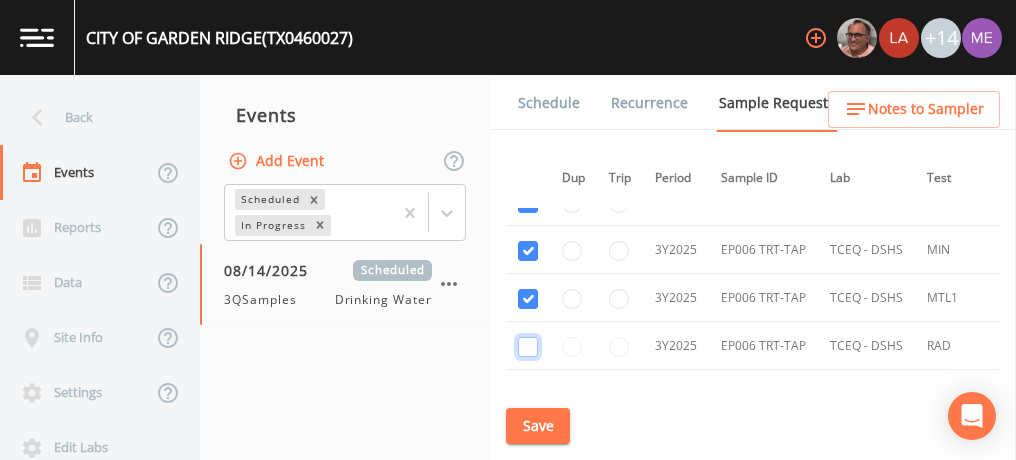 click at bounding box center (528, 347) 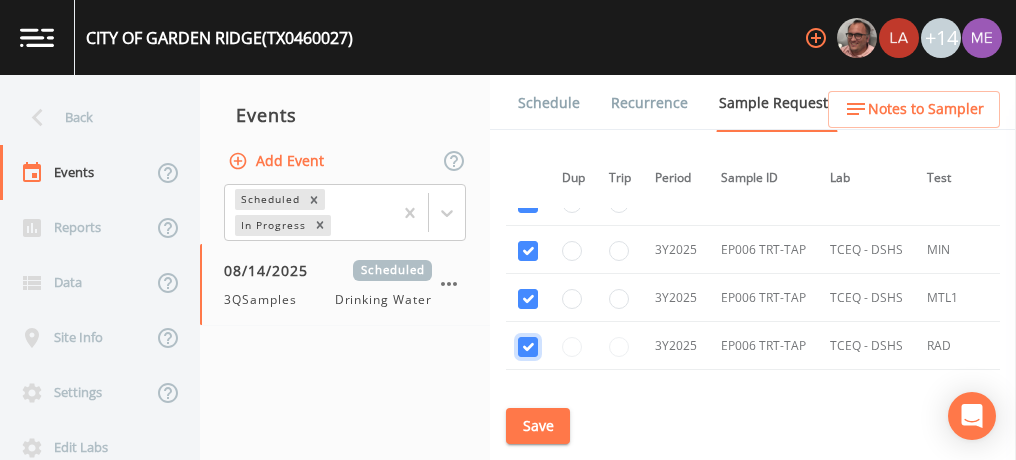 checkbox on "true" 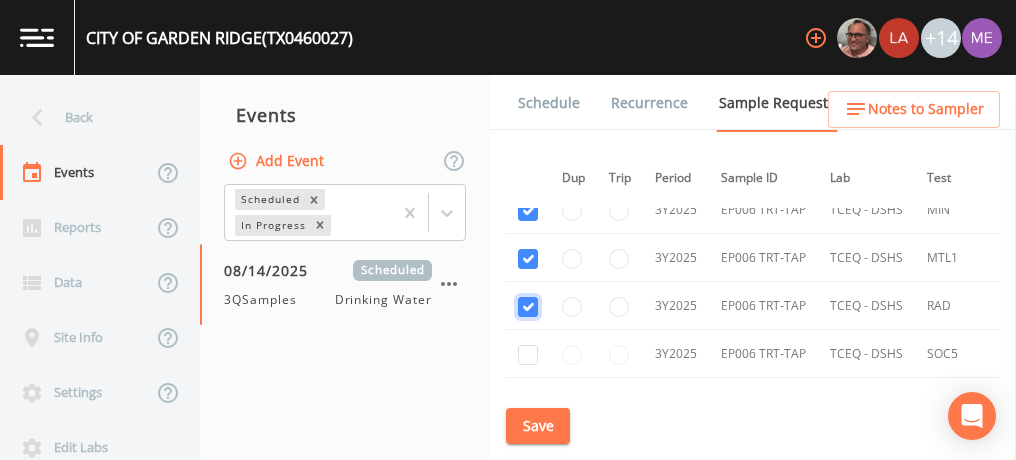 scroll, scrollTop: 2272, scrollLeft: 1, axis: both 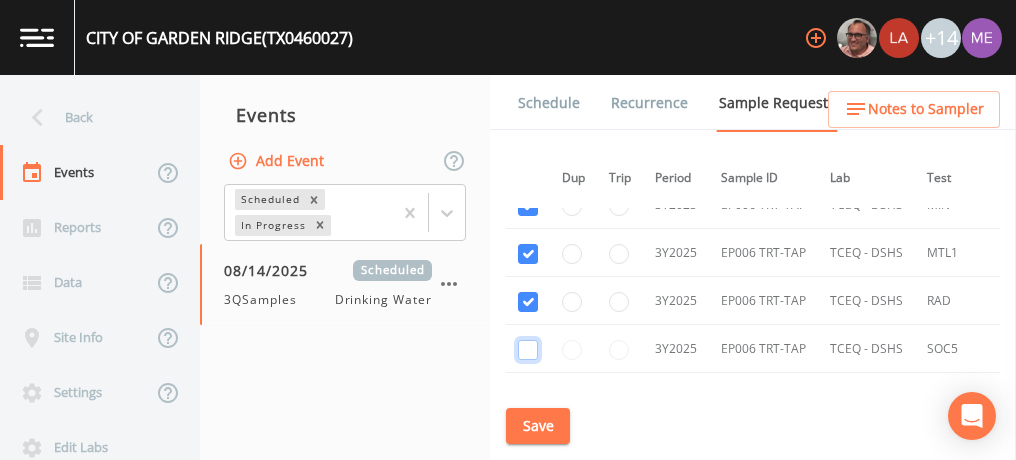 click at bounding box center [528, 350] 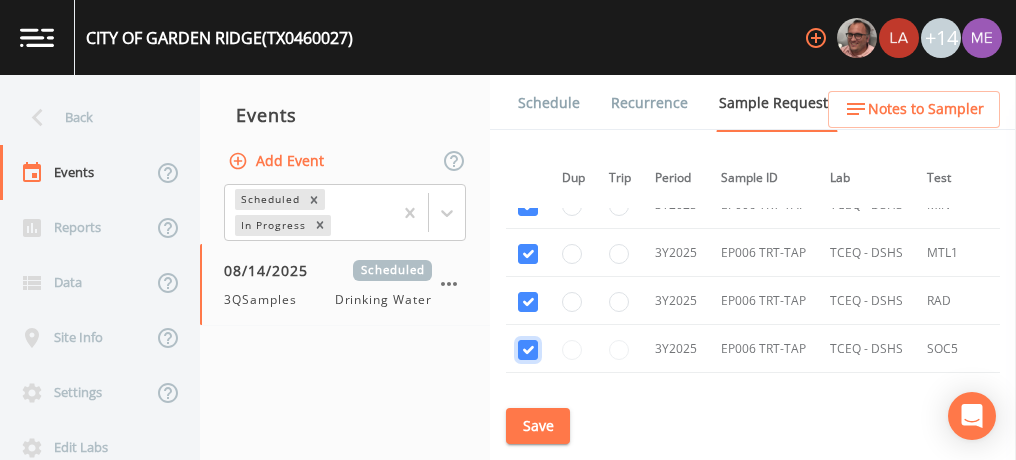 checkbox on "true" 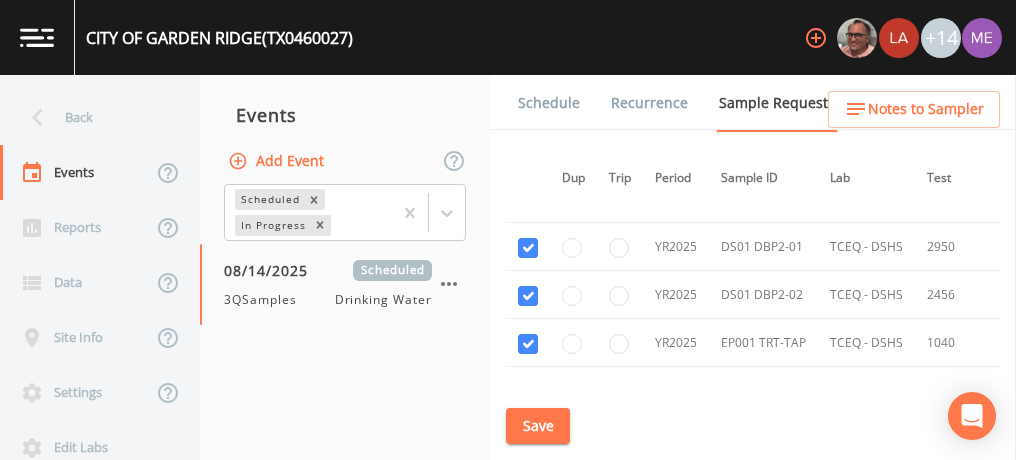 scroll, scrollTop: 1363, scrollLeft: 1, axis: both 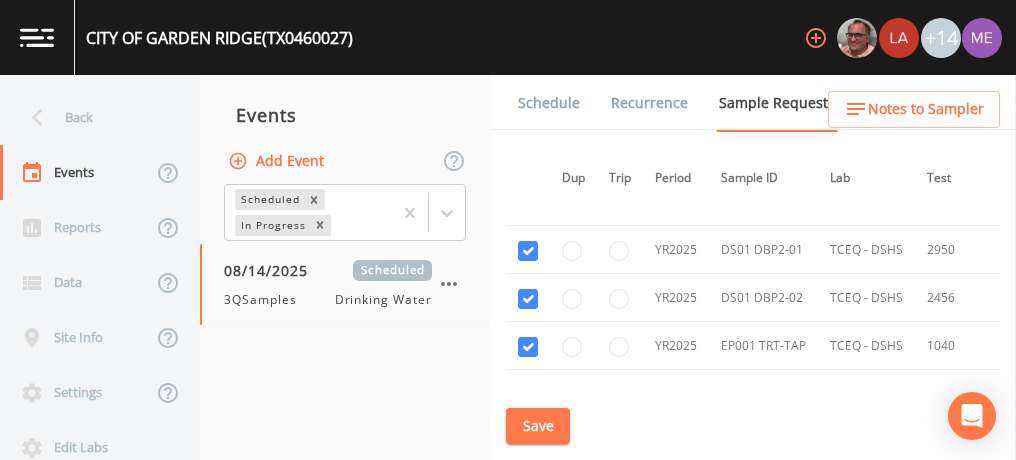 click on "Save" at bounding box center (538, 426) 